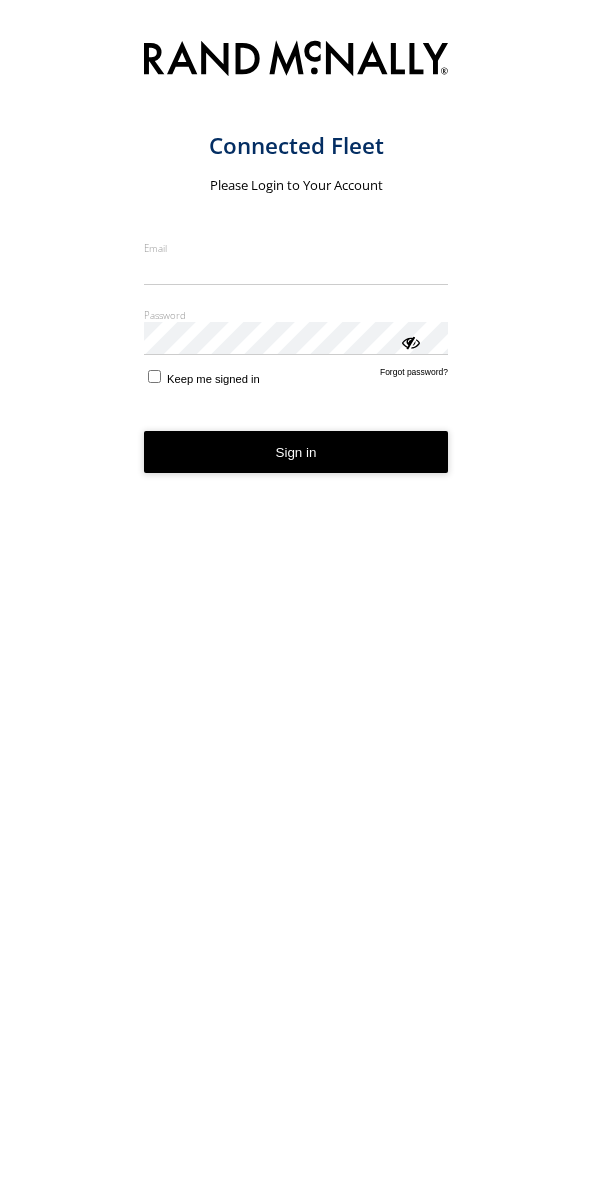 scroll, scrollTop: 0, scrollLeft: 0, axis: both 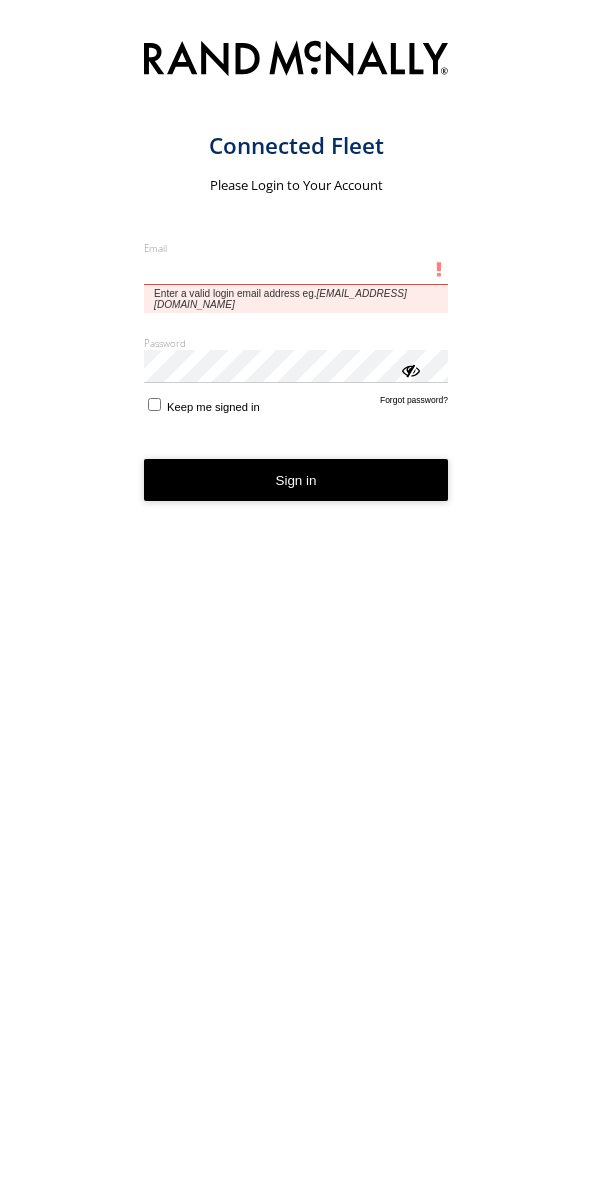 type on "**********" 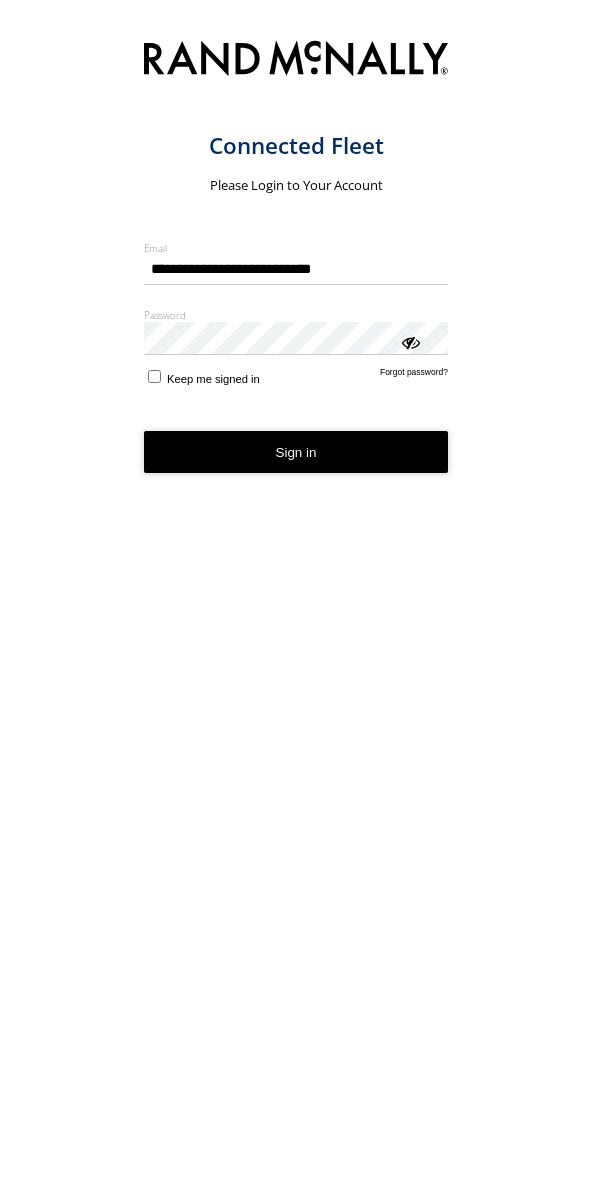 click on "Sign in" at bounding box center [296, 452] 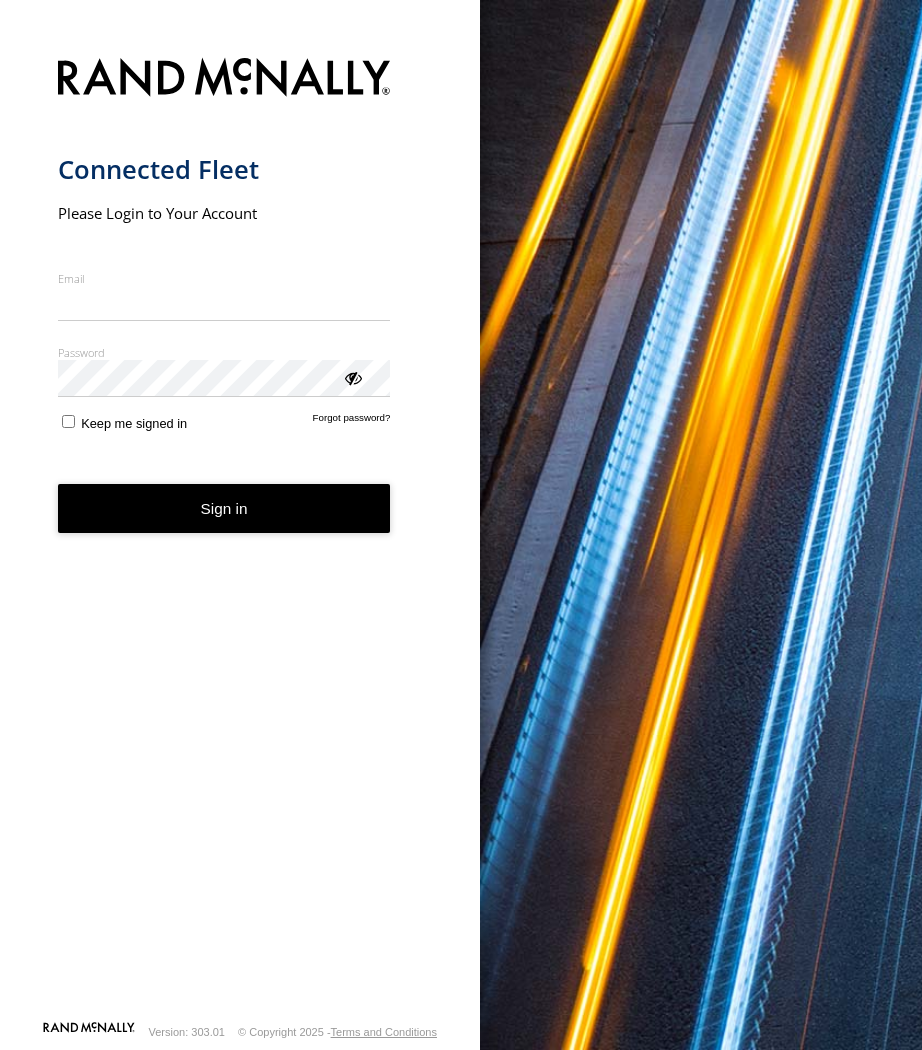 scroll, scrollTop: 0, scrollLeft: 0, axis: both 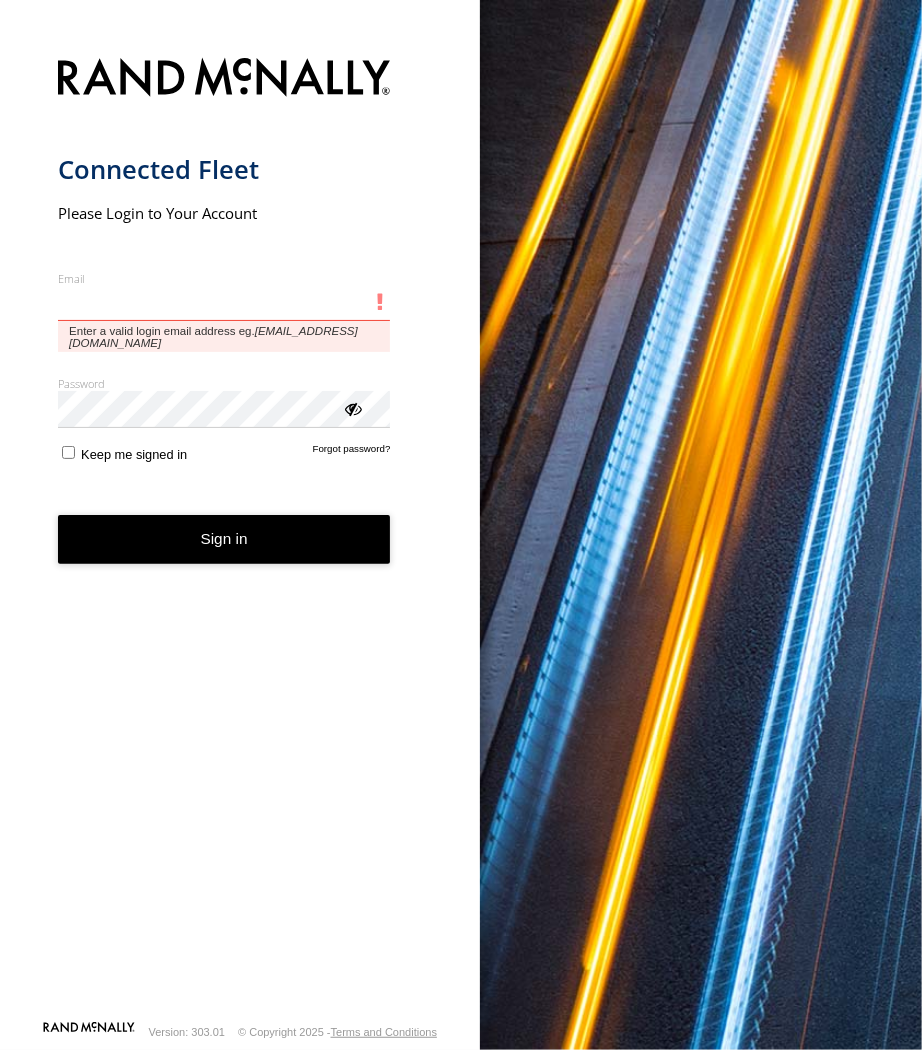 type on "**********" 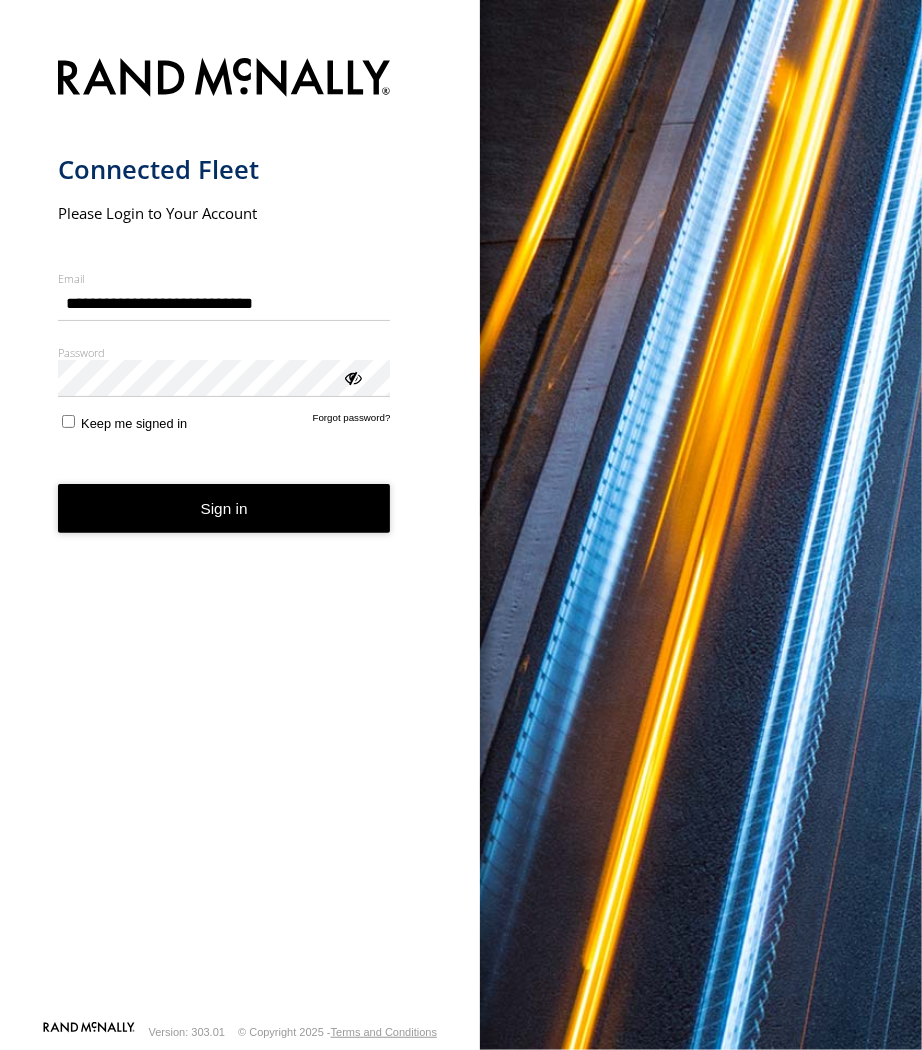 click on "**********" at bounding box center (240, 533) 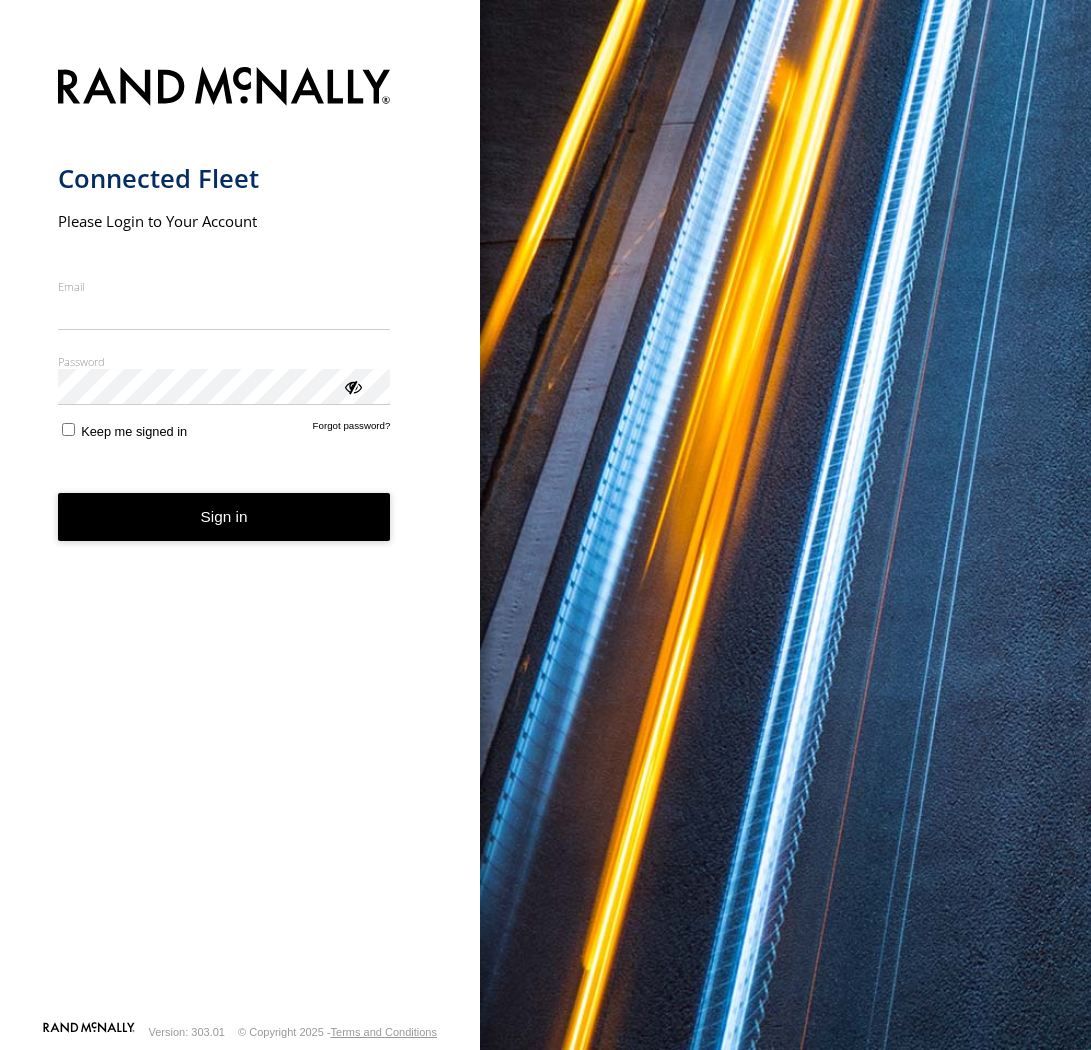 scroll, scrollTop: 0, scrollLeft: 0, axis: both 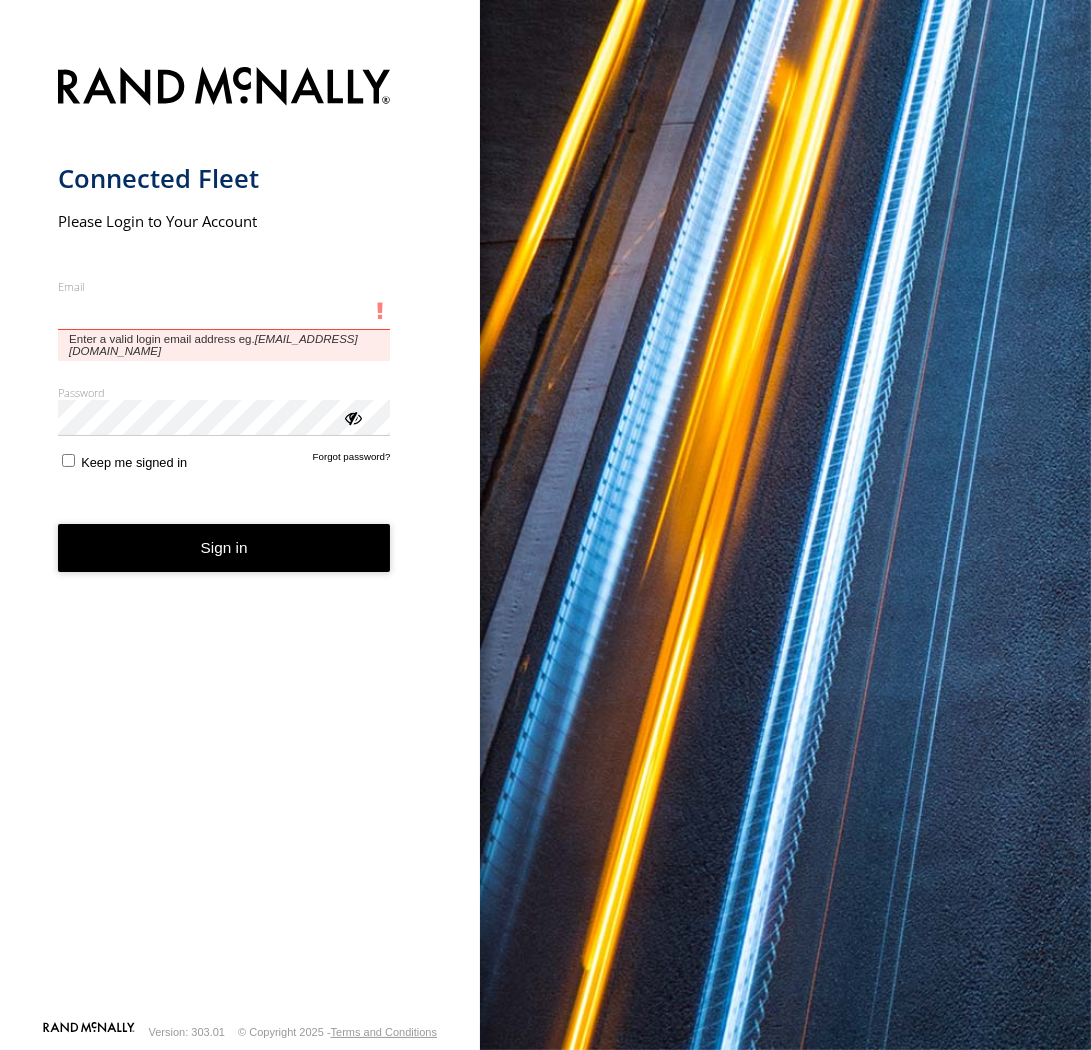 type on "**********" 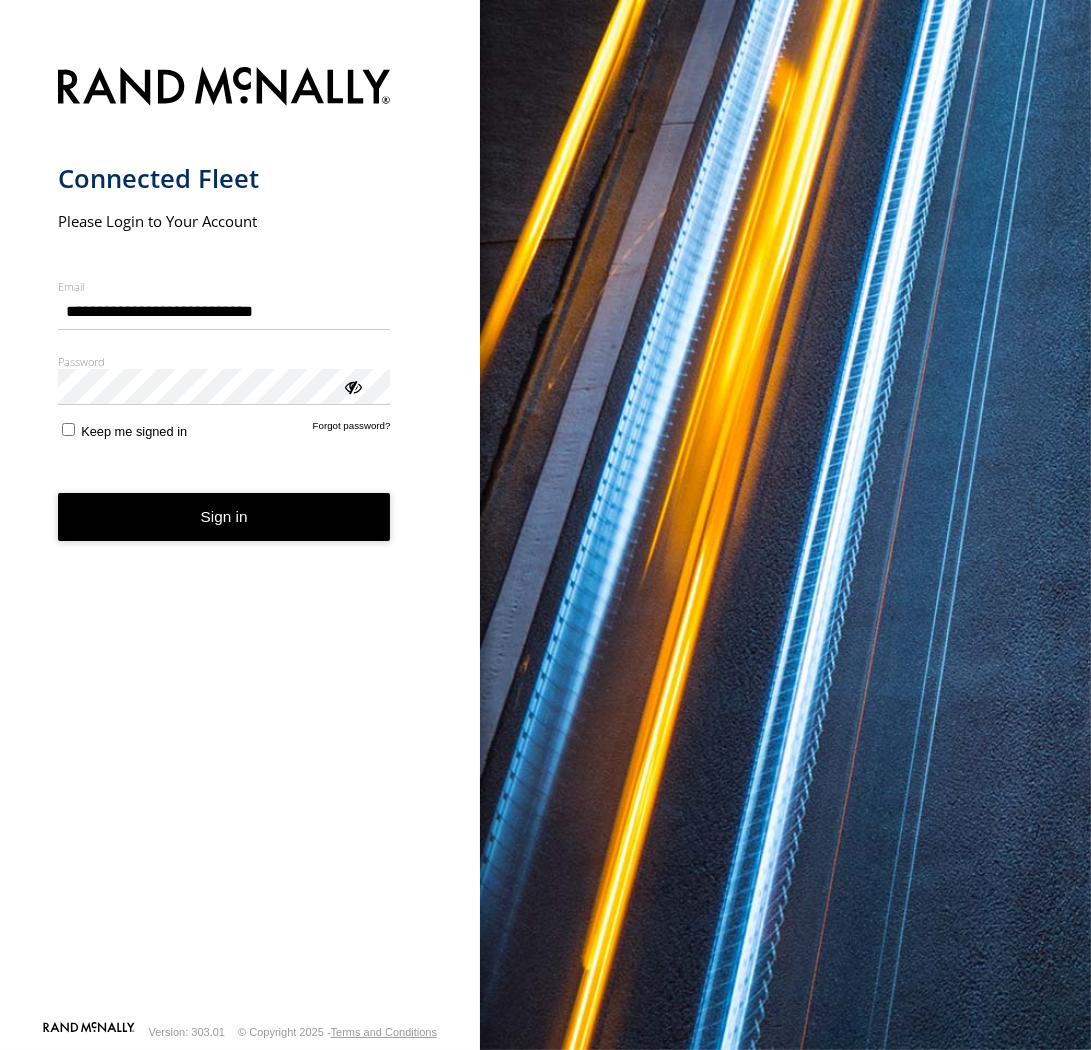 click on "Sign in" at bounding box center [224, 517] 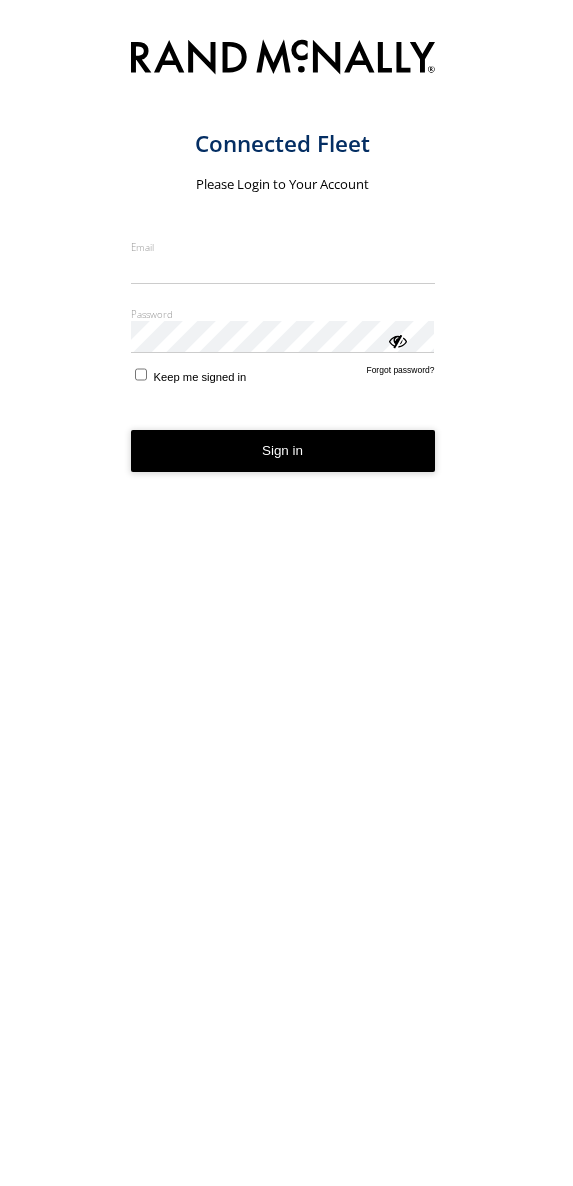 scroll, scrollTop: 0, scrollLeft: 0, axis: both 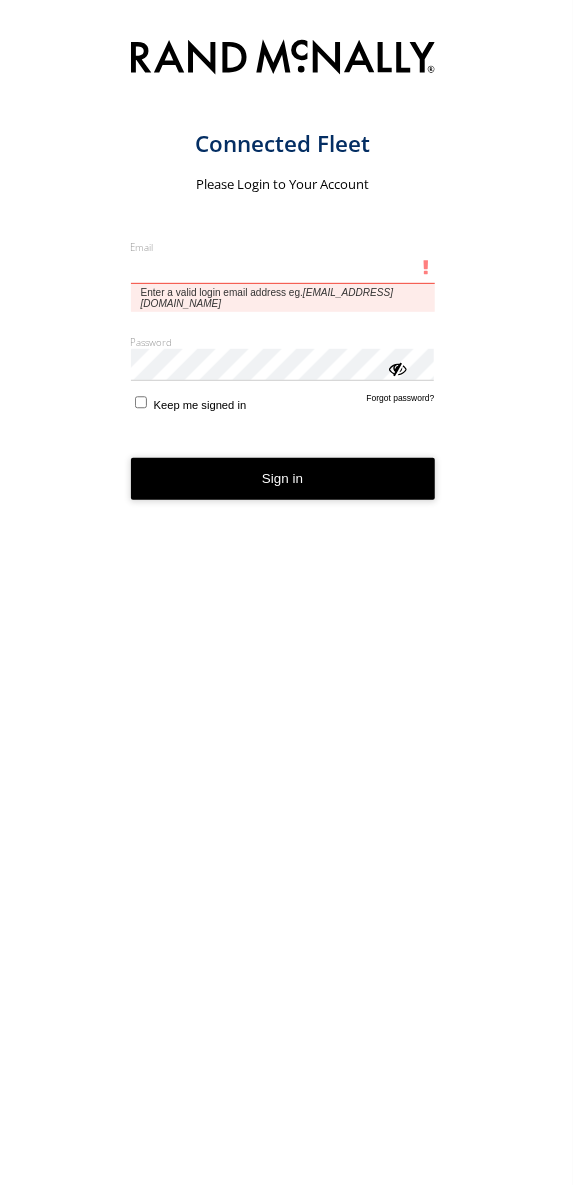 type on "**********" 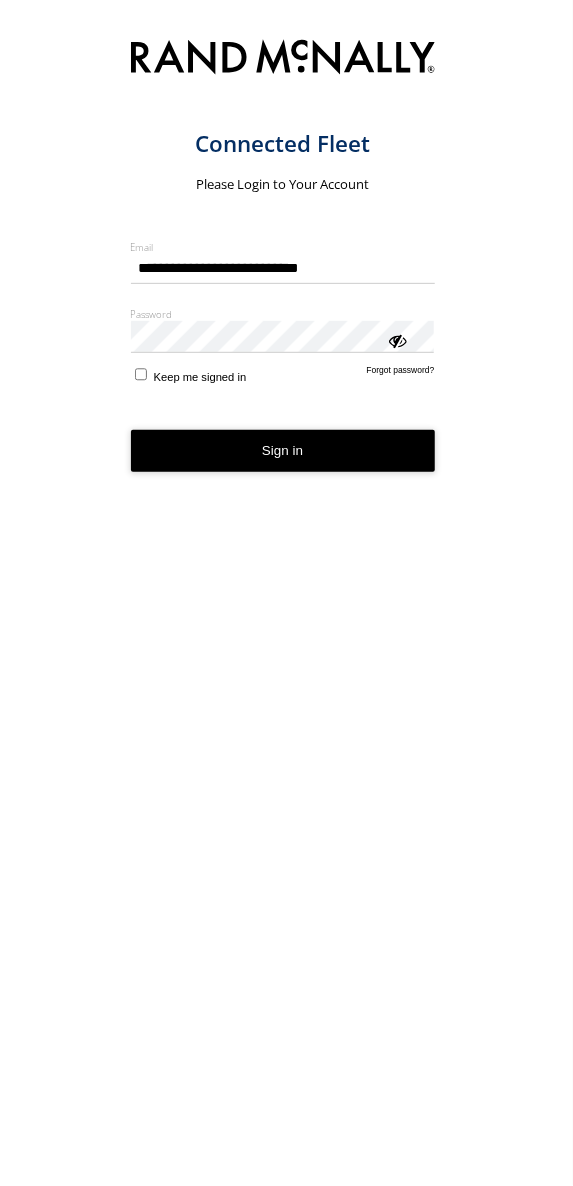 click on "**********" at bounding box center (299, 603) 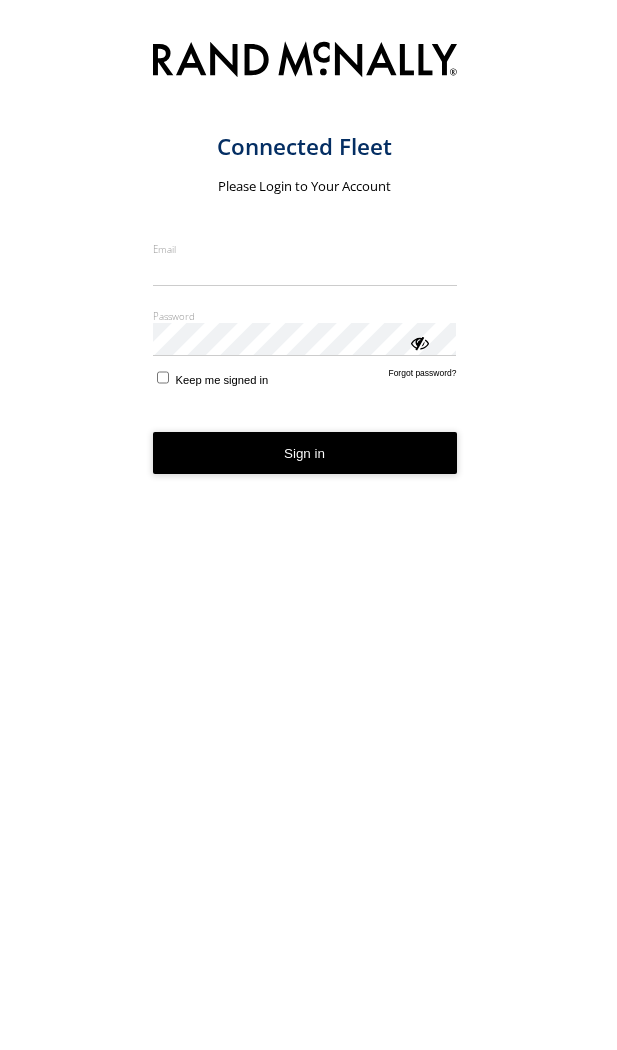 scroll, scrollTop: 0, scrollLeft: 0, axis: both 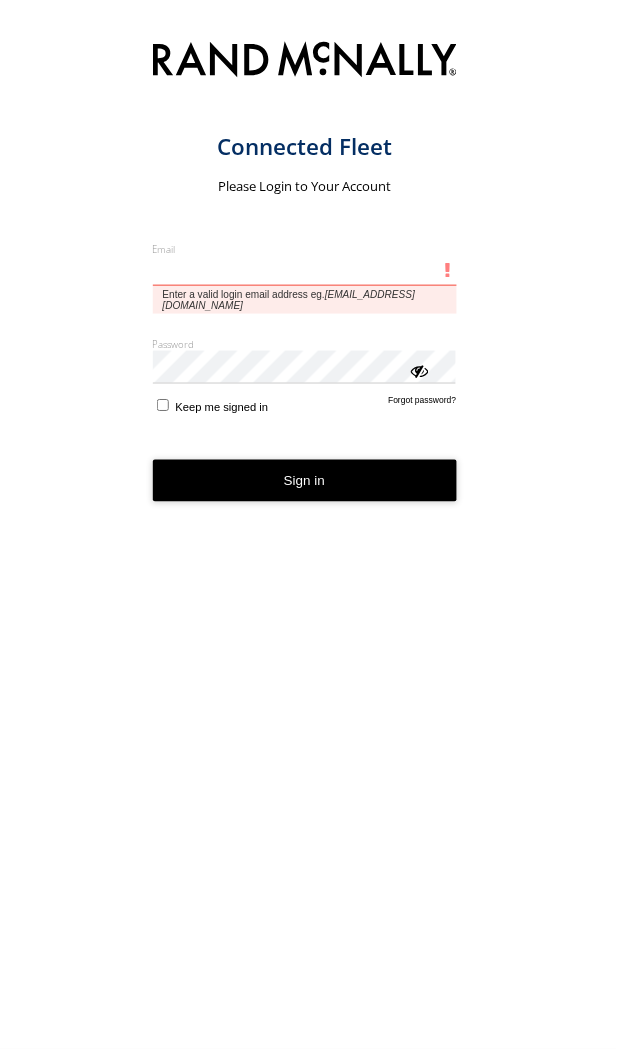 type on "**********" 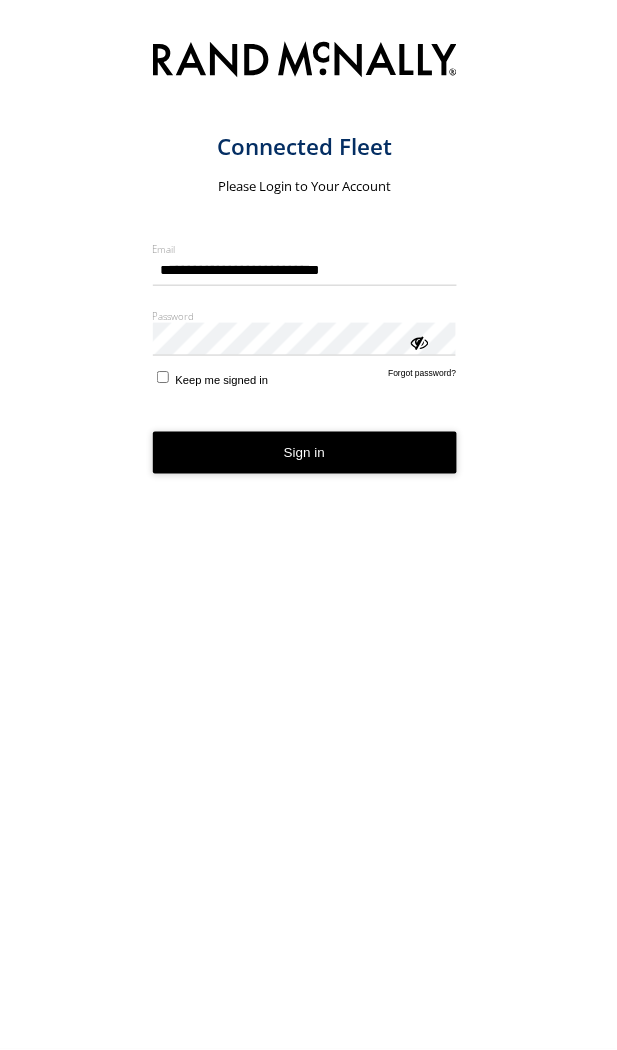 click on "Sign in" at bounding box center [305, 453] 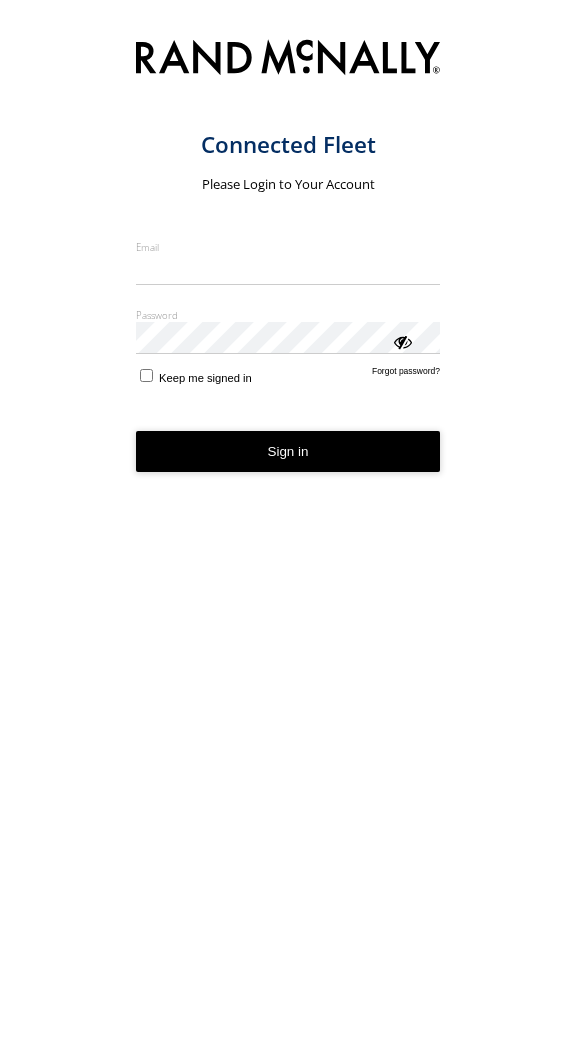 scroll, scrollTop: 0, scrollLeft: 0, axis: both 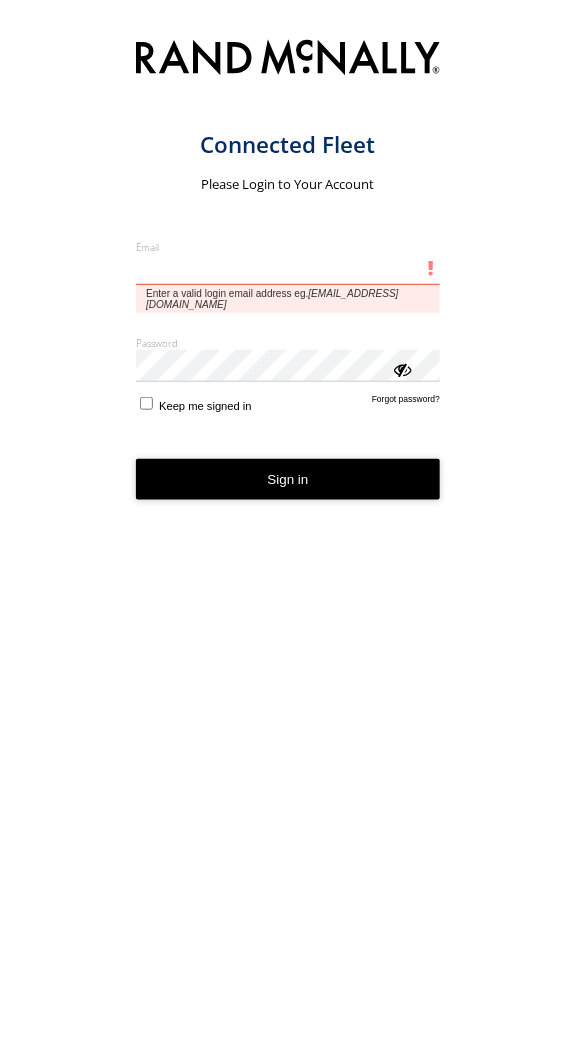 type on "**********" 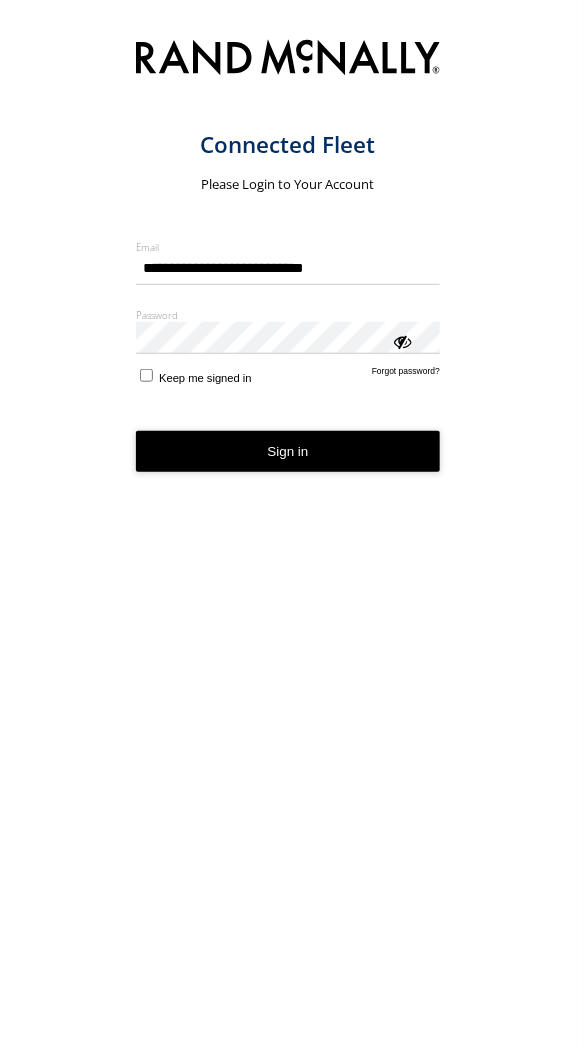 click on "Sign in" at bounding box center (288, 452) 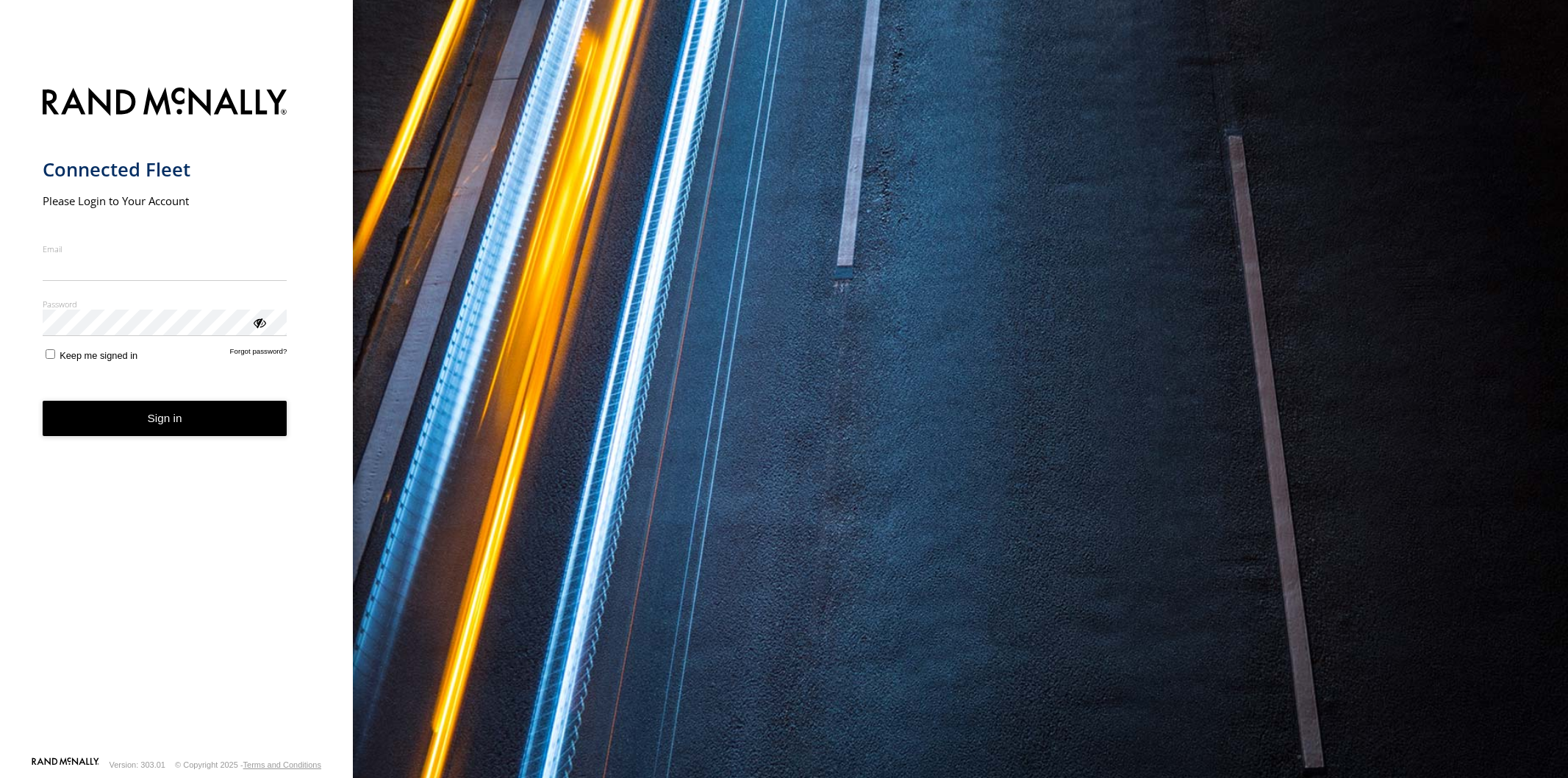 scroll, scrollTop: 0, scrollLeft: 0, axis: both 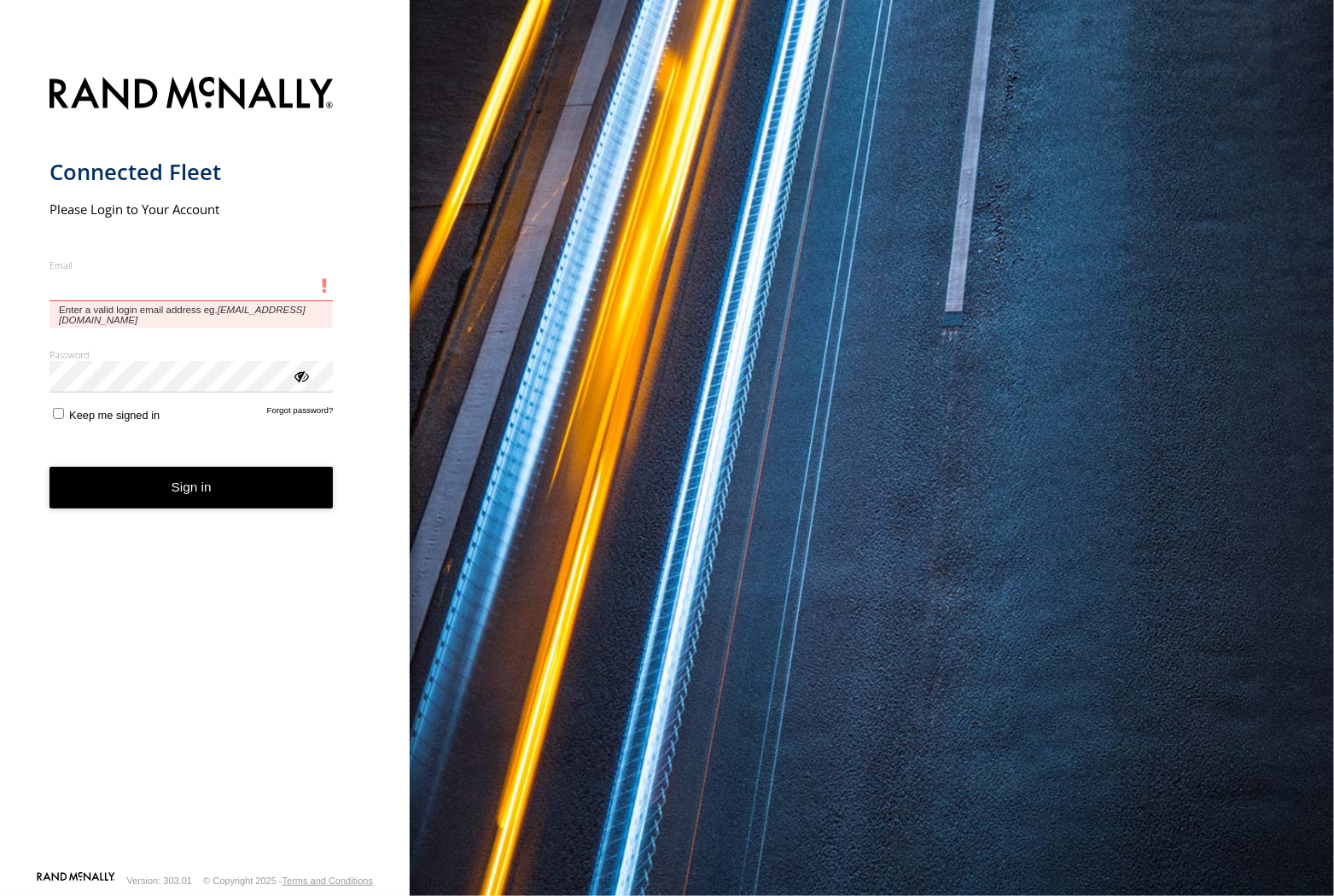 type on "**********" 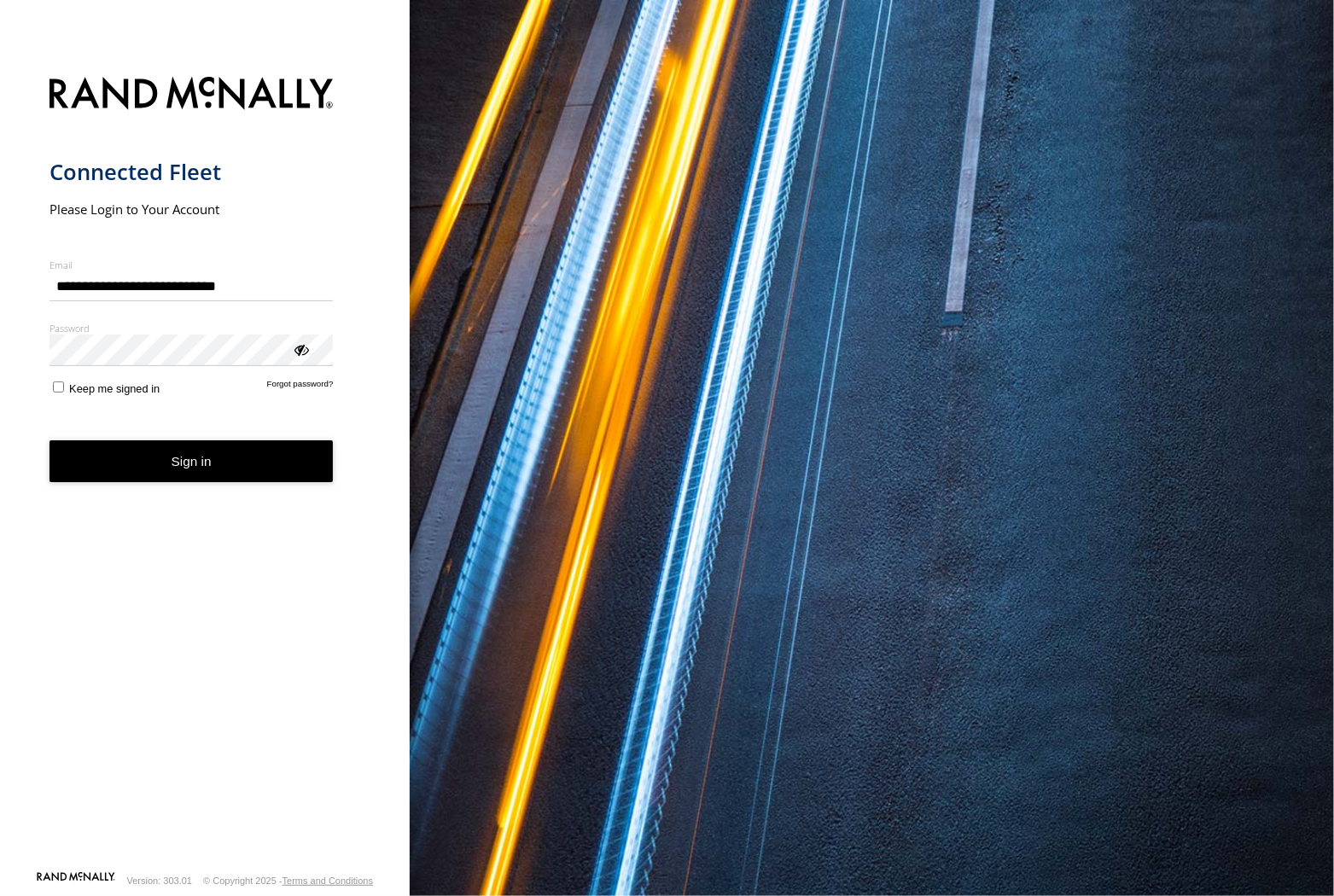 drag, startPoint x: 248, startPoint y: 467, endPoint x: 1046, endPoint y: 499, distance: 798.64135 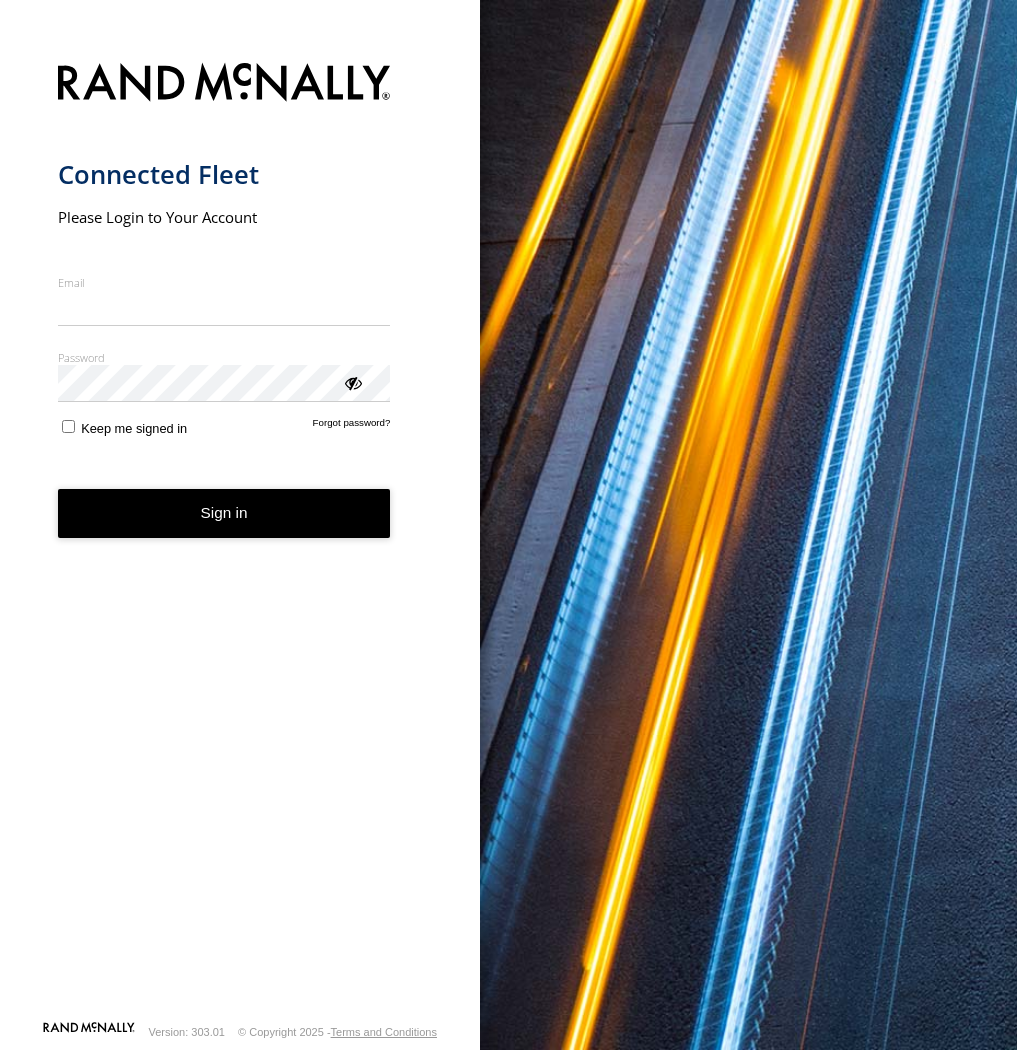 scroll, scrollTop: 0, scrollLeft: 0, axis: both 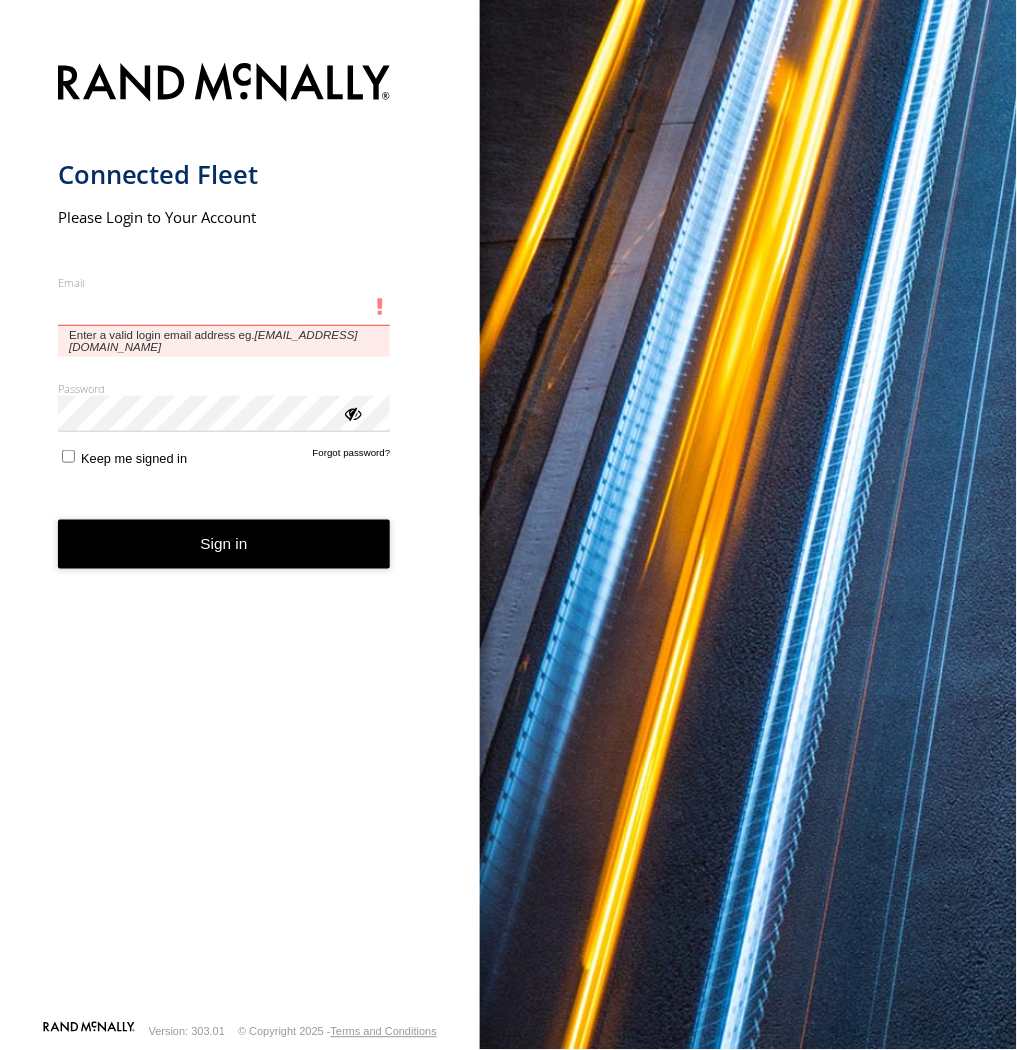 type on "**********" 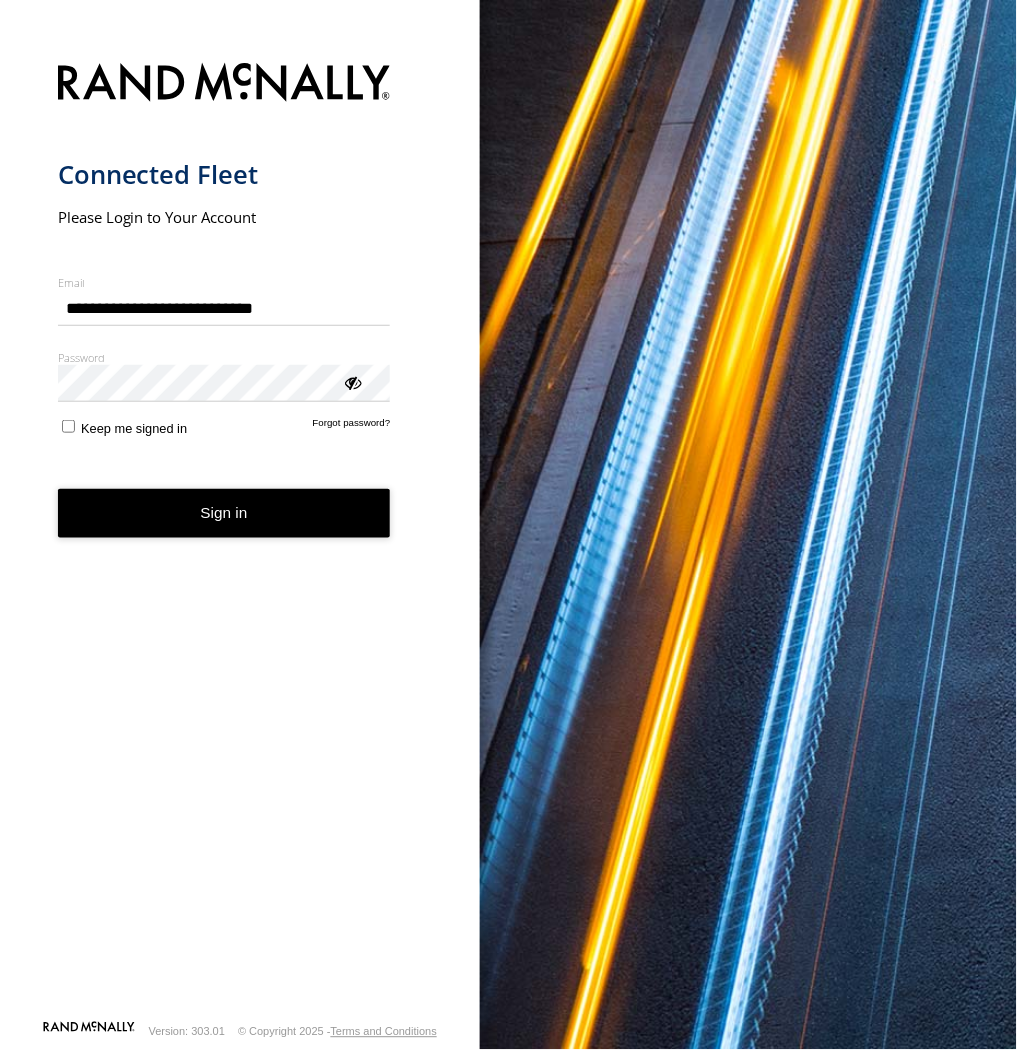 click on "Sign in" at bounding box center [224, 513] 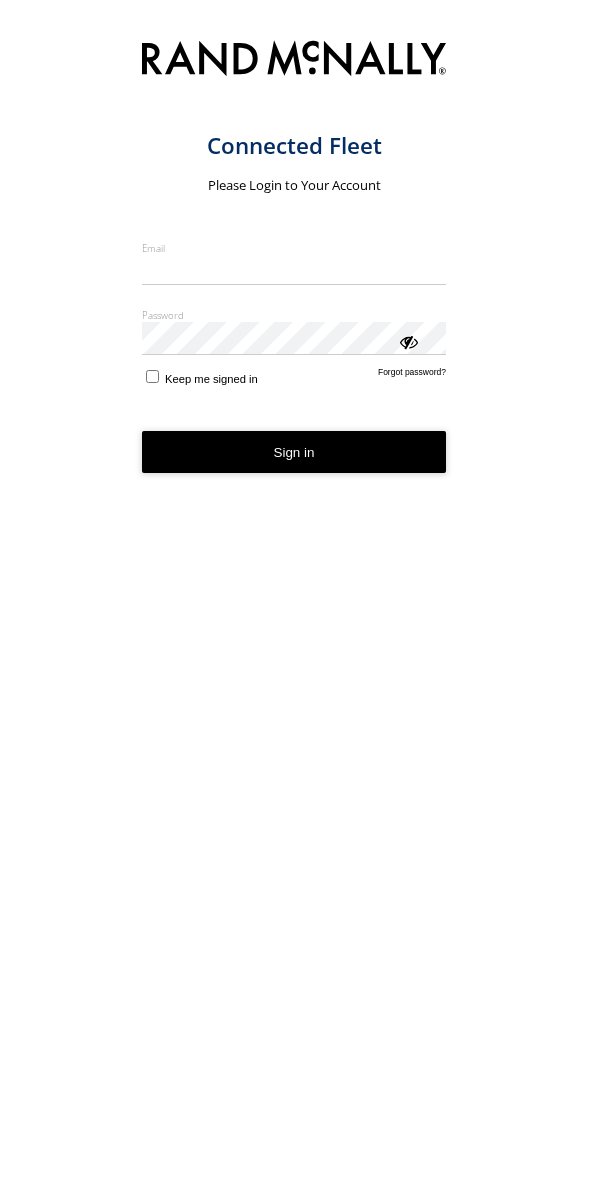 scroll, scrollTop: 0, scrollLeft: 0, axis: both 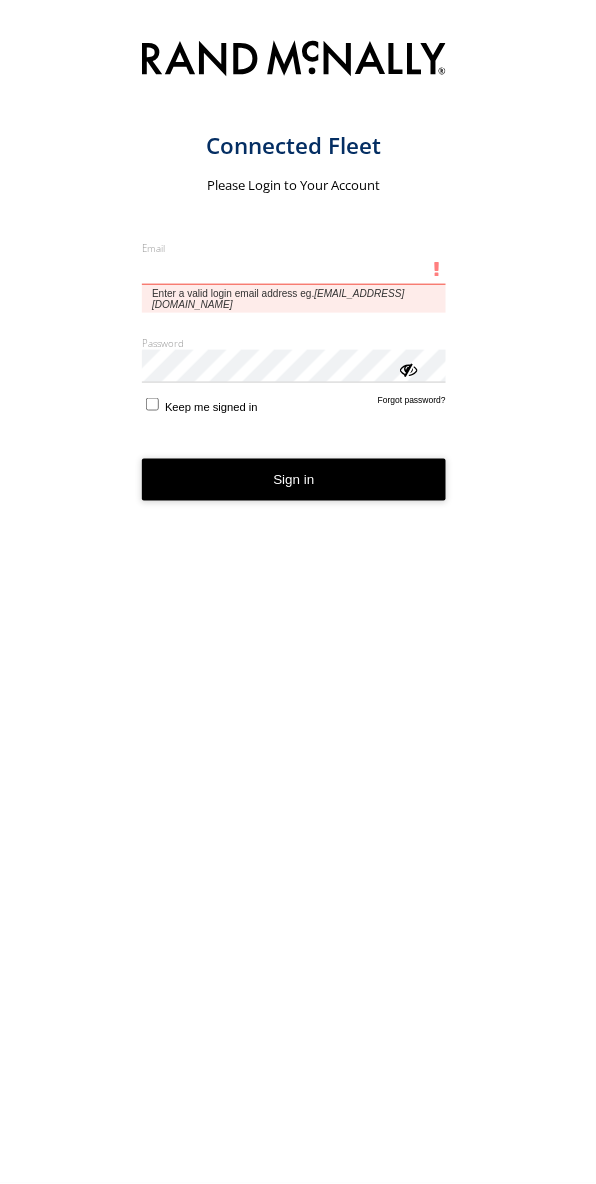 type on "**********" 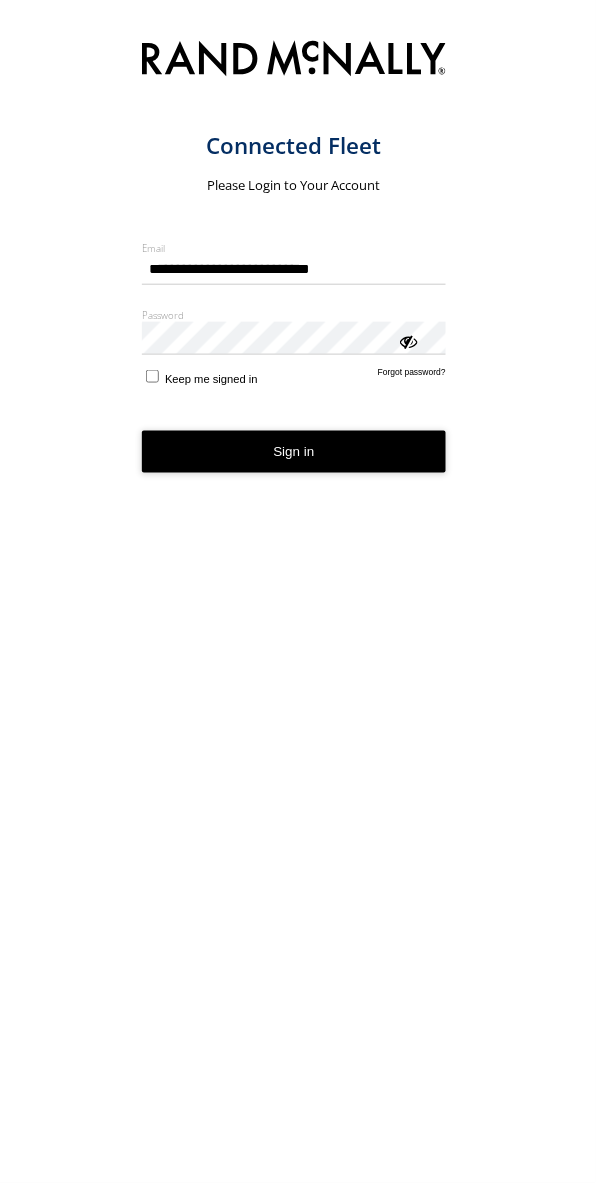 click on "**********" at bounding box center (310, 603) 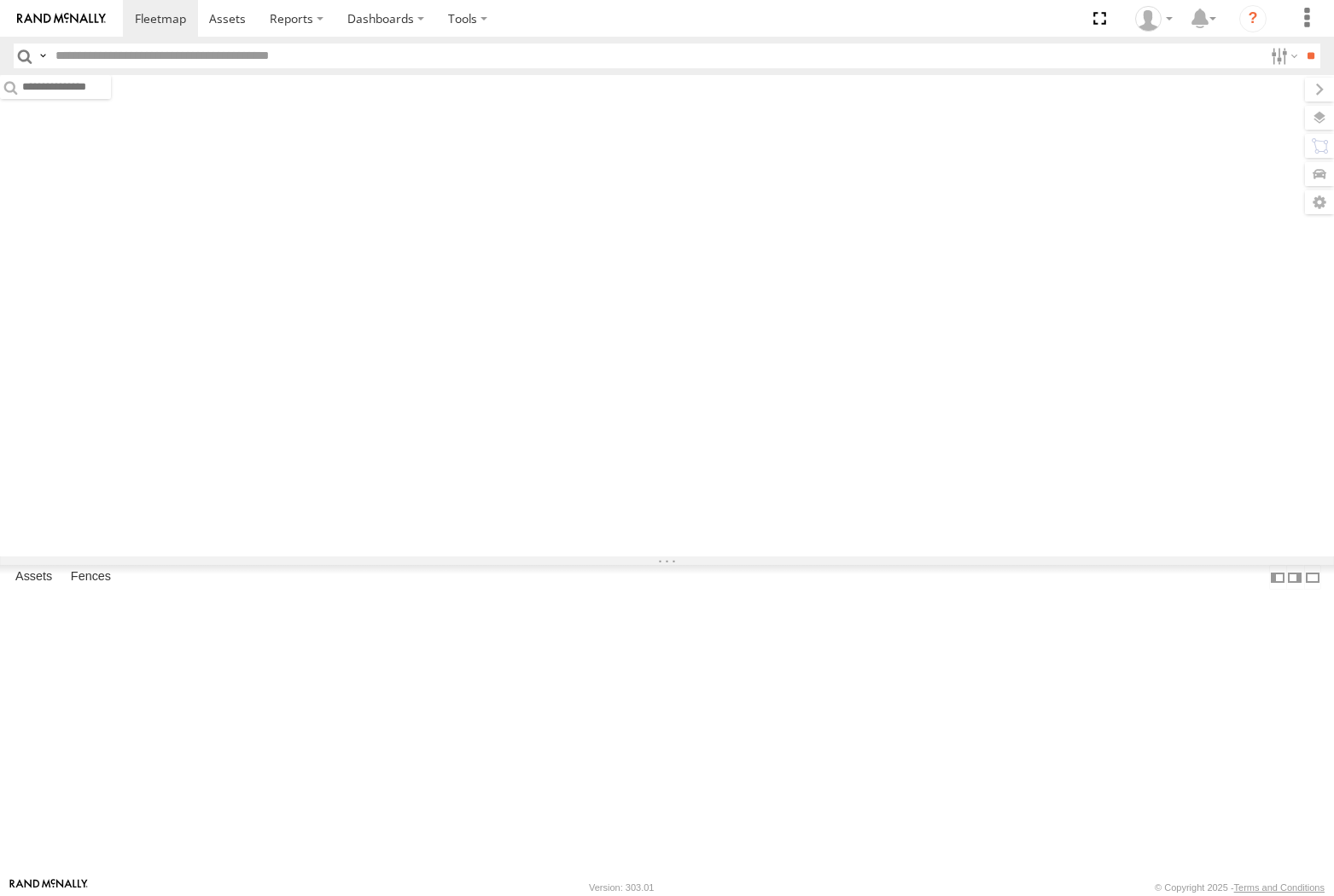 scroll, scrollTop: 0, scrollLeft: 0, axis: both 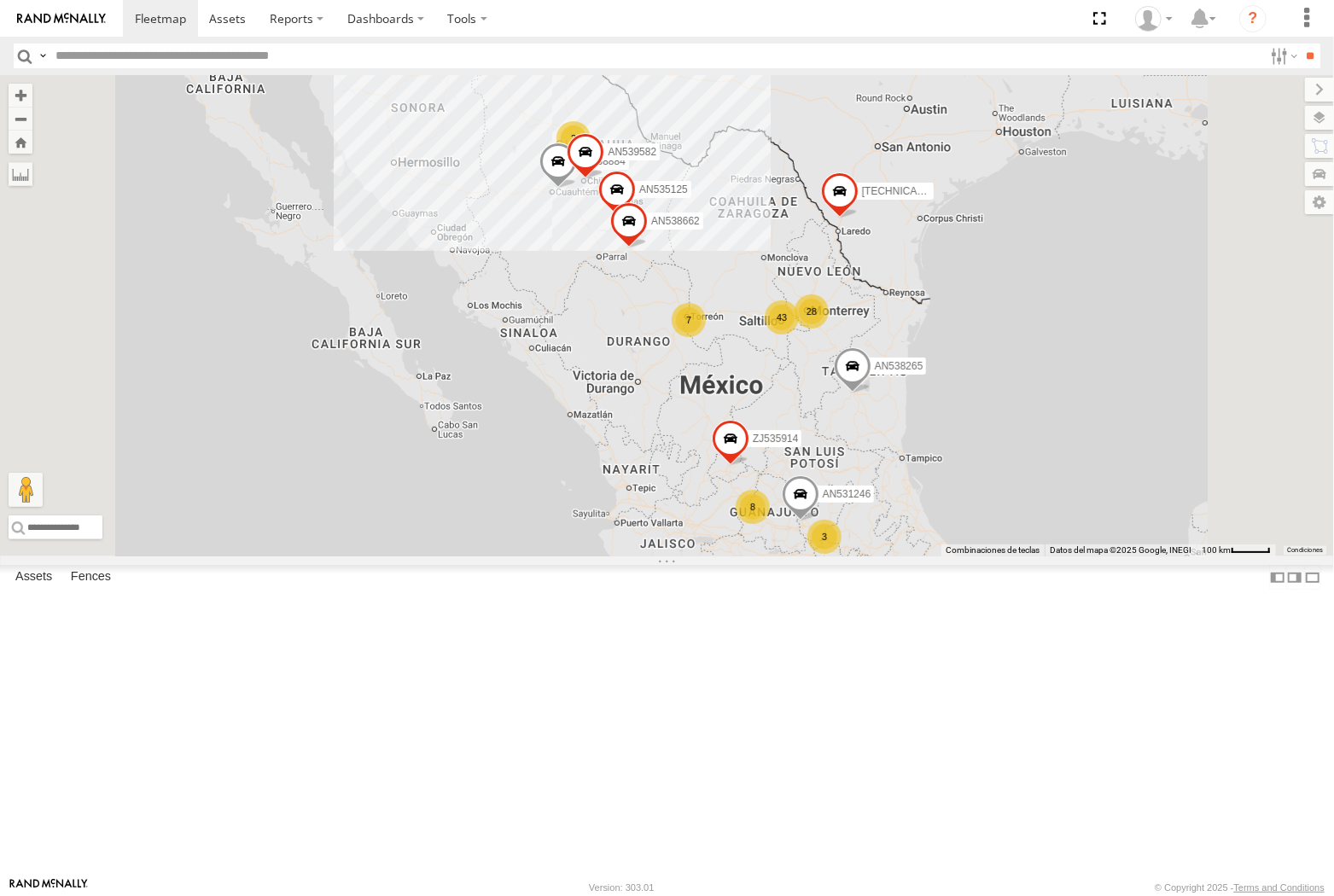 click at bounding box center (25, 55) 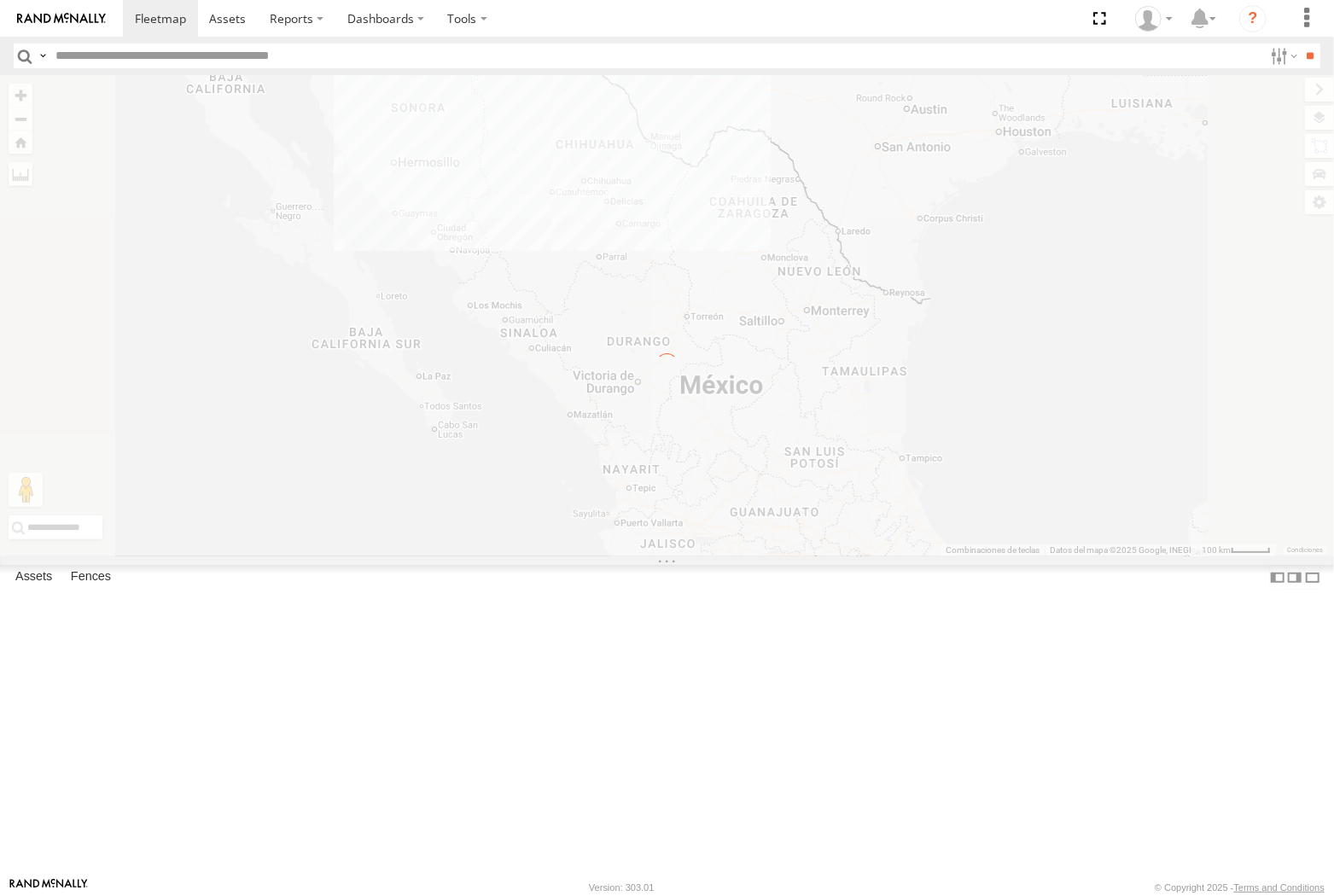 click at bounding box center [43, 55] 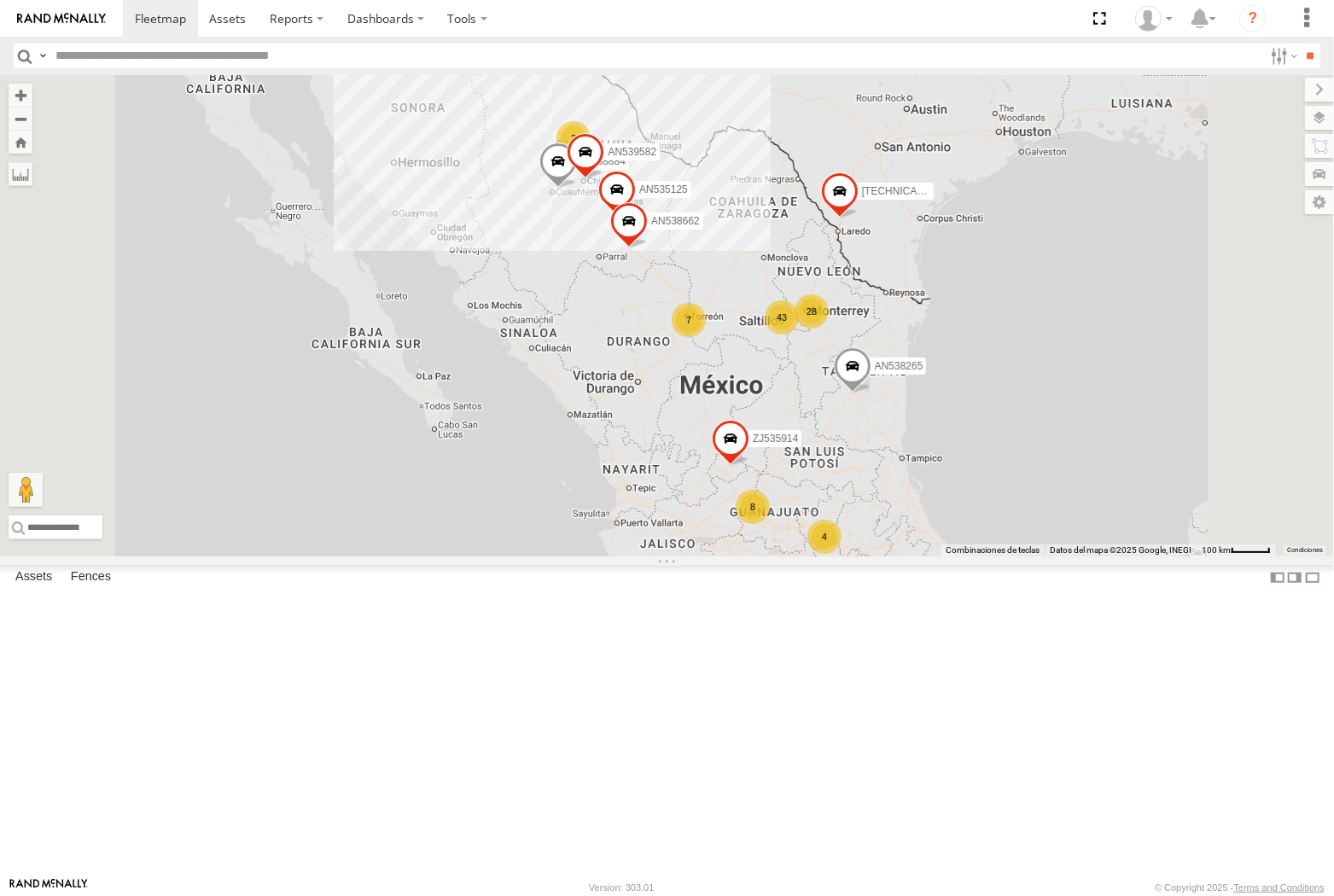 click on "Asset Label" at bounding box center (0, 0) 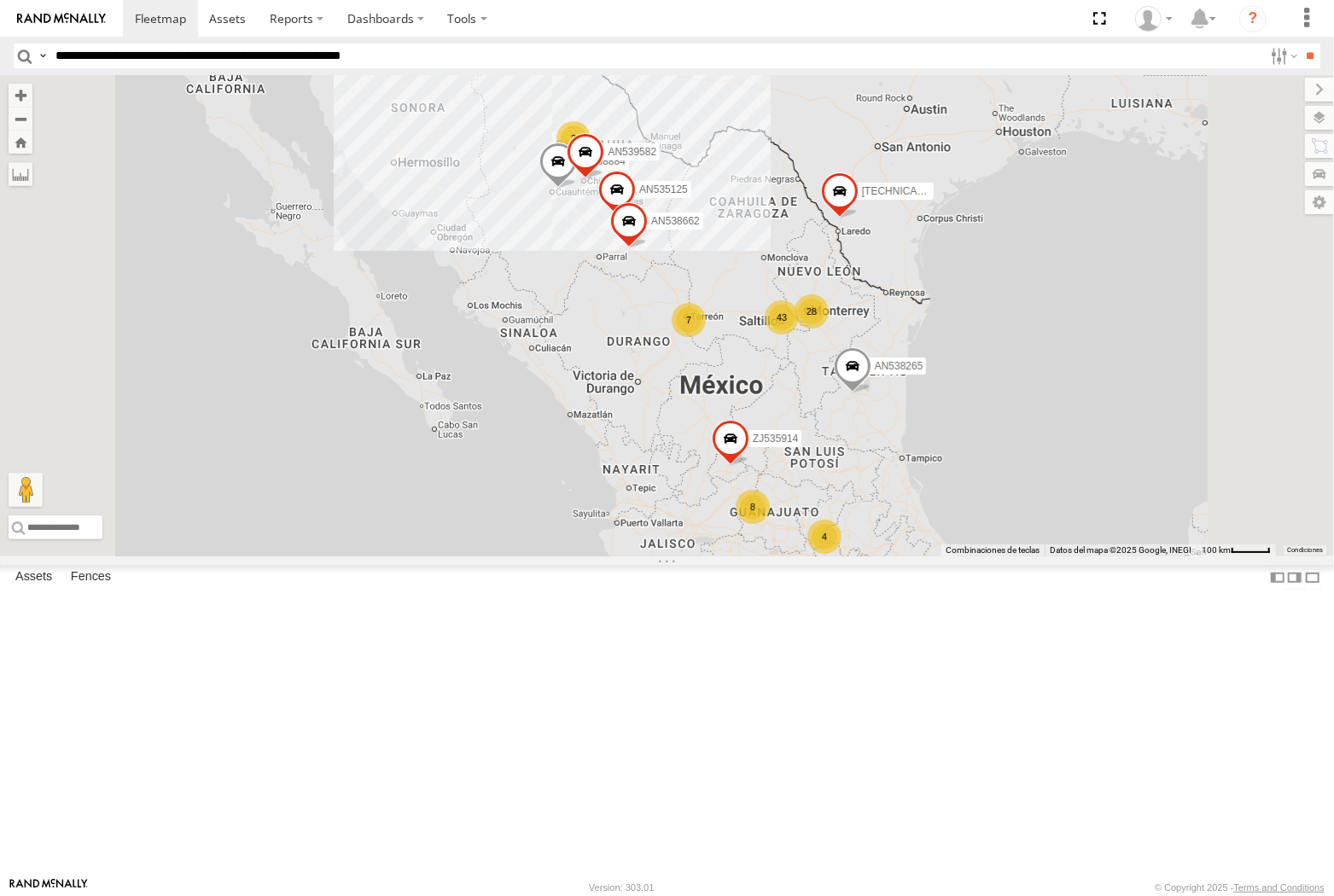 click on "**" at bounding box center (1310, 55) 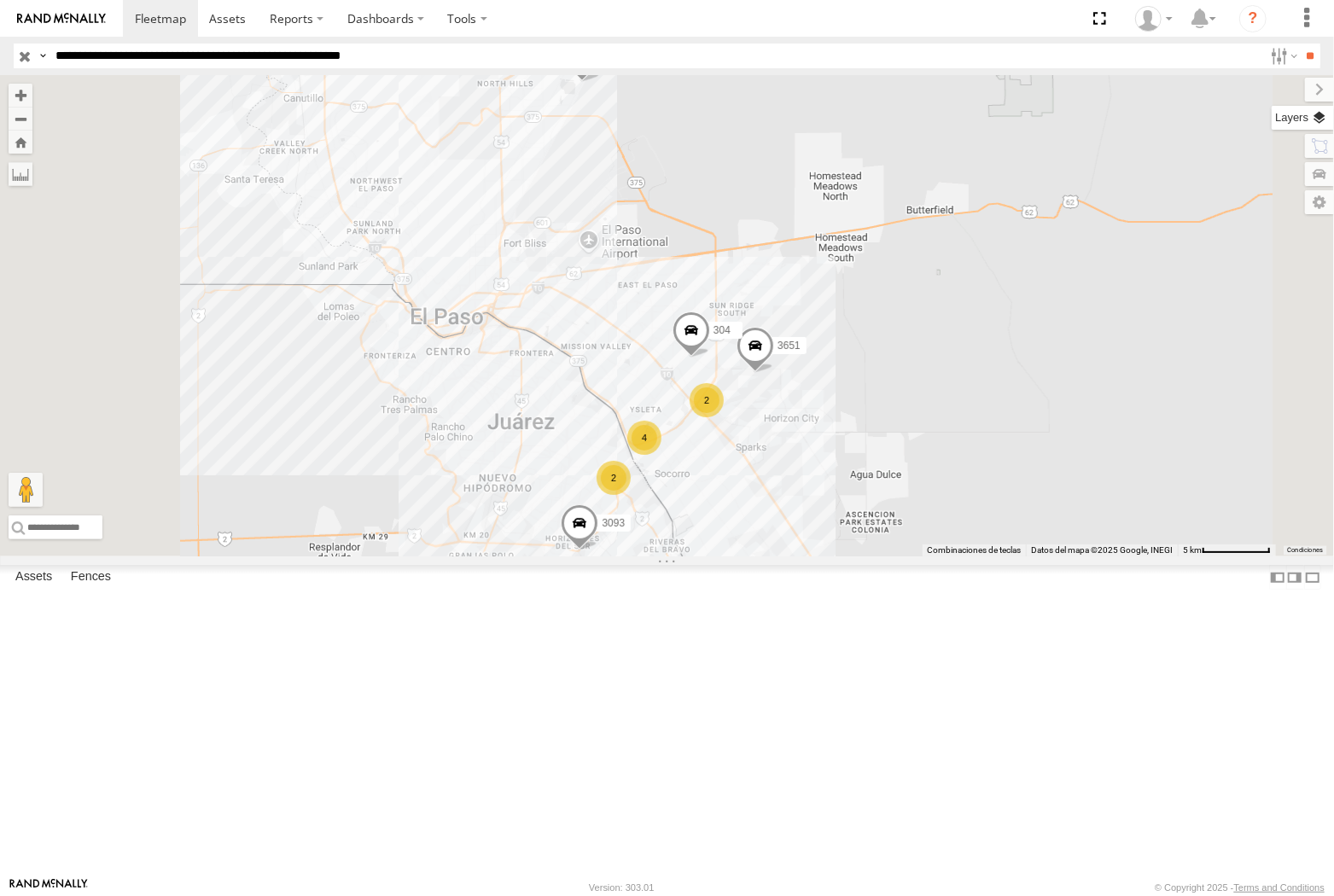 click at bounding box center (1302, 118) 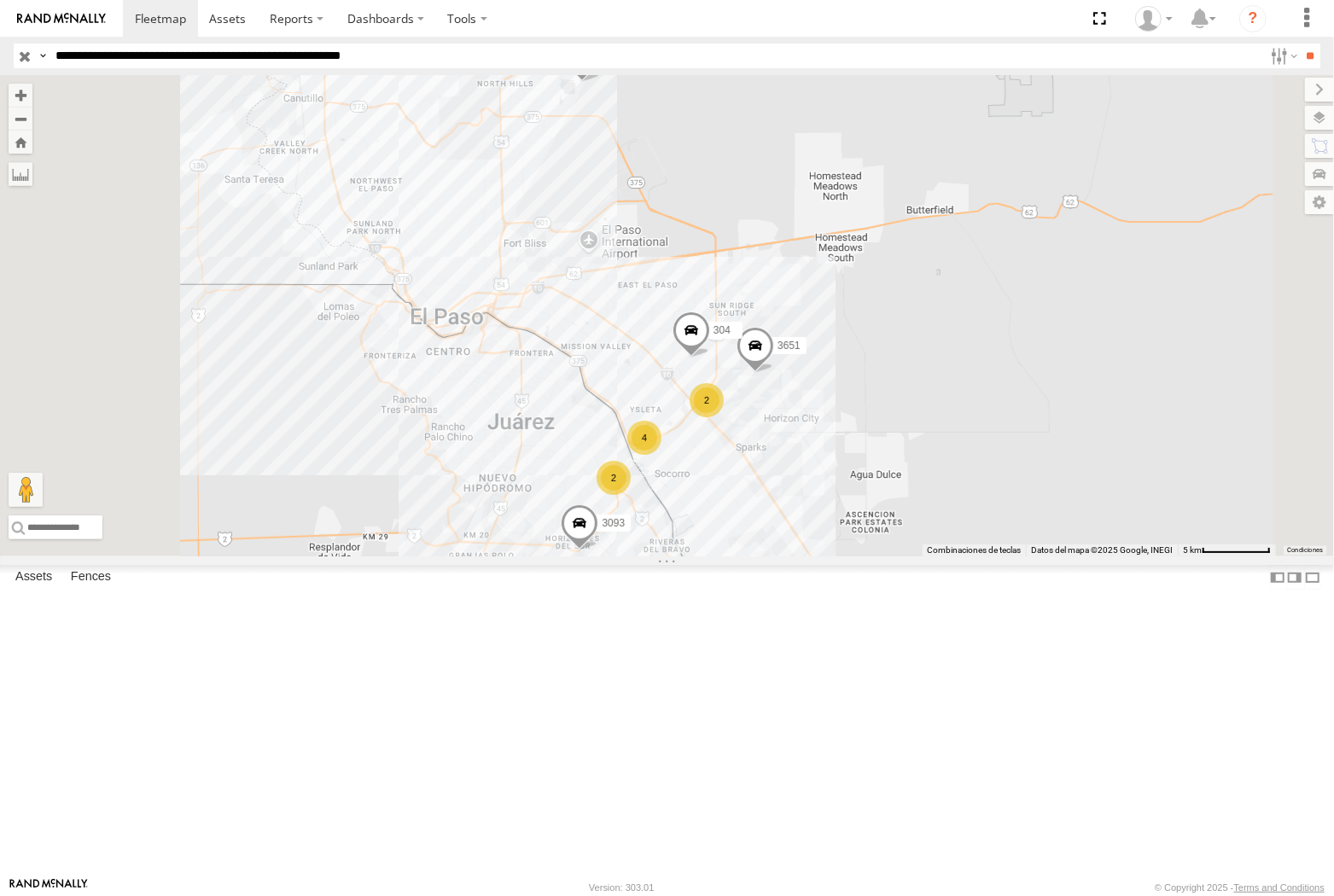 click on "Basemaps" at bounding box center [0, 0] 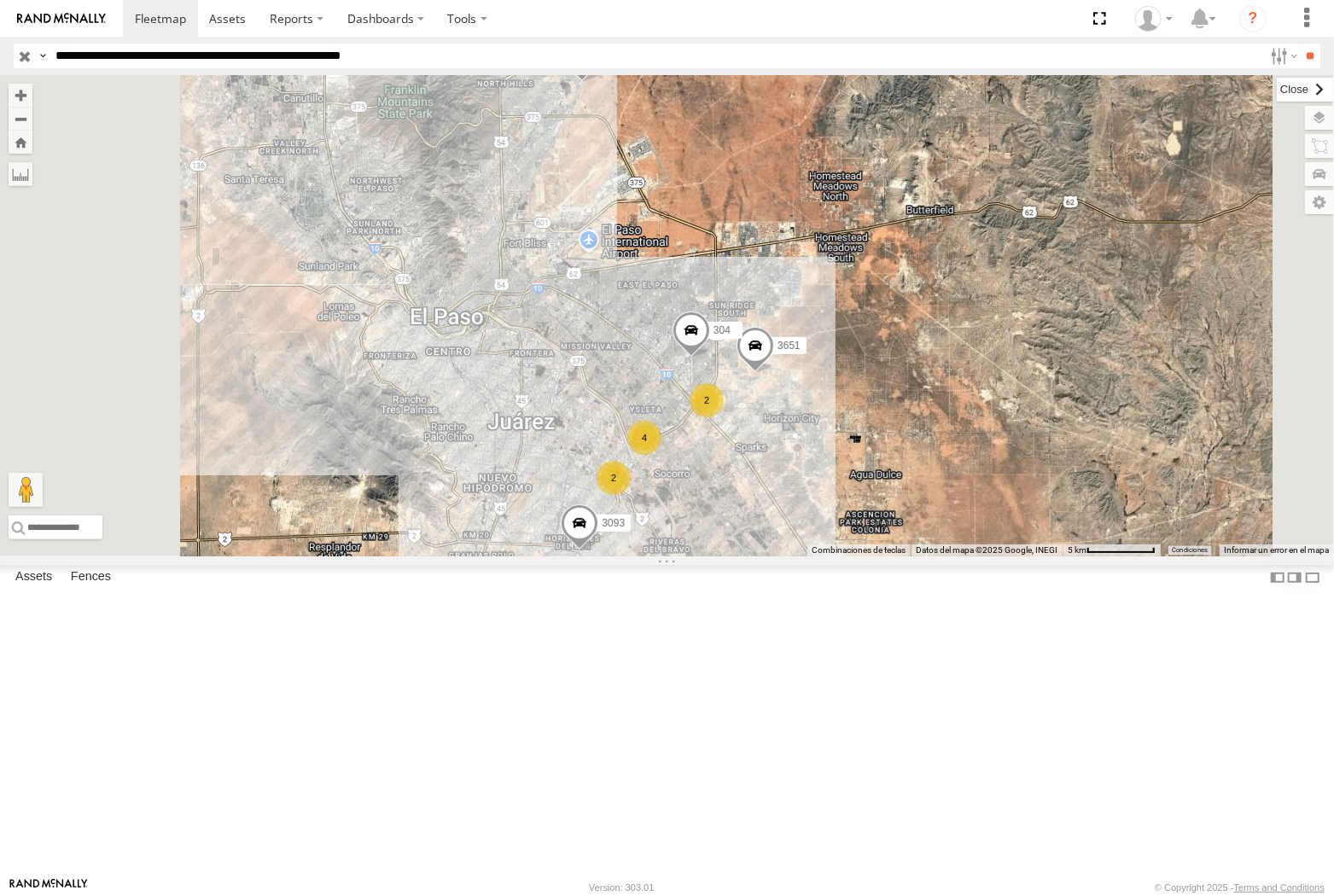 click at bounding box center (1305, 90) 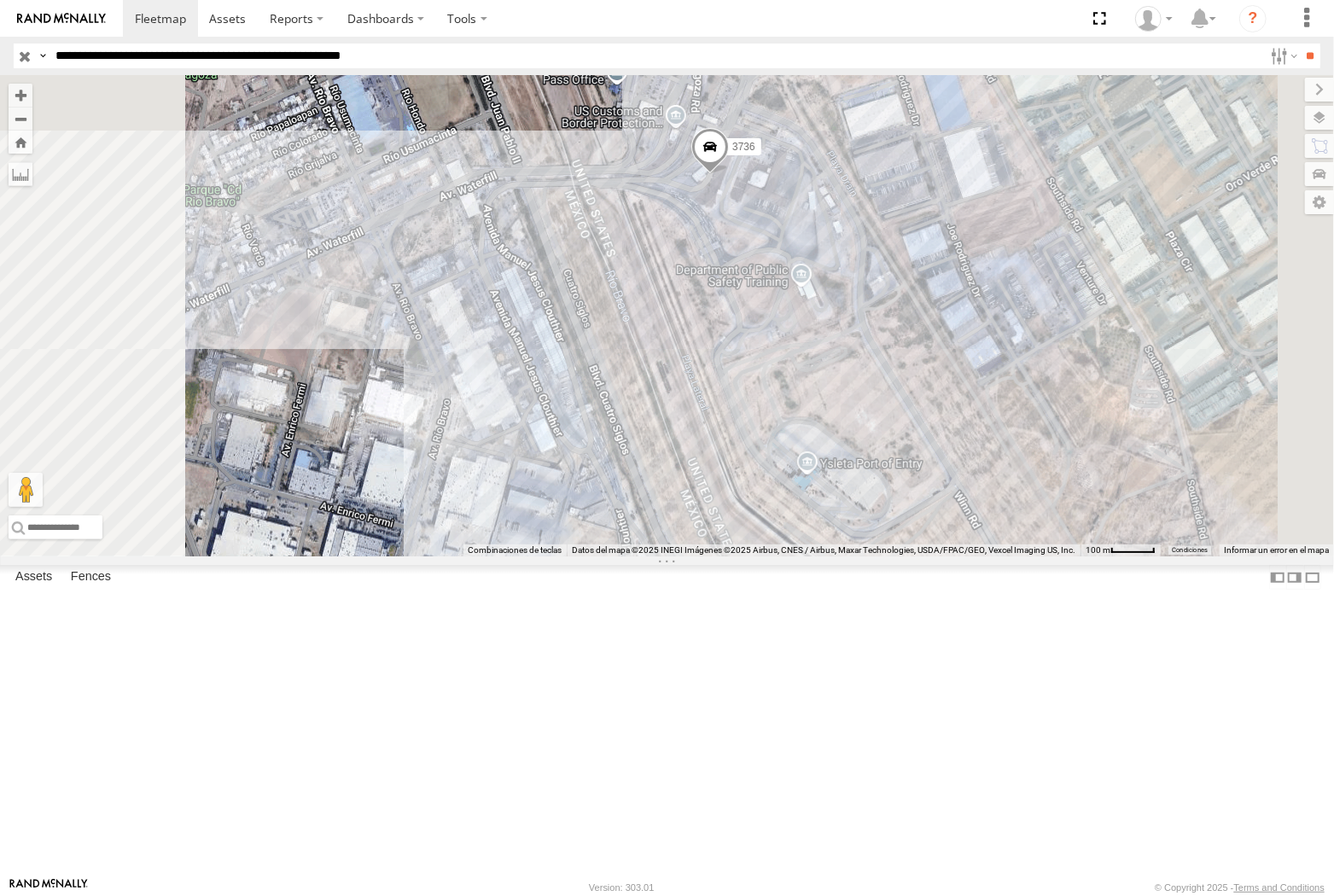 drag, startPoint x: 395, startPoint y: 53, endPoint x: 419, endPoint y: 90, distance: 44.102154 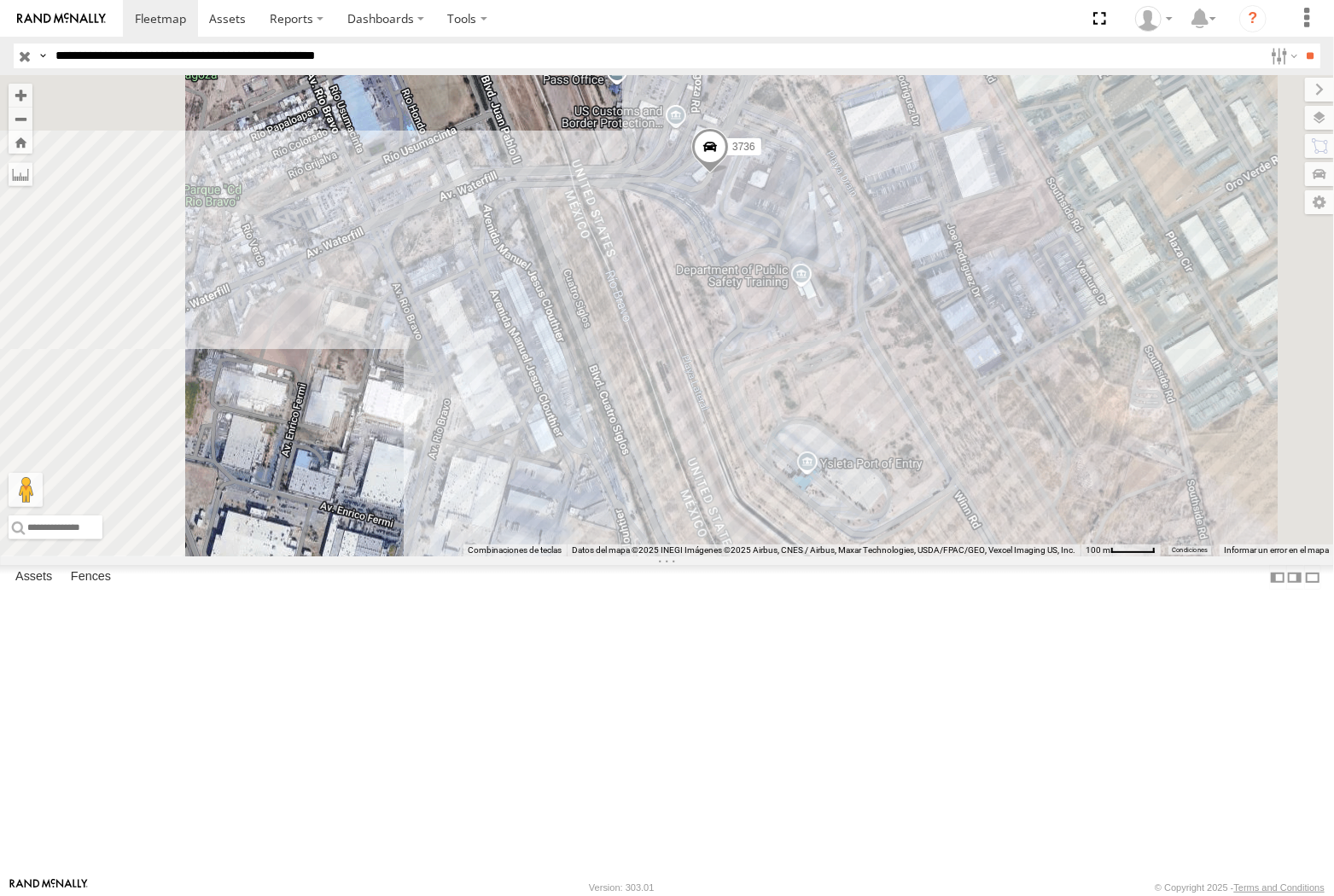 type on "**********" 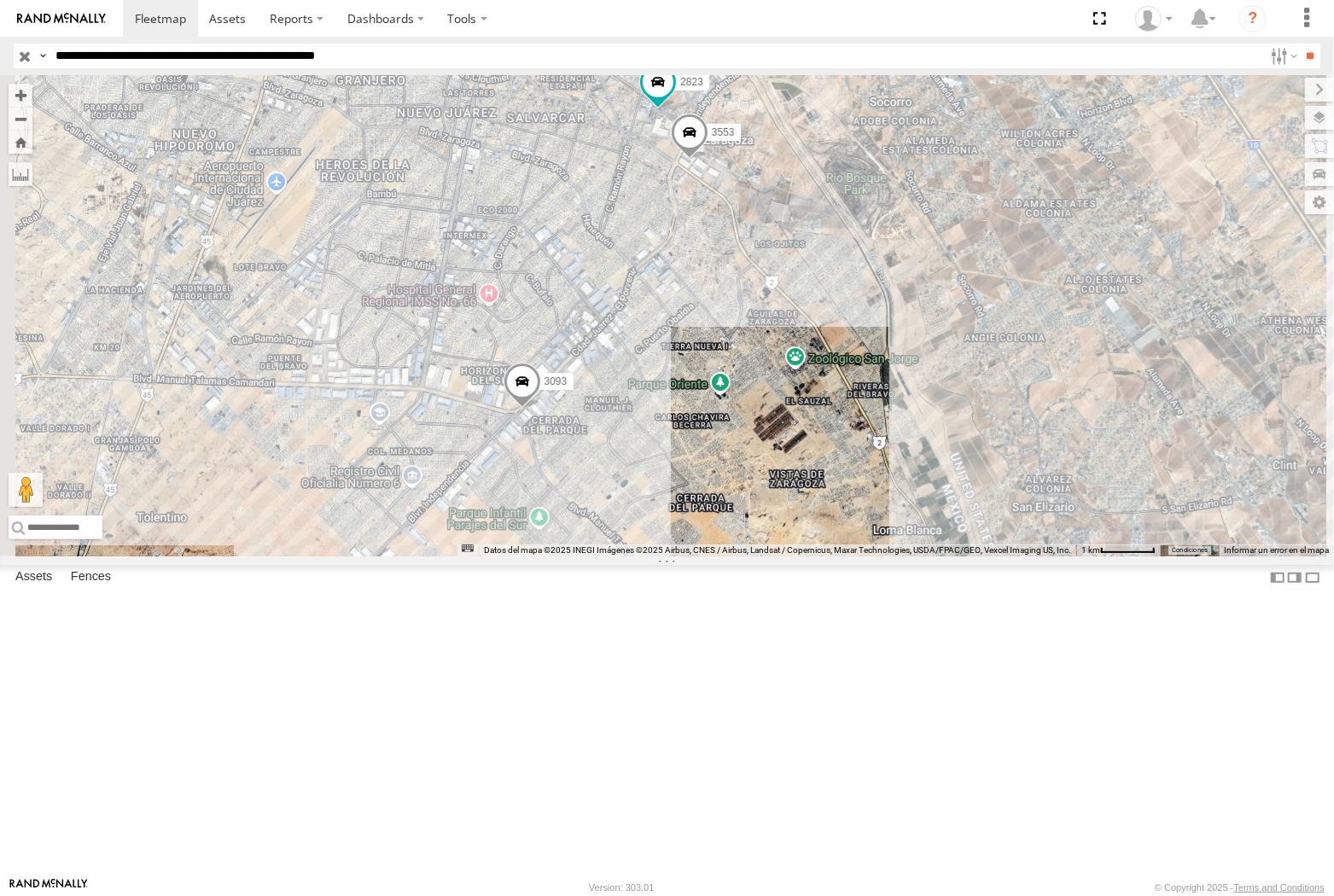 drag, startPoint x: 720, startPoint y: 497, endPoint x: 752, endPoint y: 455, distance: 52.801515 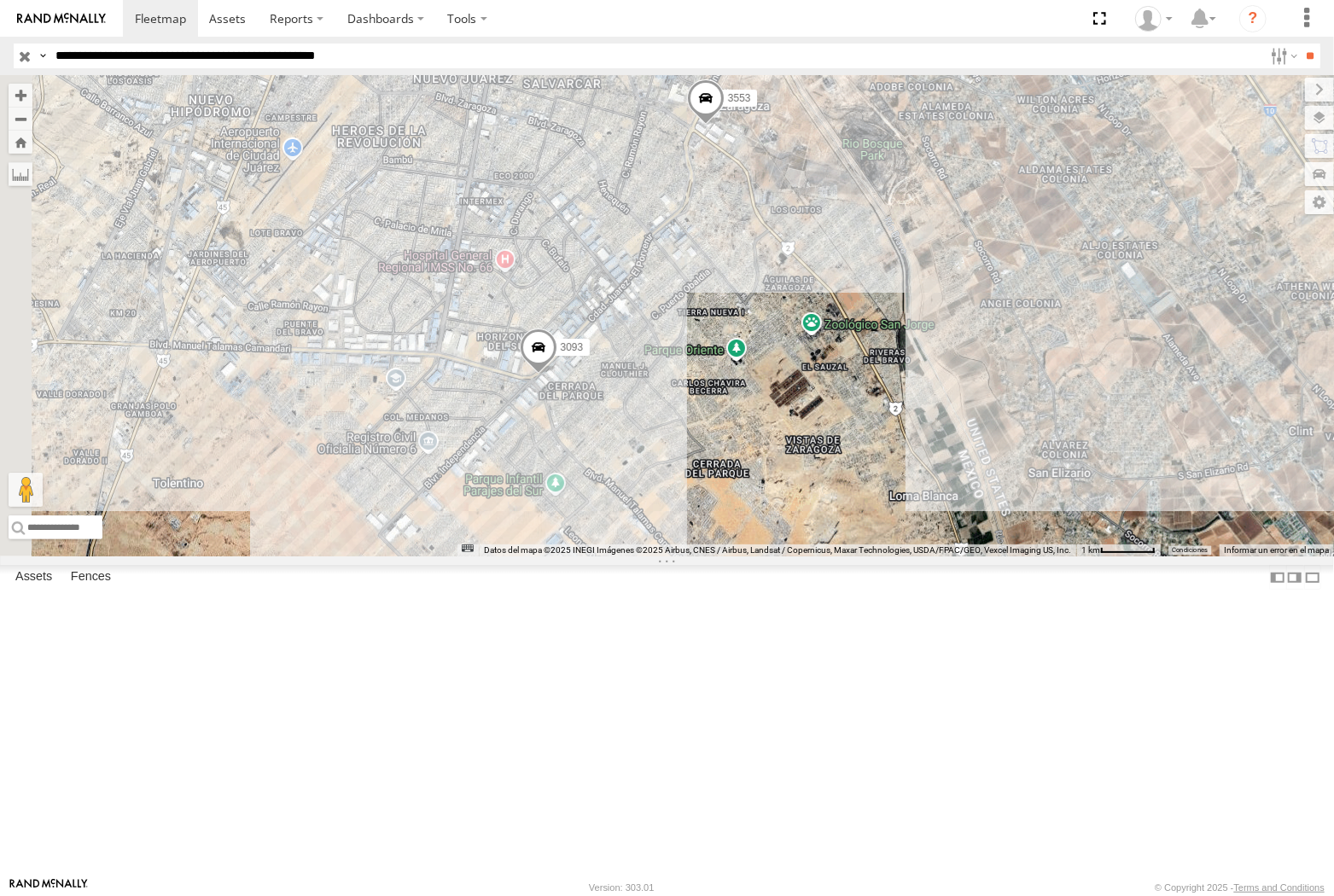 click at bounding box center [538, 352] 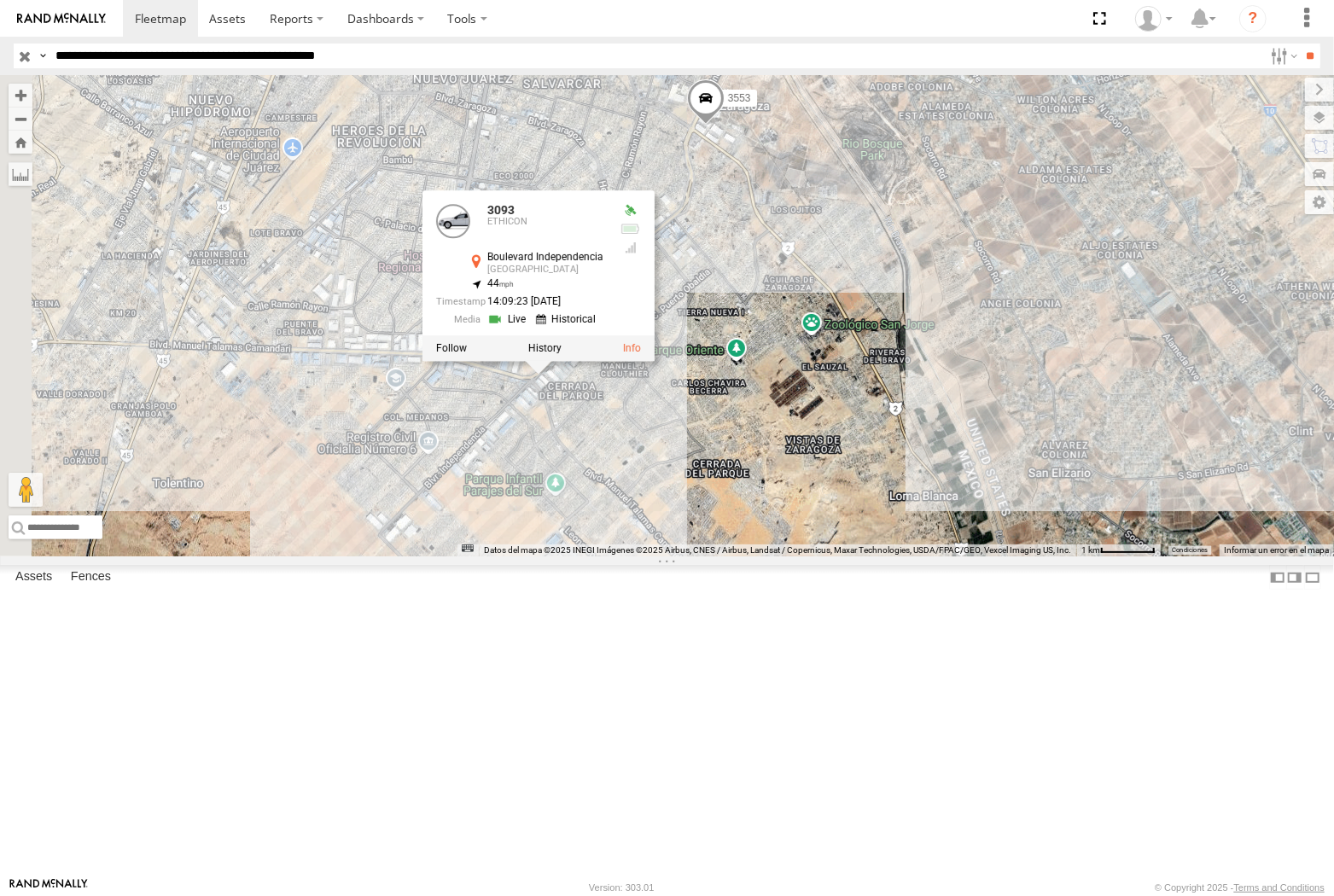 click at bounding box center (544, 349) 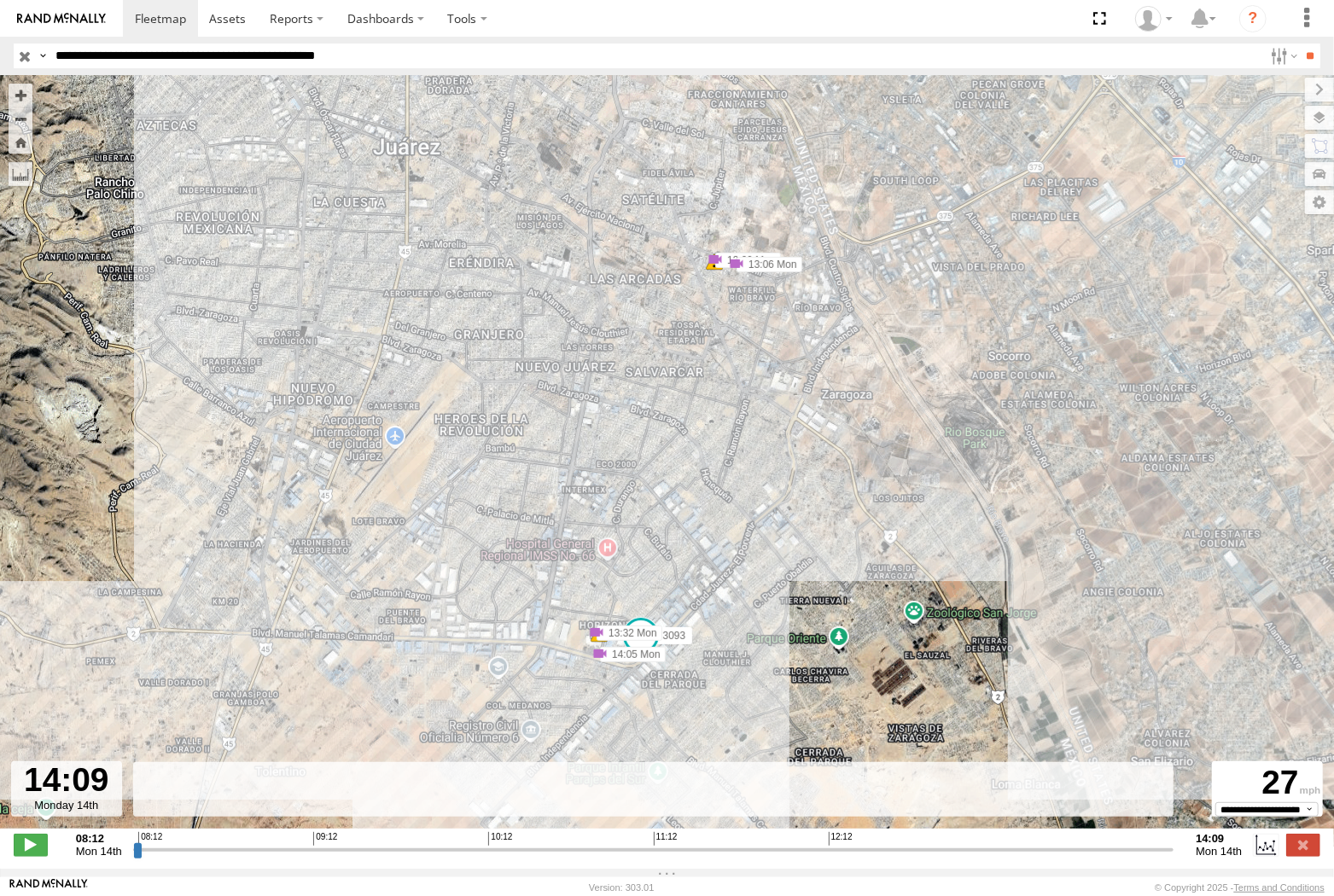 drag, startPoint x: 1146, startPoint y: 857, endPoint x: 1264, endPoint y: 805, distance: 128.9496 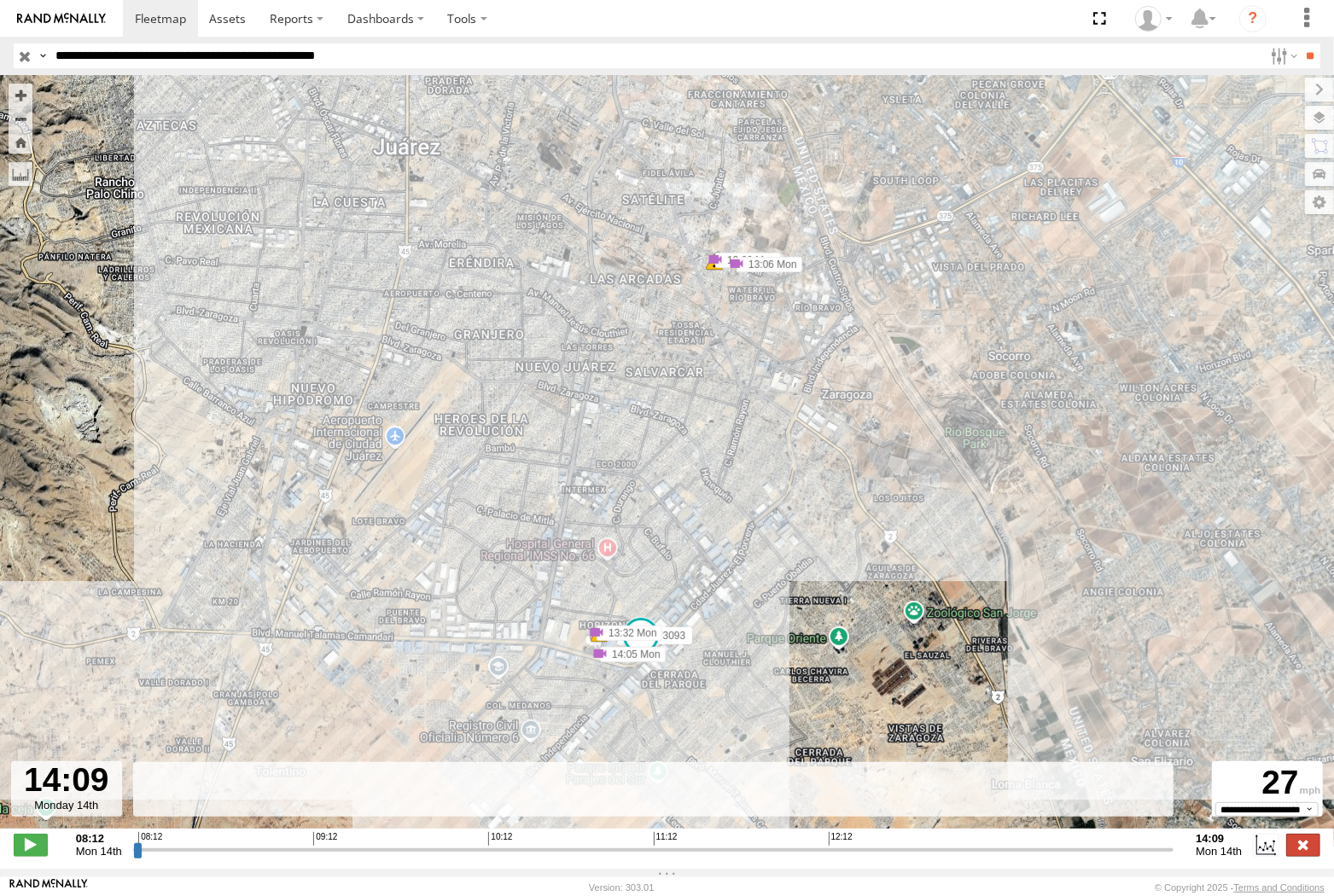 click at bounding box center (1303, 845) 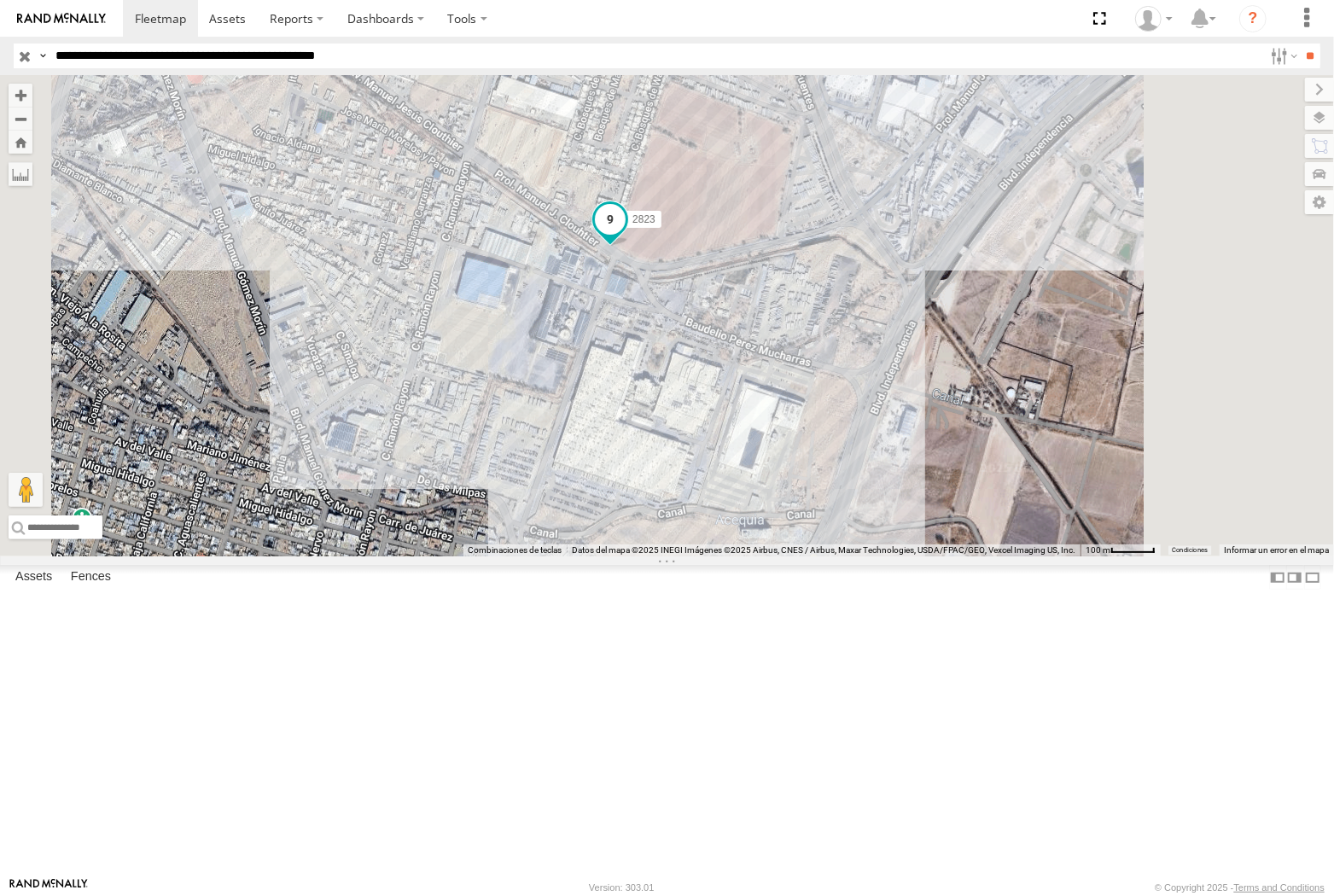 click at bounding box center (610, 219) 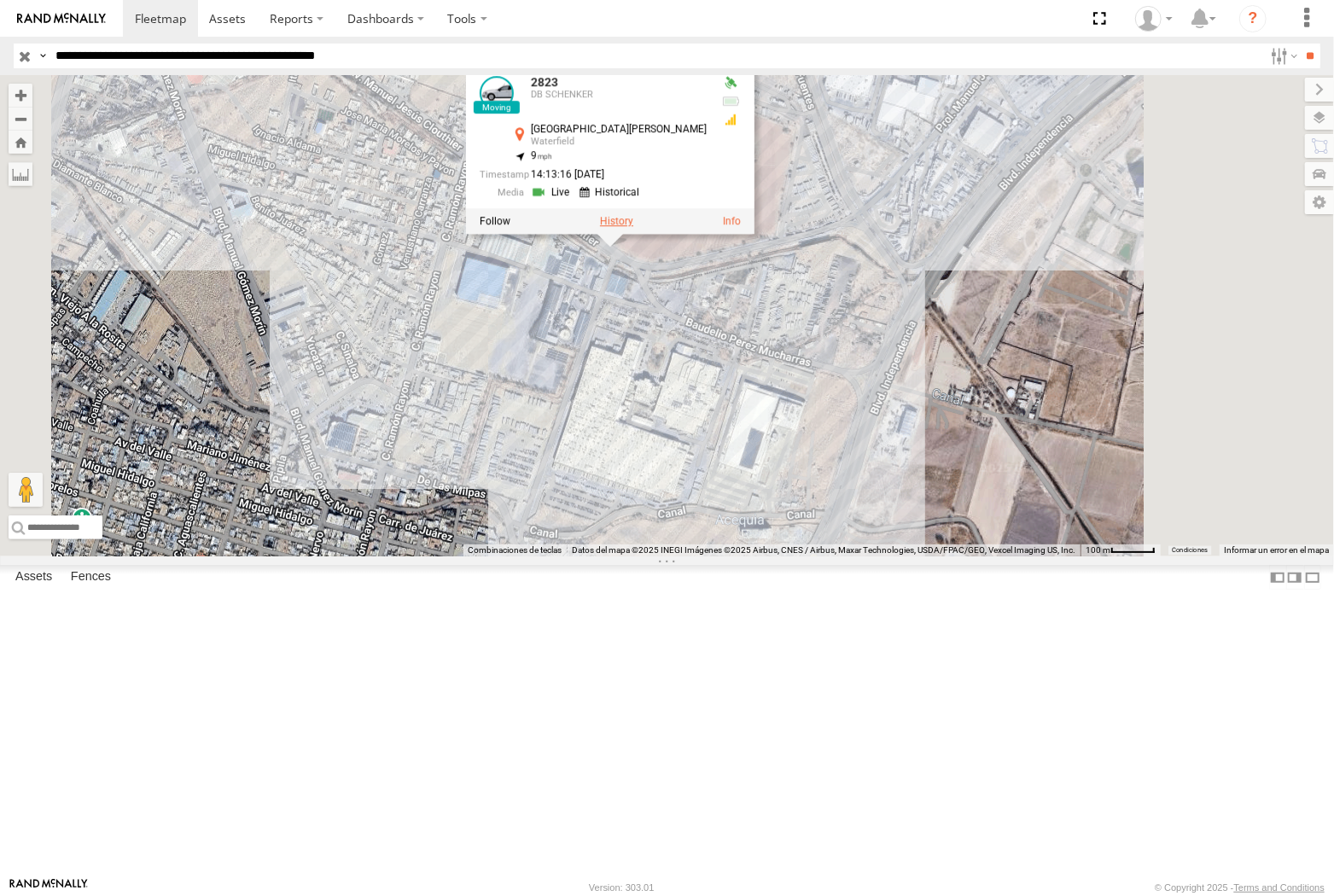 click at bounding box center (616, 221) 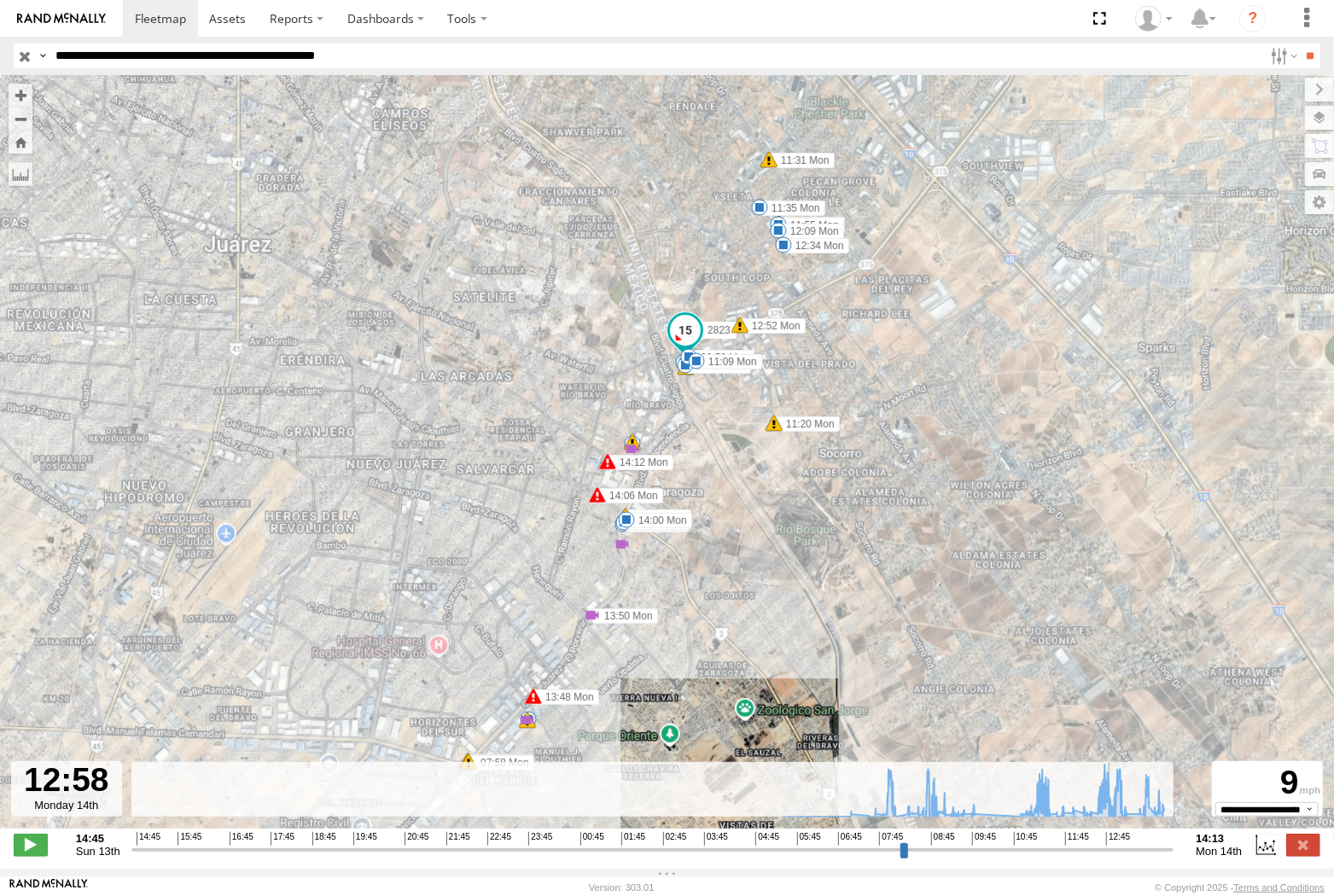 drag, startPoint x: 1161, startPoint y: 858, endPoint x: 1113, endPoint y: 841, distance: 50.921508 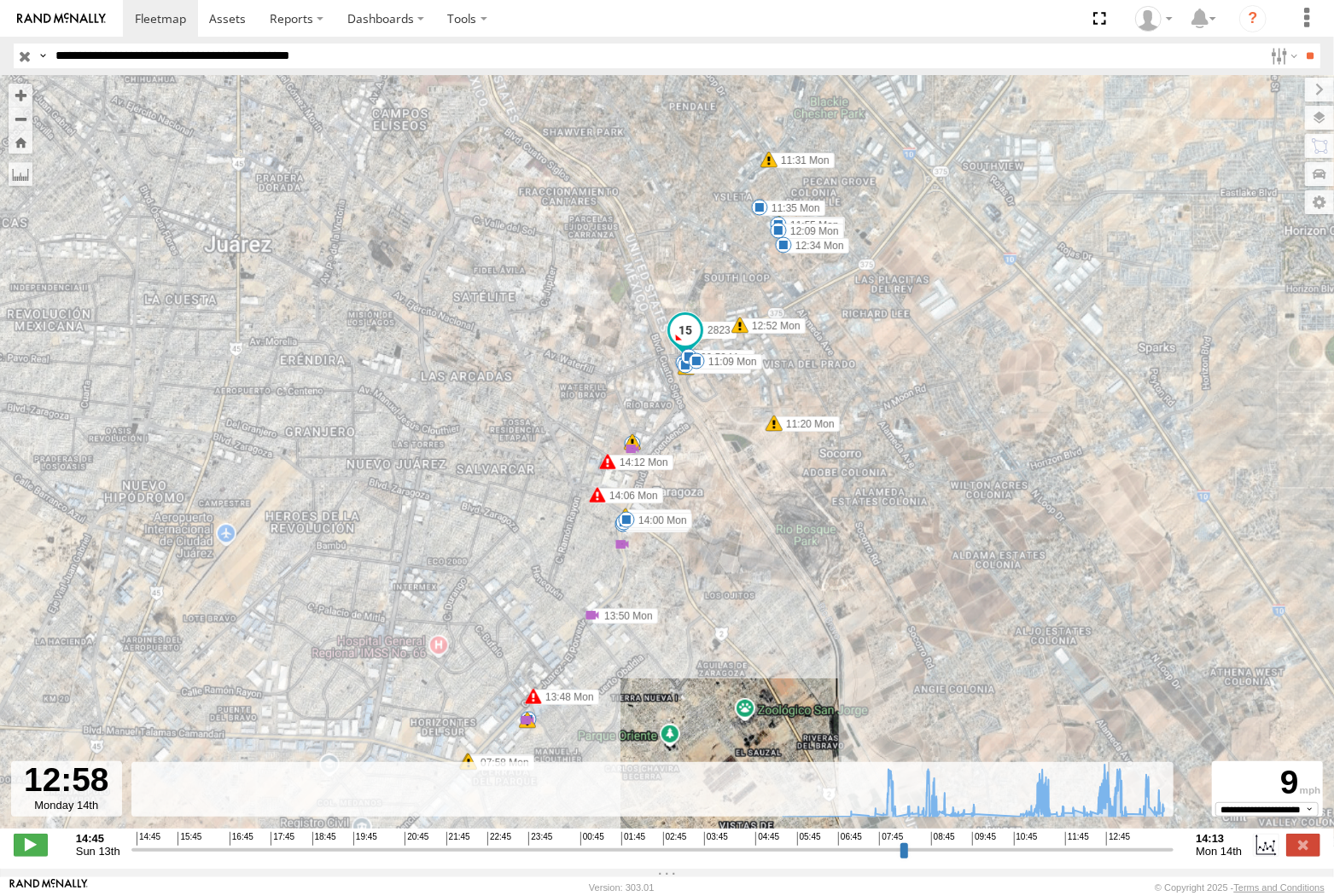 click on "**" at bounding box center (1310, 55) 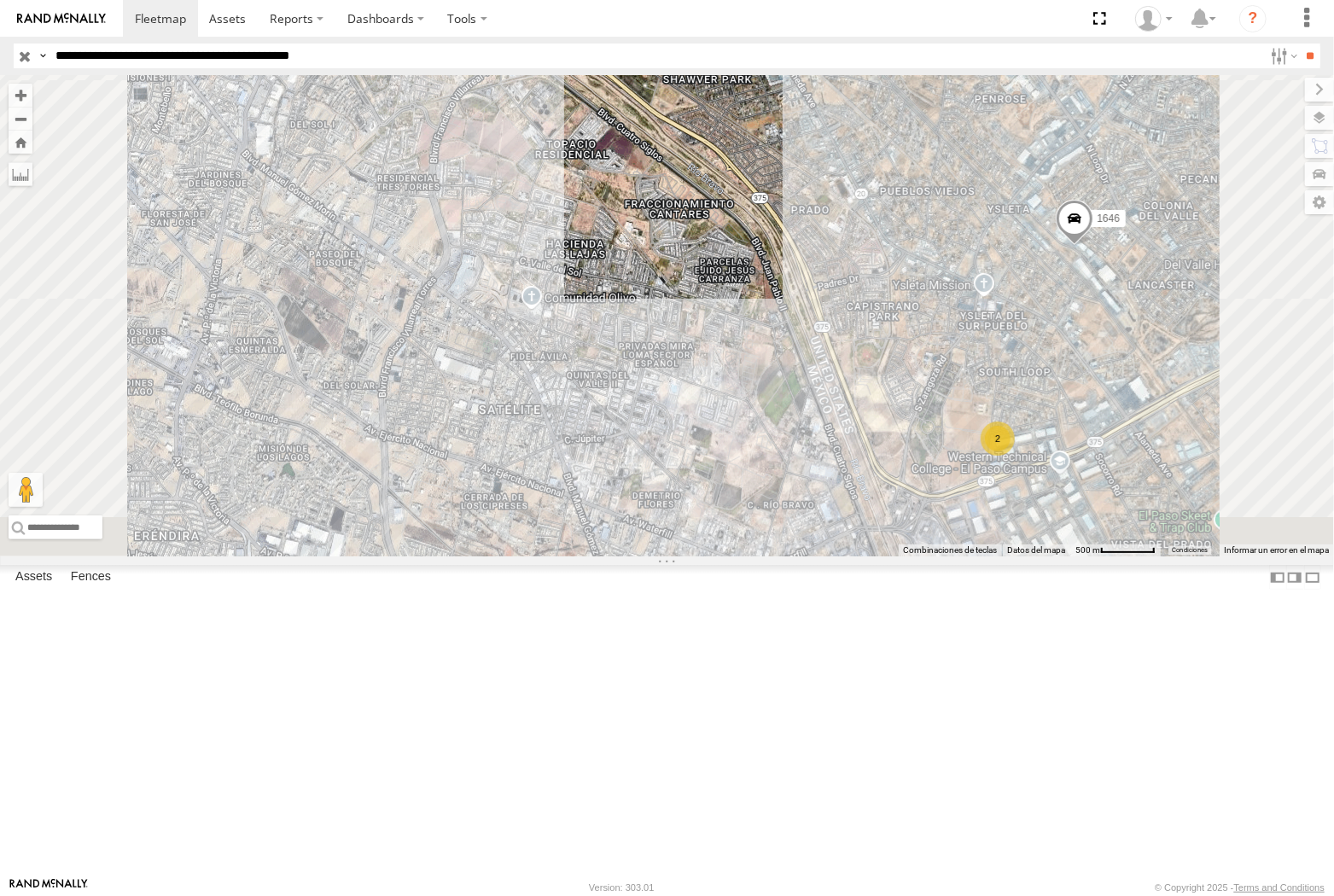 drag, startPoint x: 884, startPoint y: 601, endPoint x: 740, endPoint y: 259, distance: 371.07951 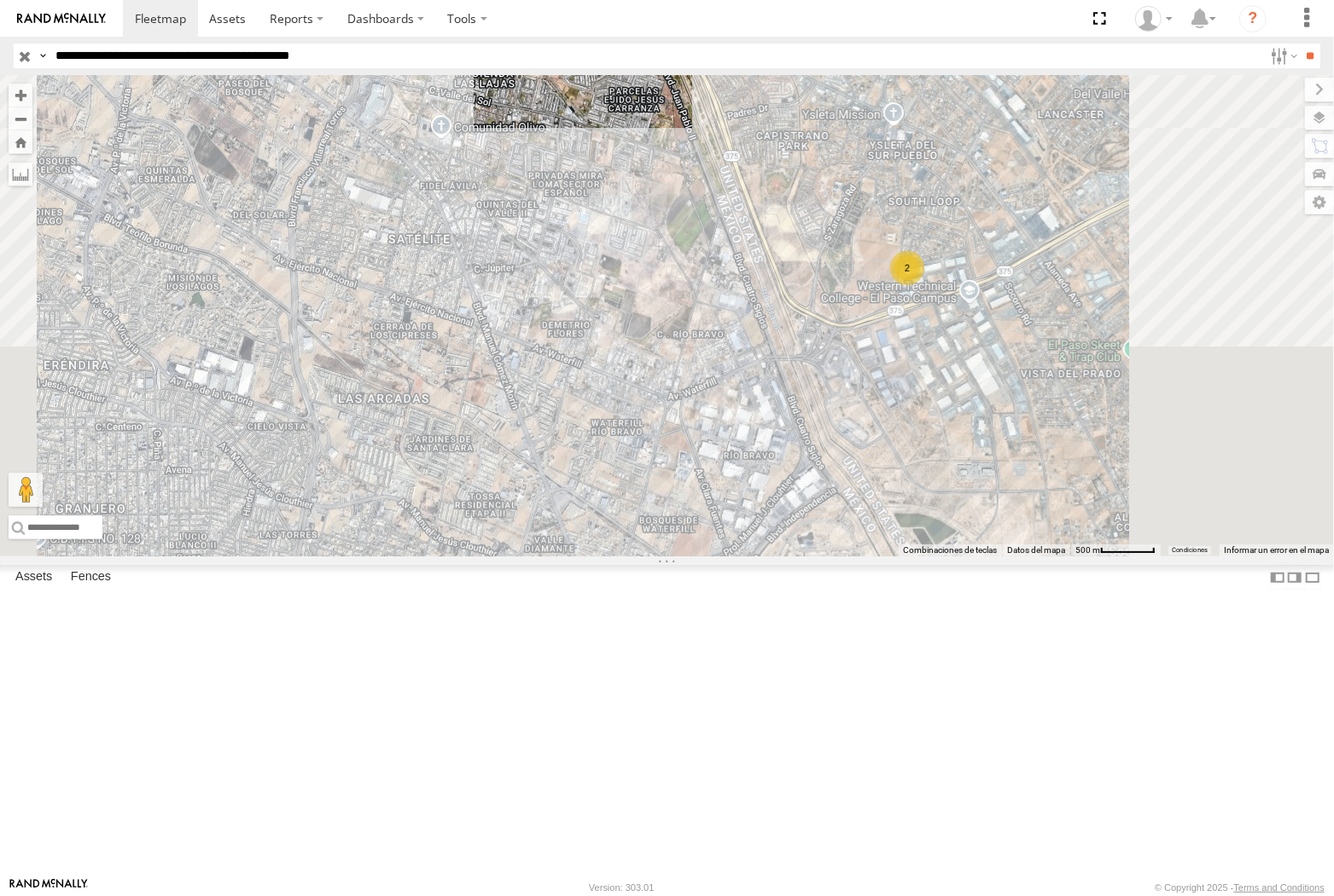 drag, startPoint x: 1057, startPoint y: 638, endPoint x: 1007, endPoint y: 478, distance: 167.63055 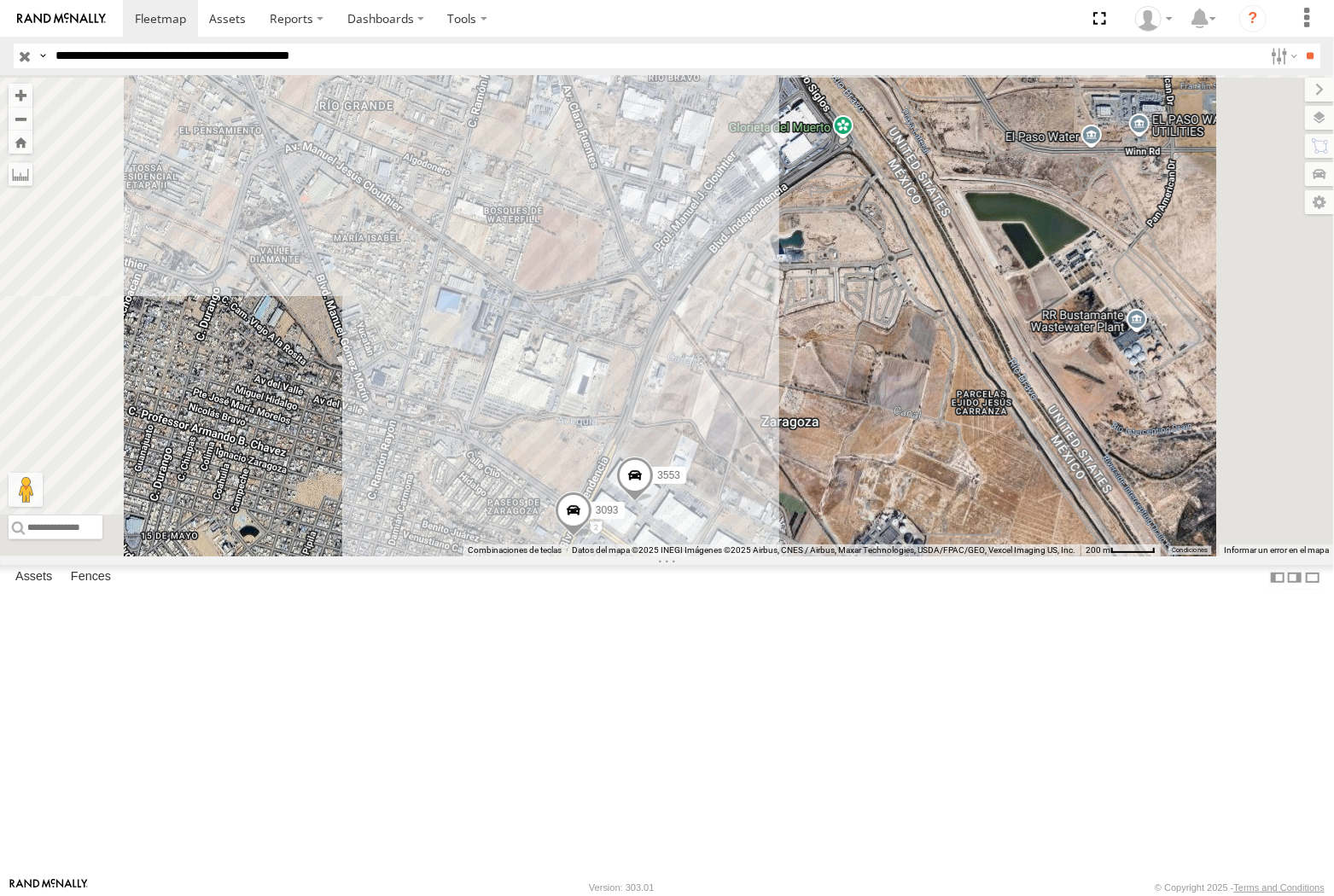 click on "**********" at bounding box center [655, 55] 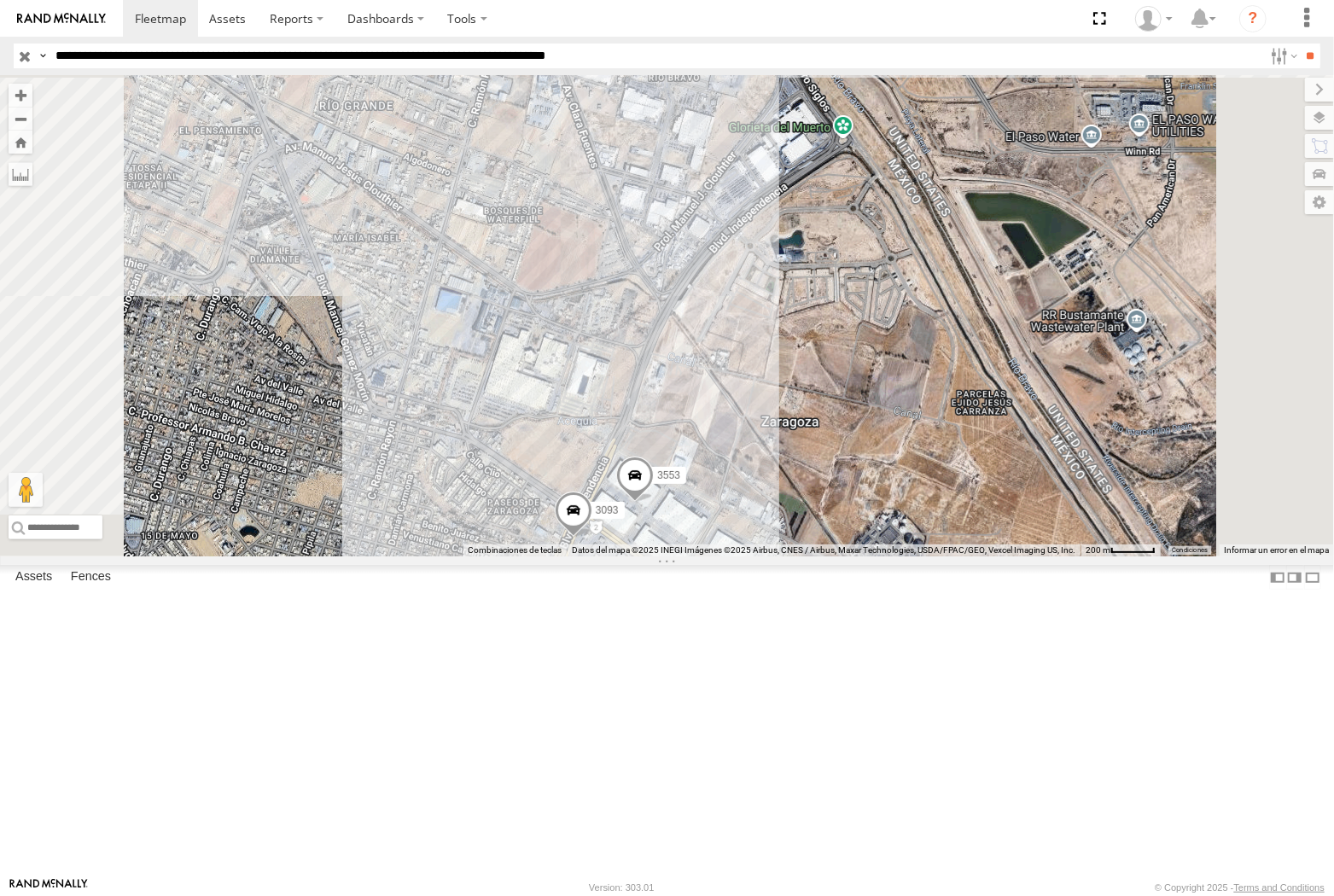 click on "**" at bounding box center [1310, 55] 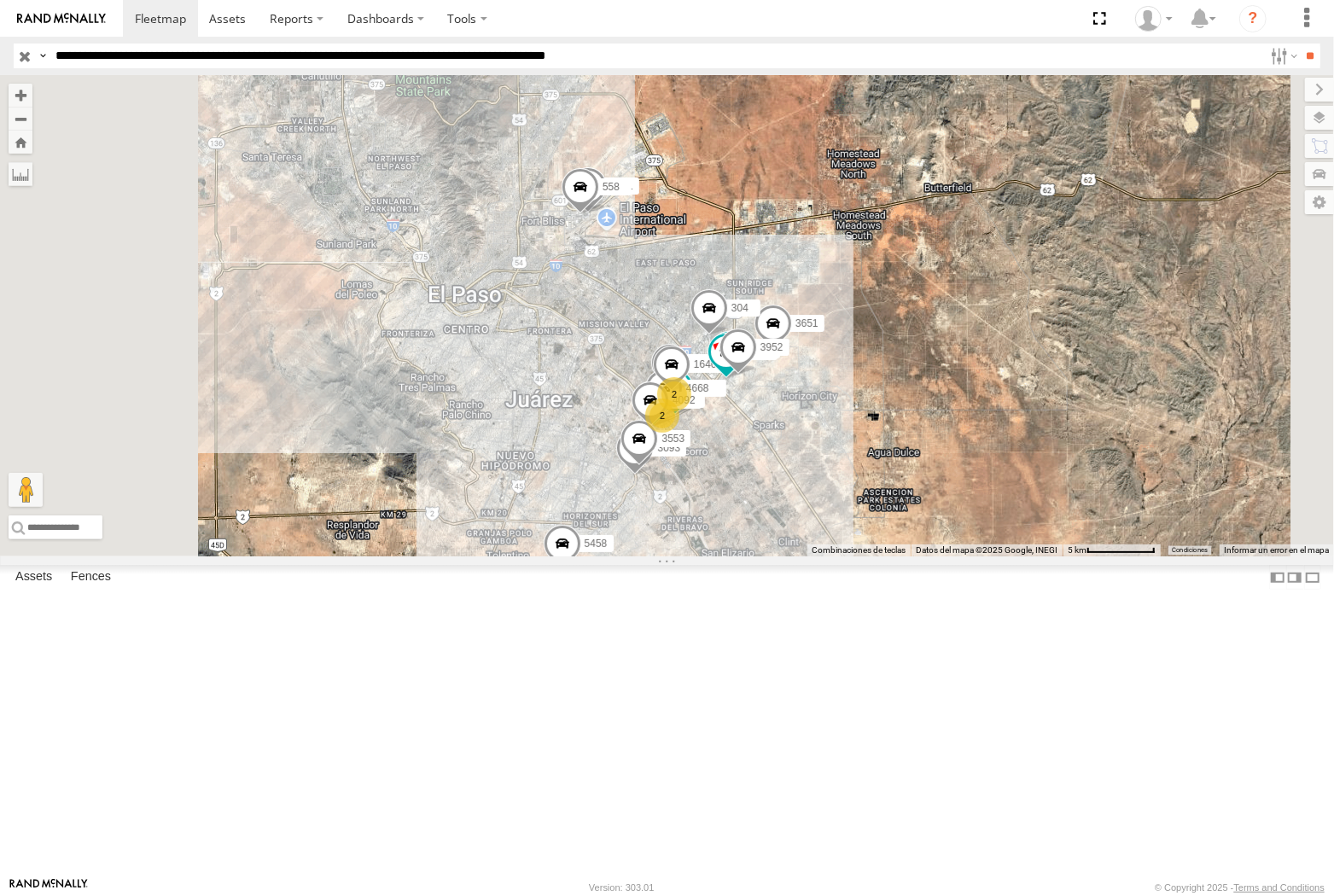 click on "**********" at bounding box center (655, 55) 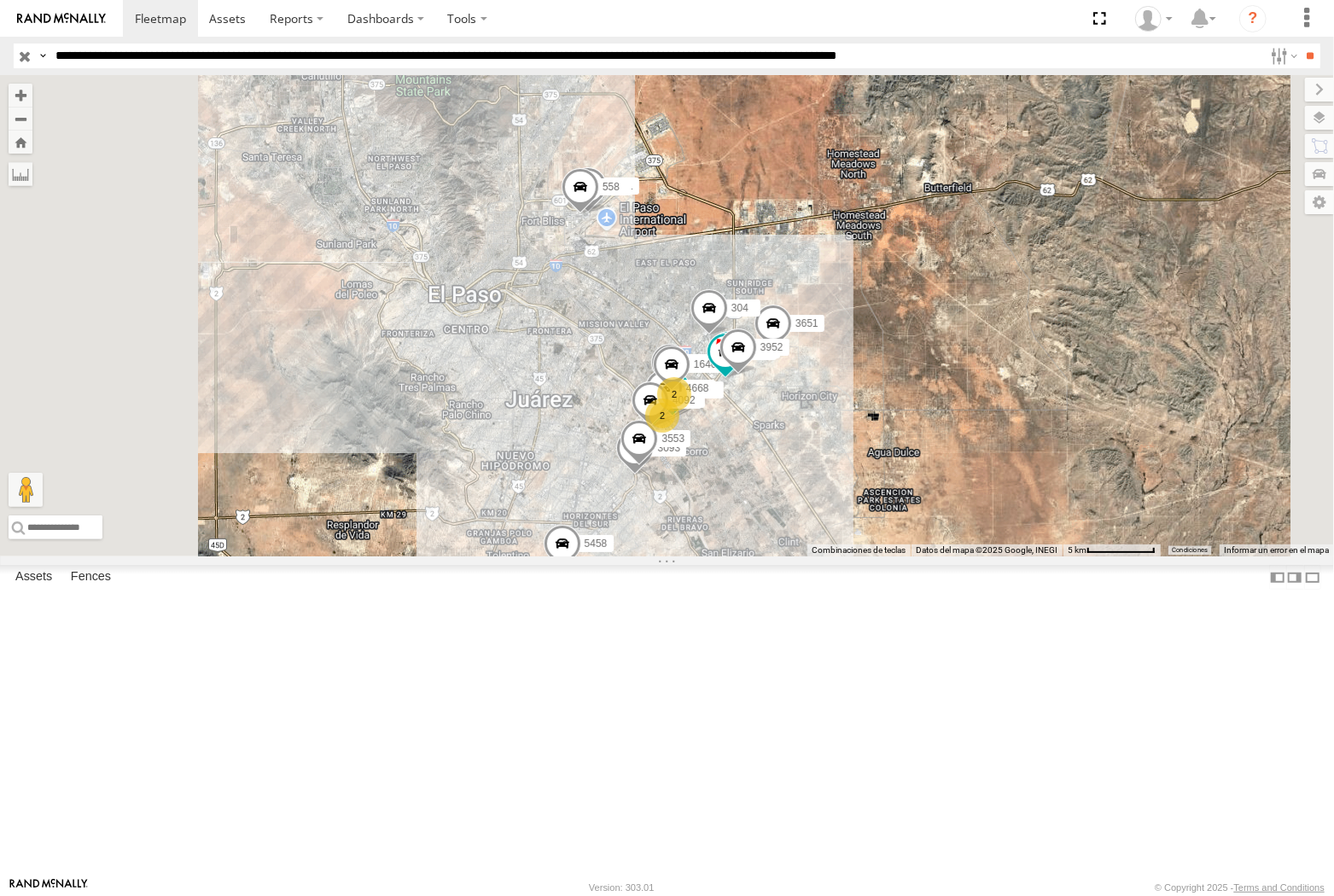 type on "**********" 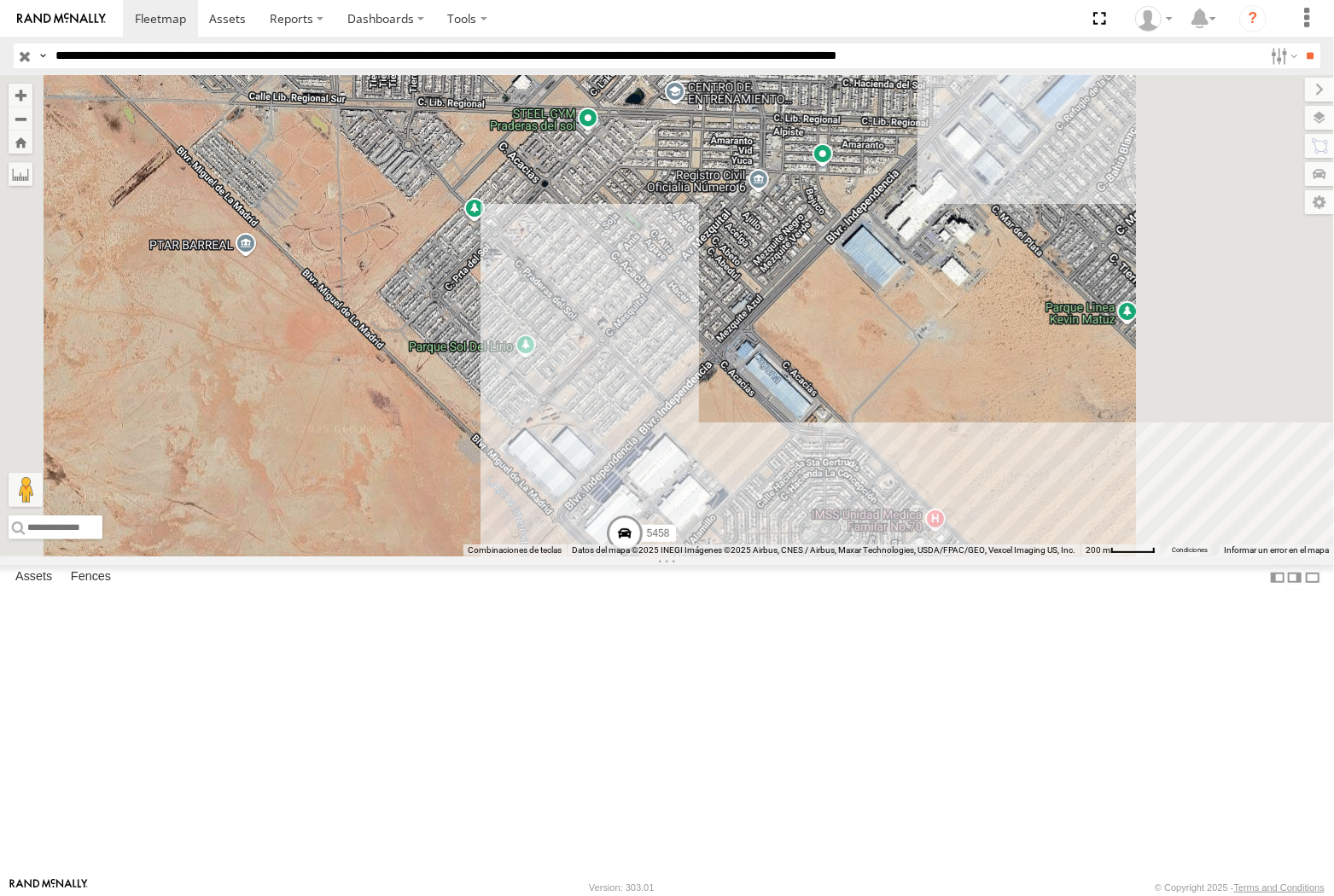 click at bounding box center (624, 538) 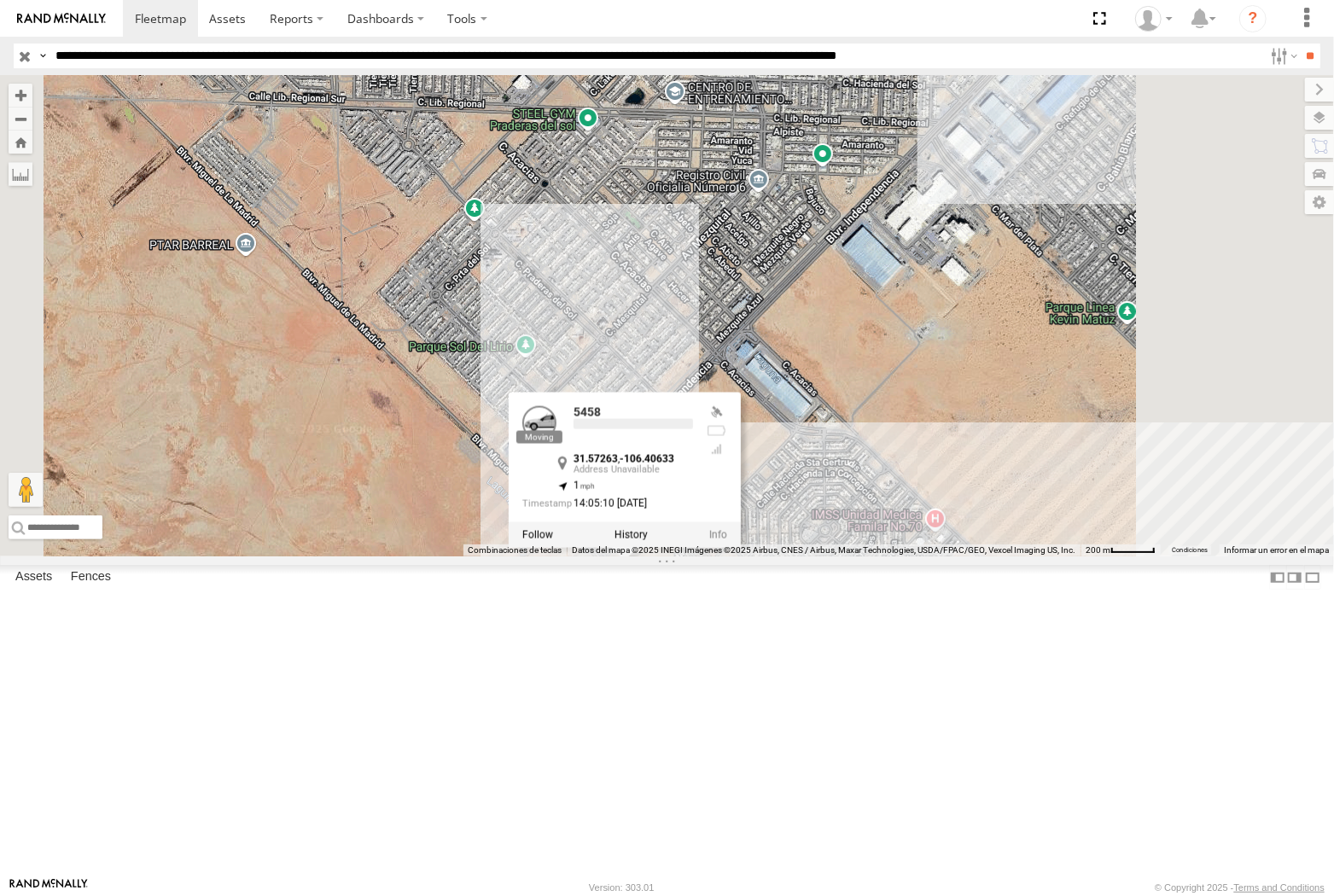 click at bounding box center (630, 535) 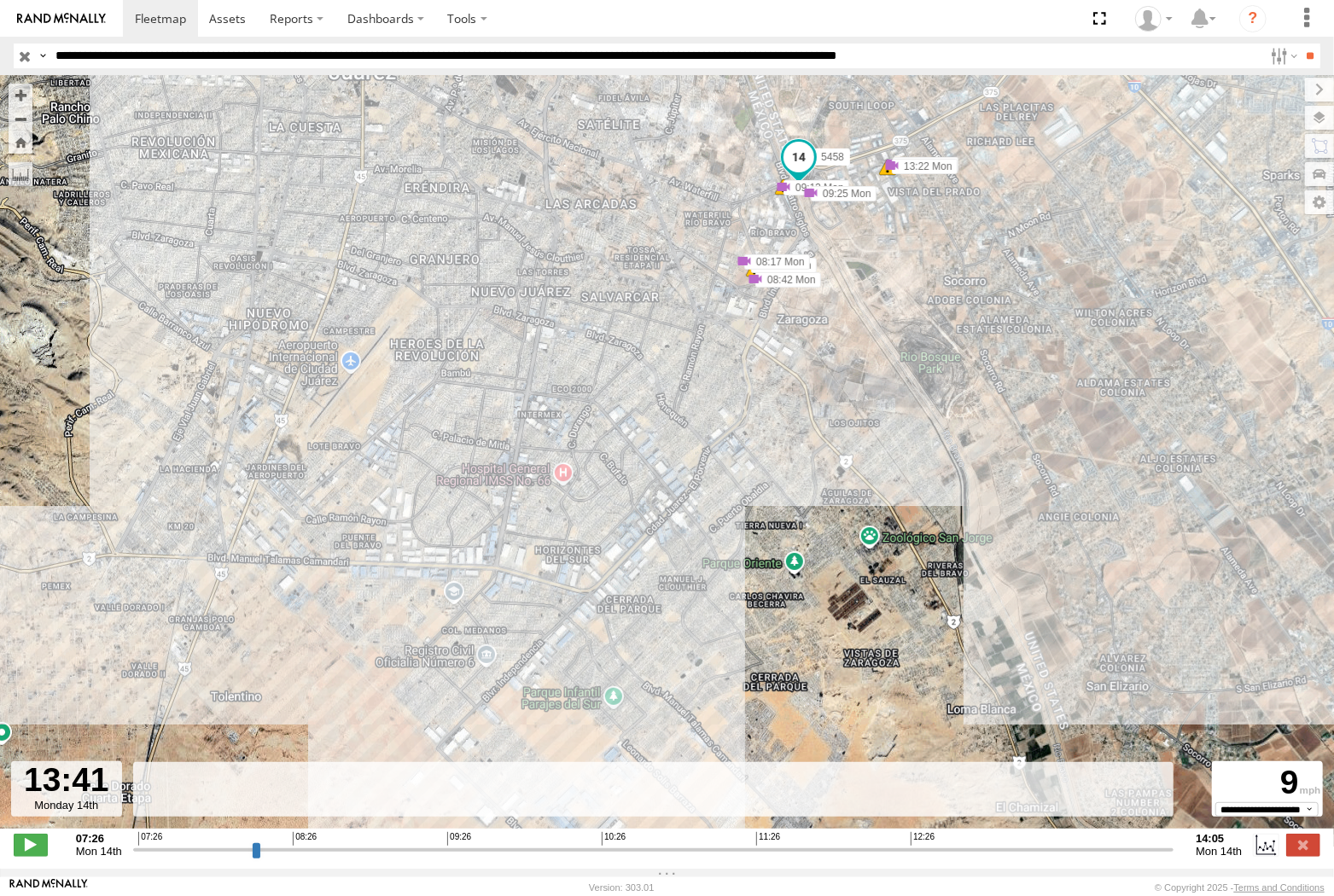 drag, startPoint x: 1158, startPoint y: 860, endPoint x: 1105, endPoint y: 855, distance: 53.235327 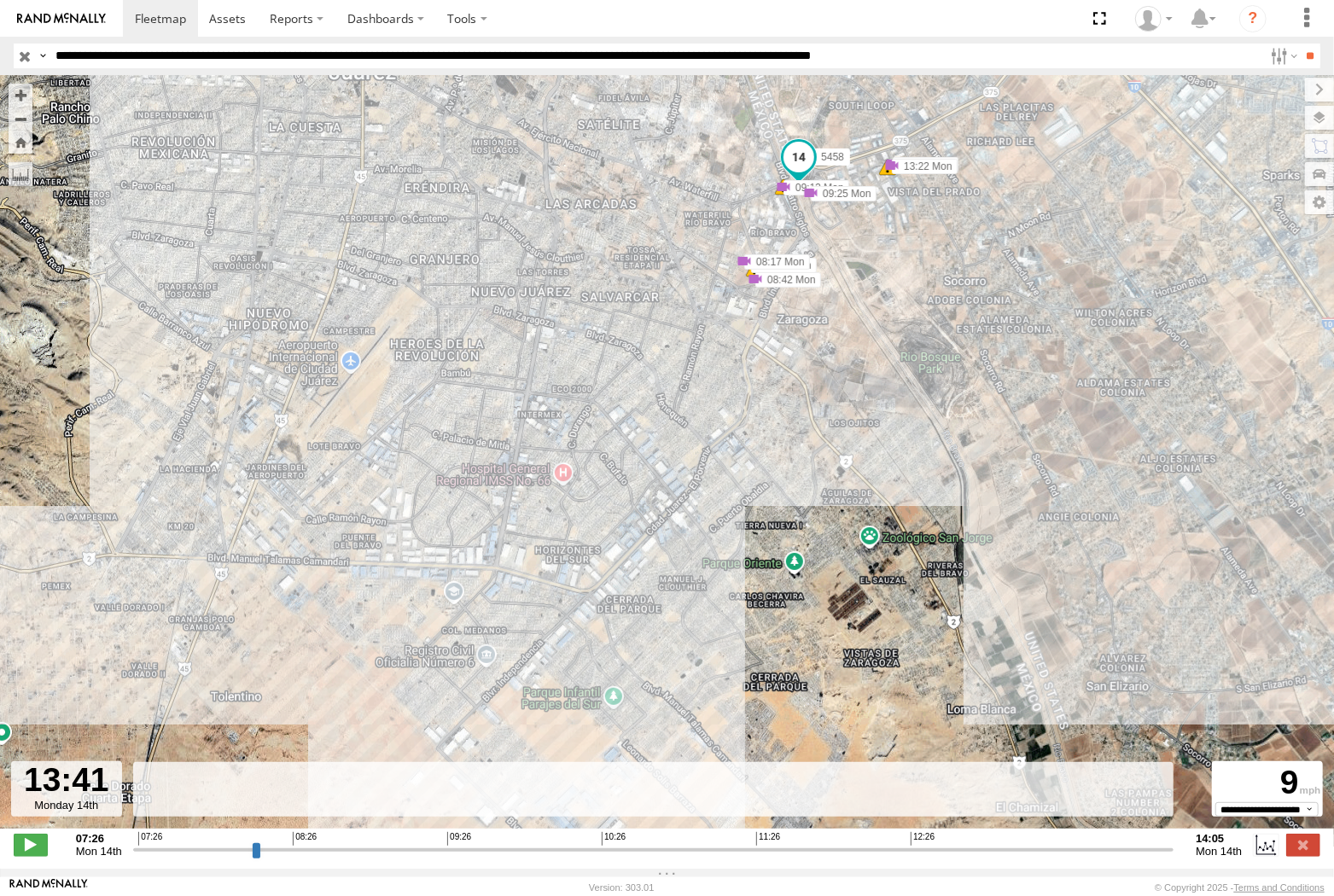 type on "**********" 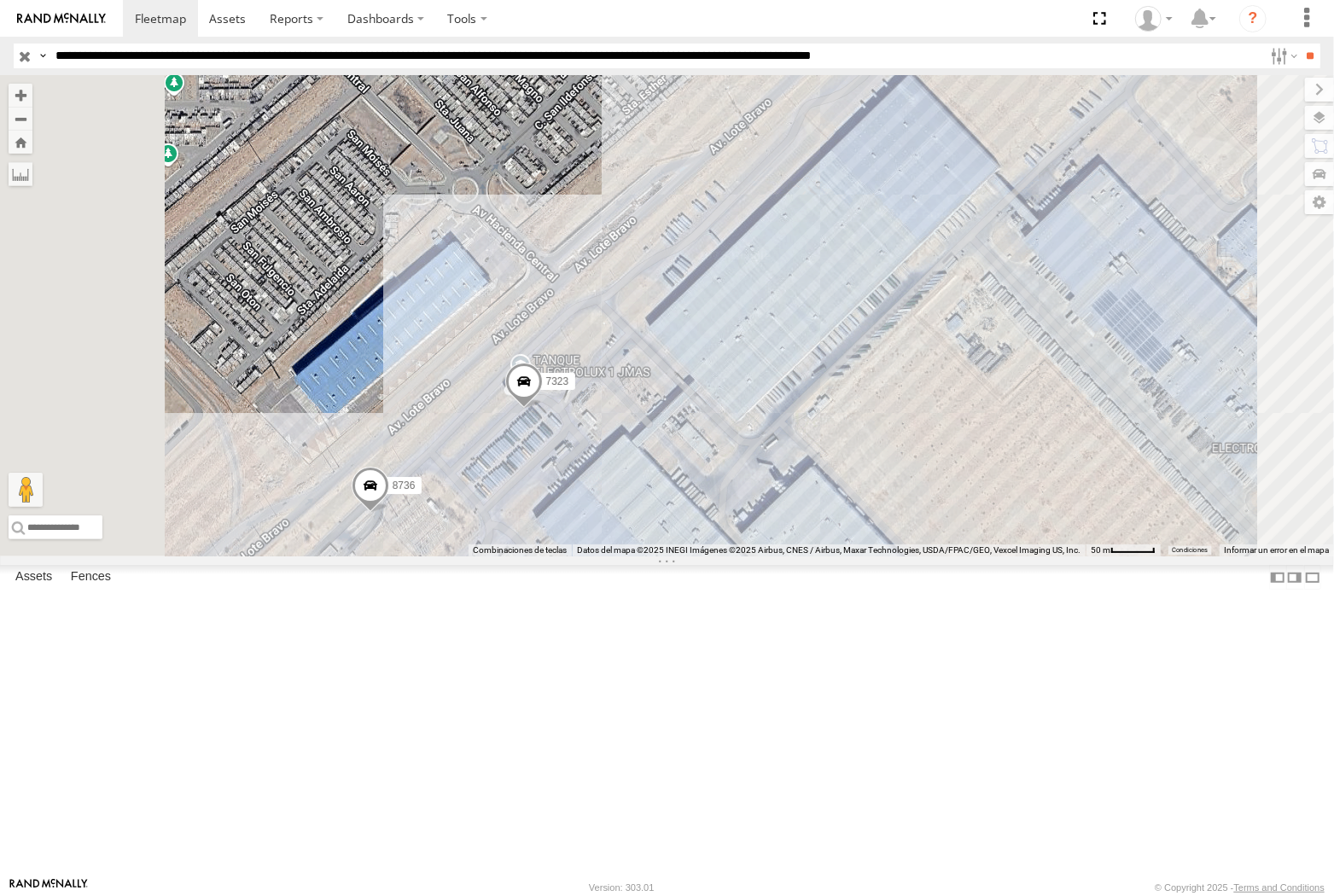 click at bounding box center (523, 386) 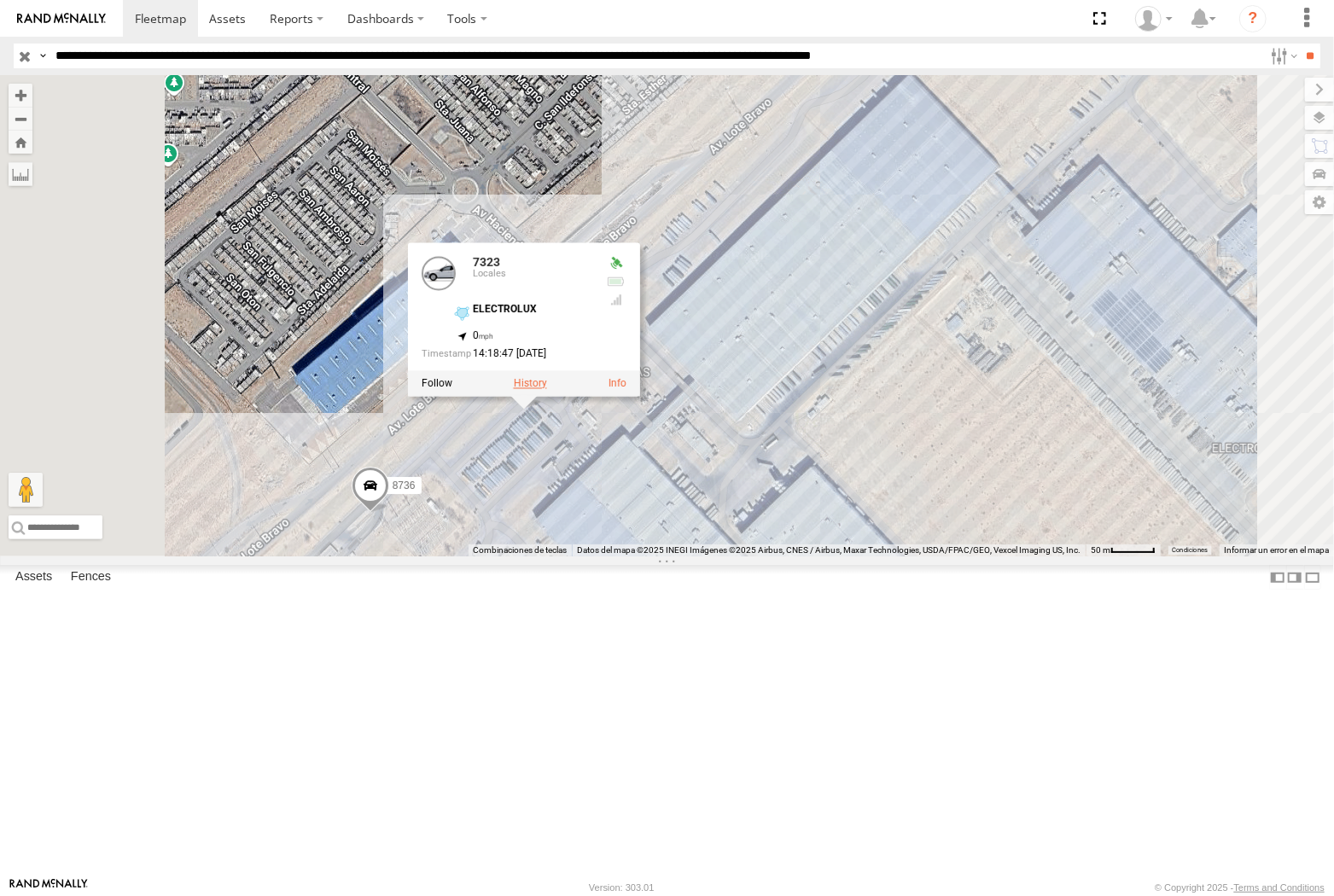 click at bounding box center [529, 383] 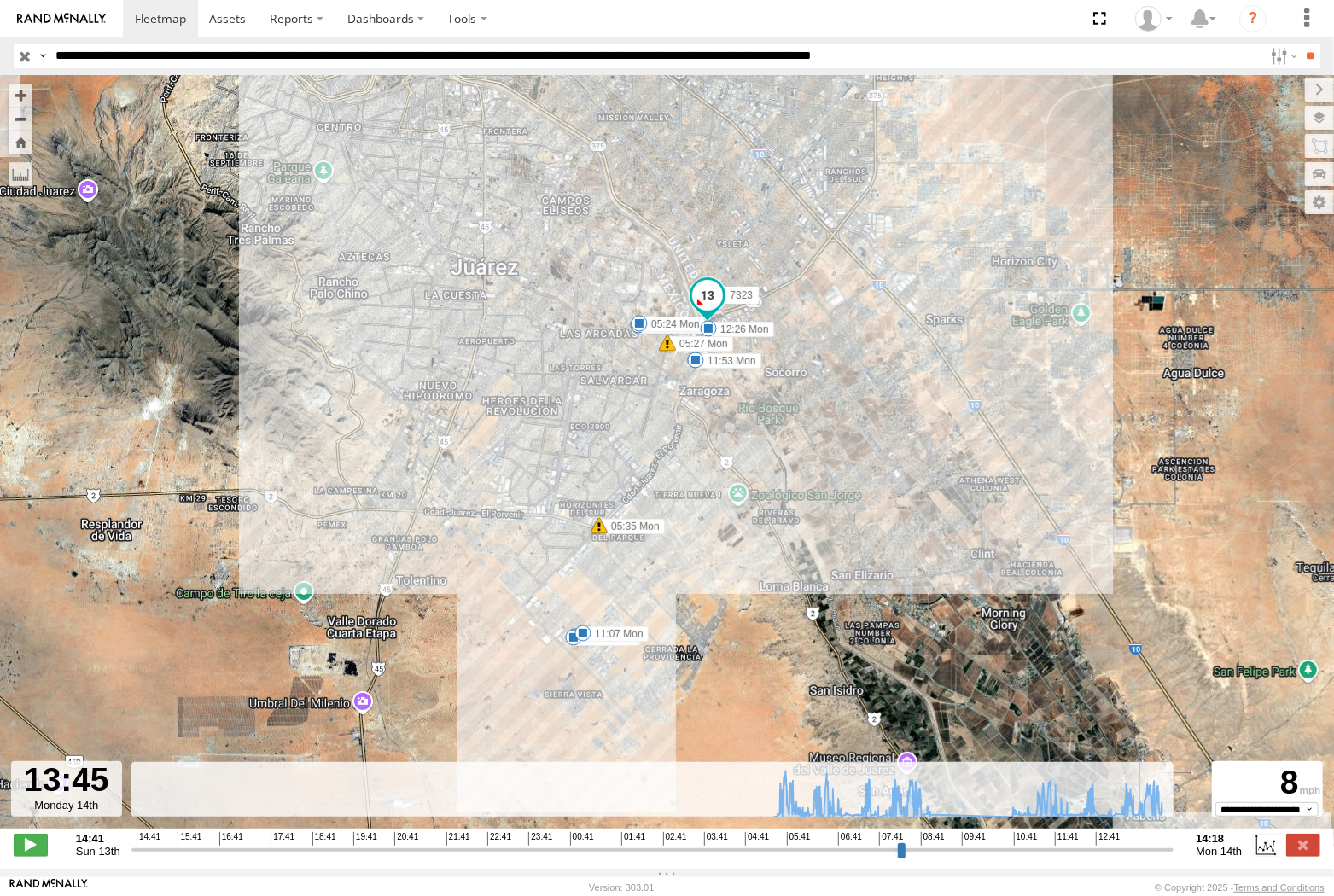 drag, startPoint x: 1161, startPoint y: 859, endPoint x: 1144, endPoint y: 852, distance: 18.384776 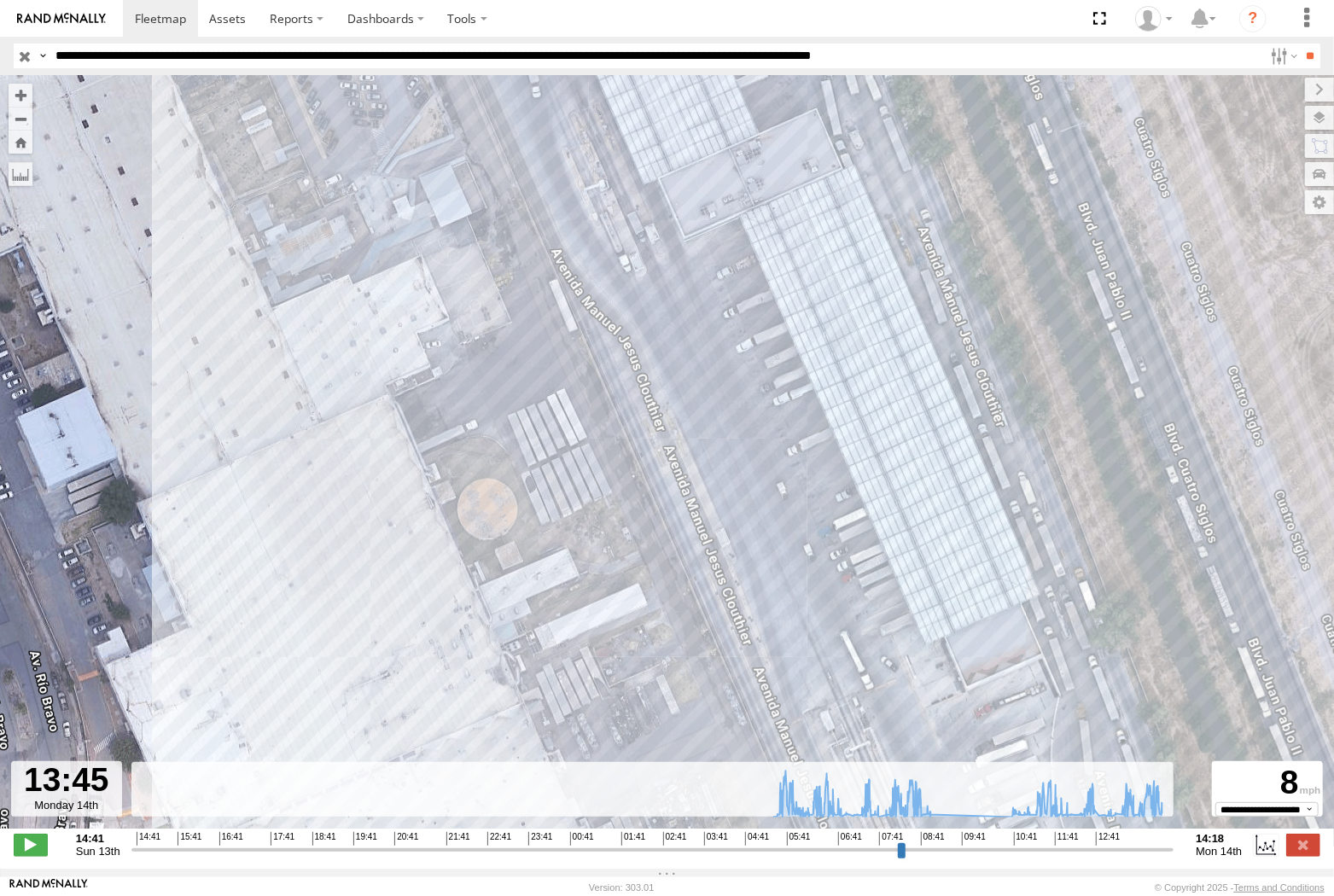 drag, startPoint x: 780, startPoint y: 52, endPoint x: 604, endPoint y: 139, distance: 196.32881 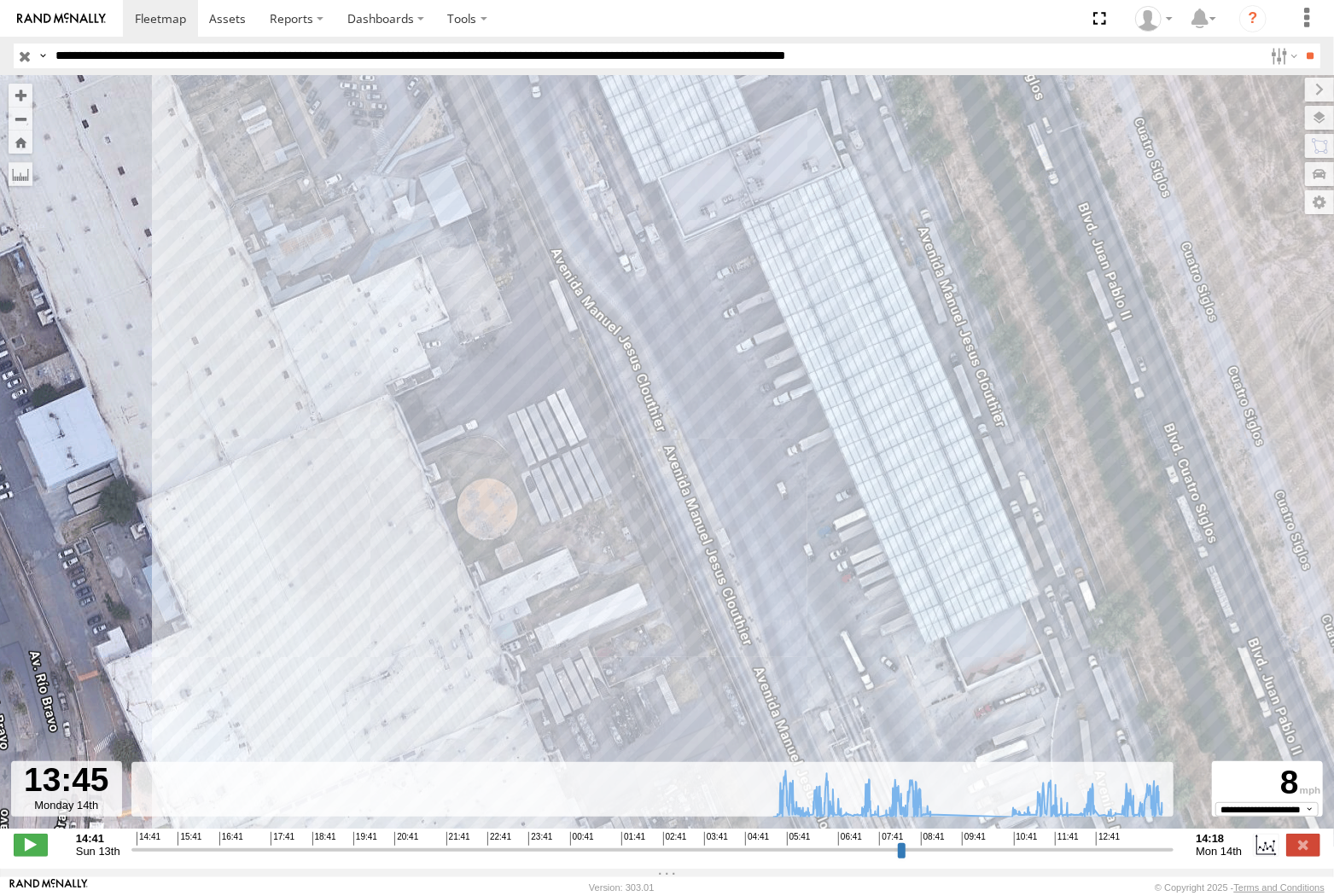 type on "**********" 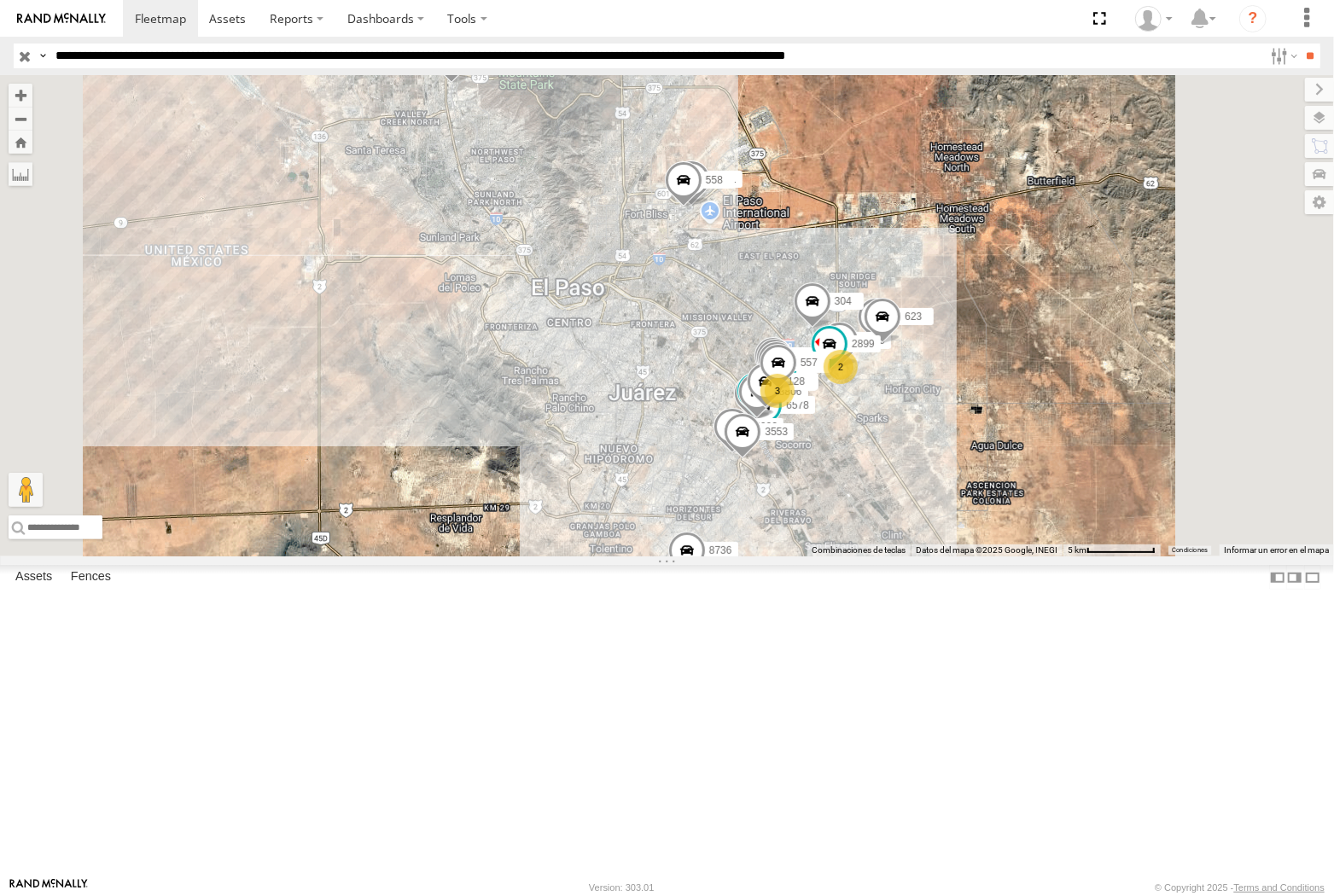 click at bounding box center (686, 555) 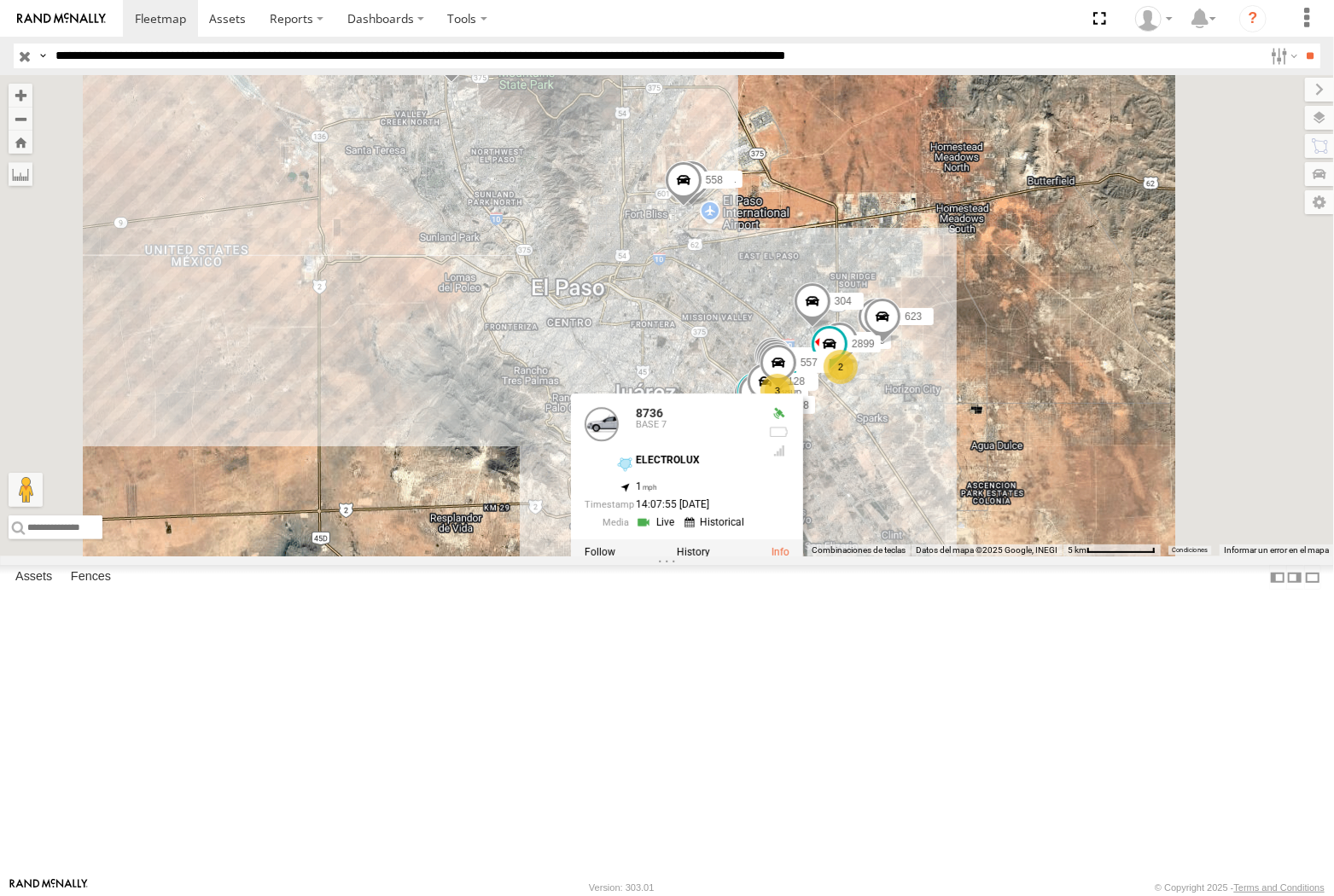 click at bounding box center [686, 552] 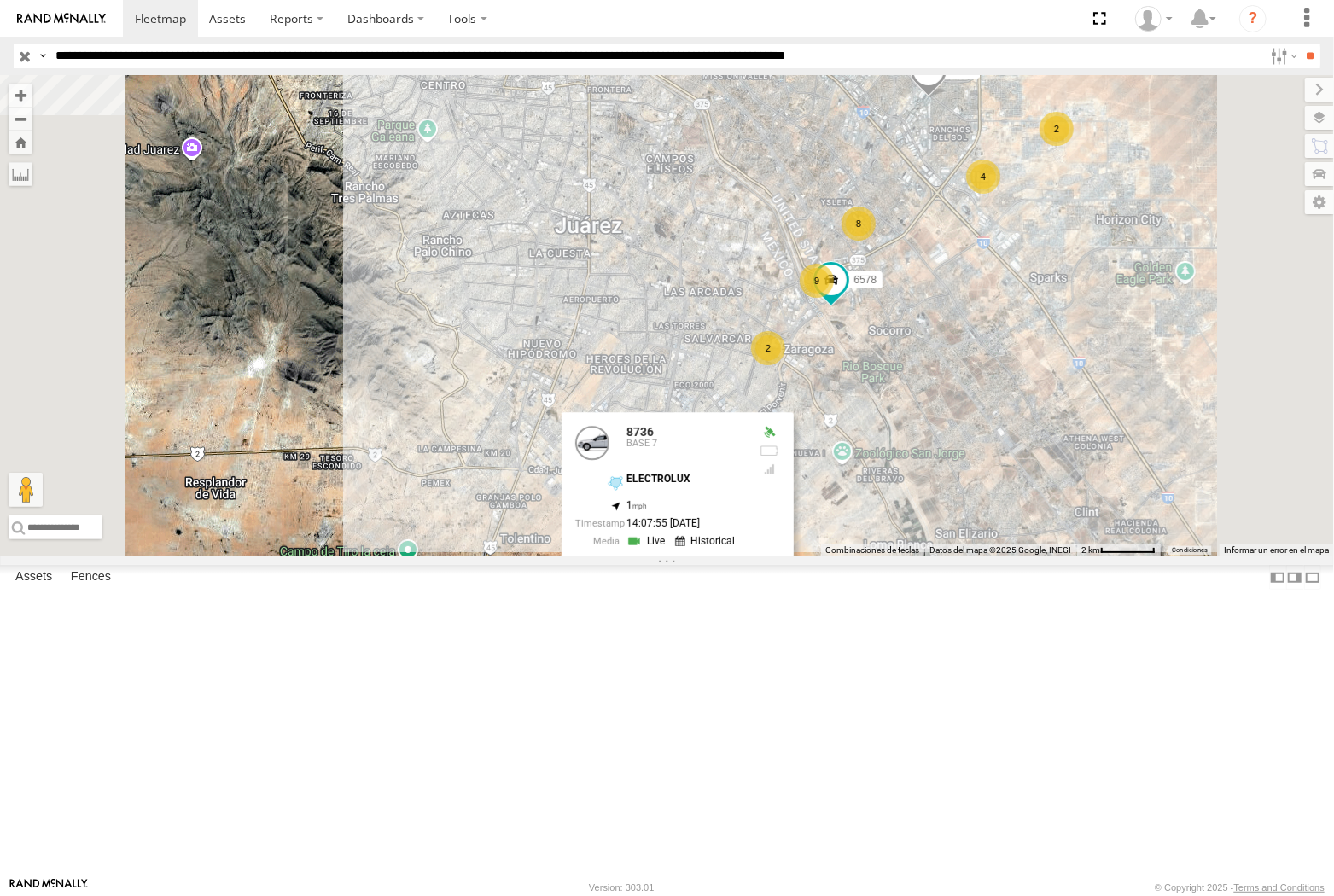 click at bounding box center (683, 571) 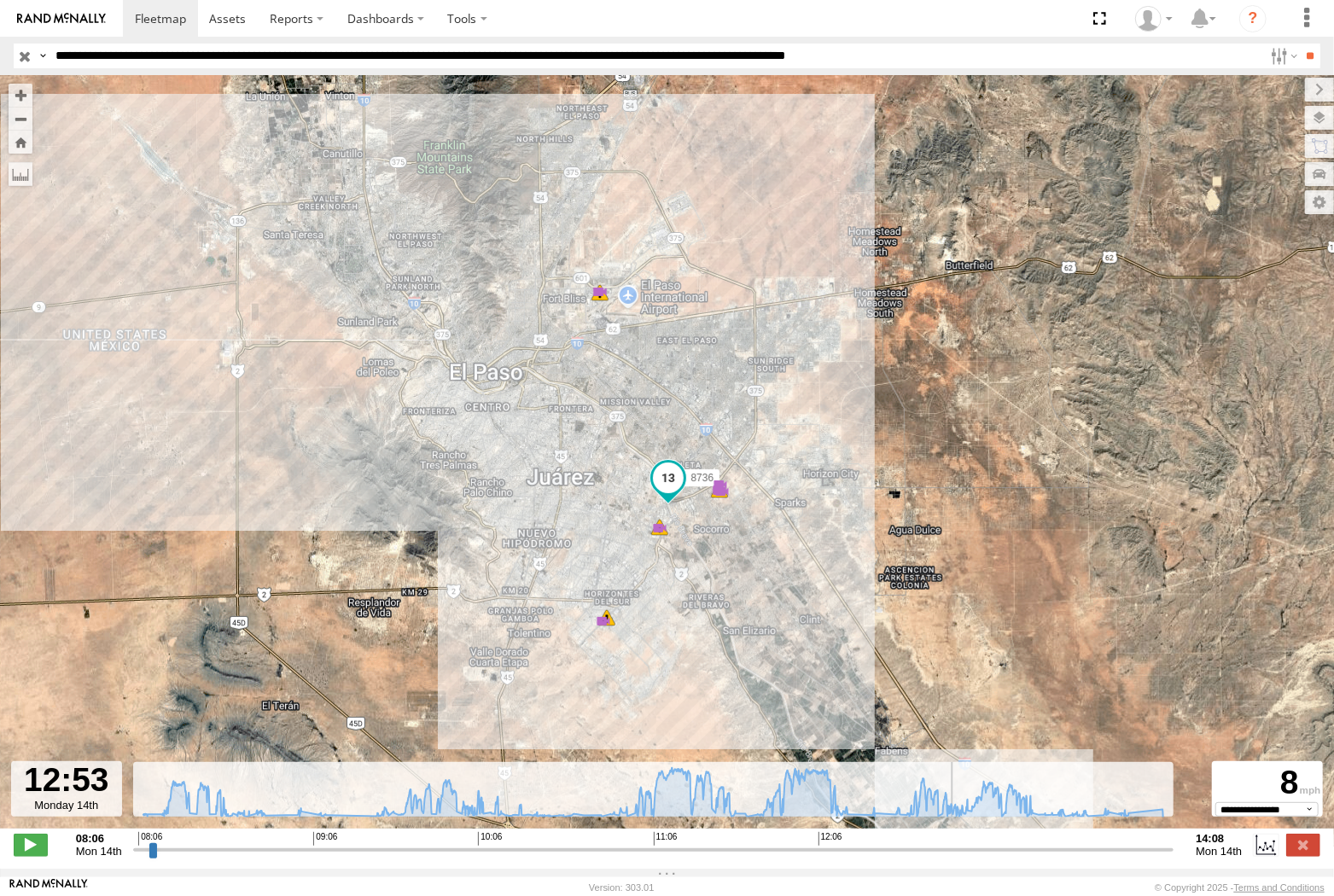 drag, startPoint x: 1127, startPoint y: 855, endPoint x: 953, endPoint y: 867, distance: 174.4133 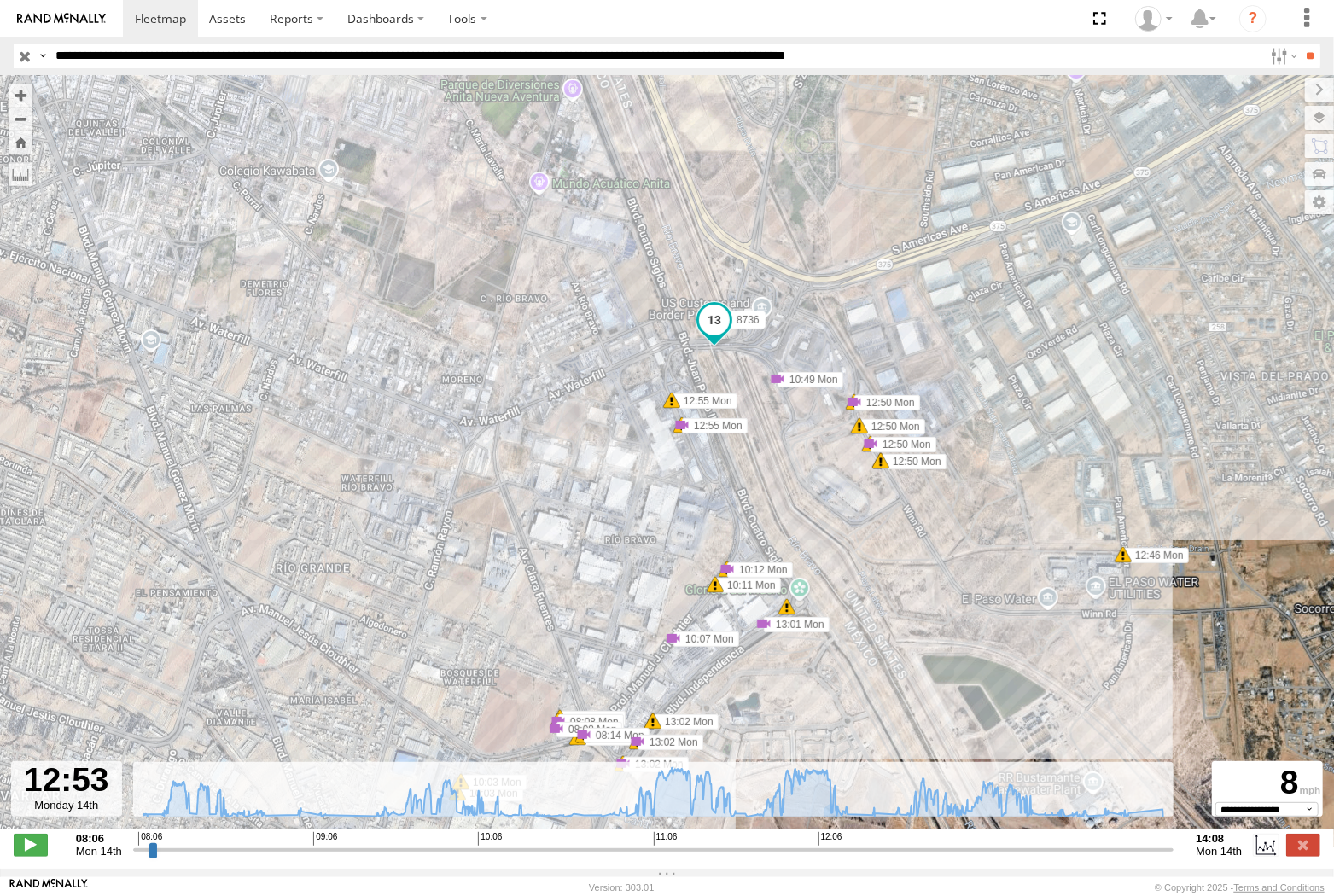drag, startPoint x: 875, startPoint y: 58, endPoint x: 881, endPoint y: 85, distance: 27.65863 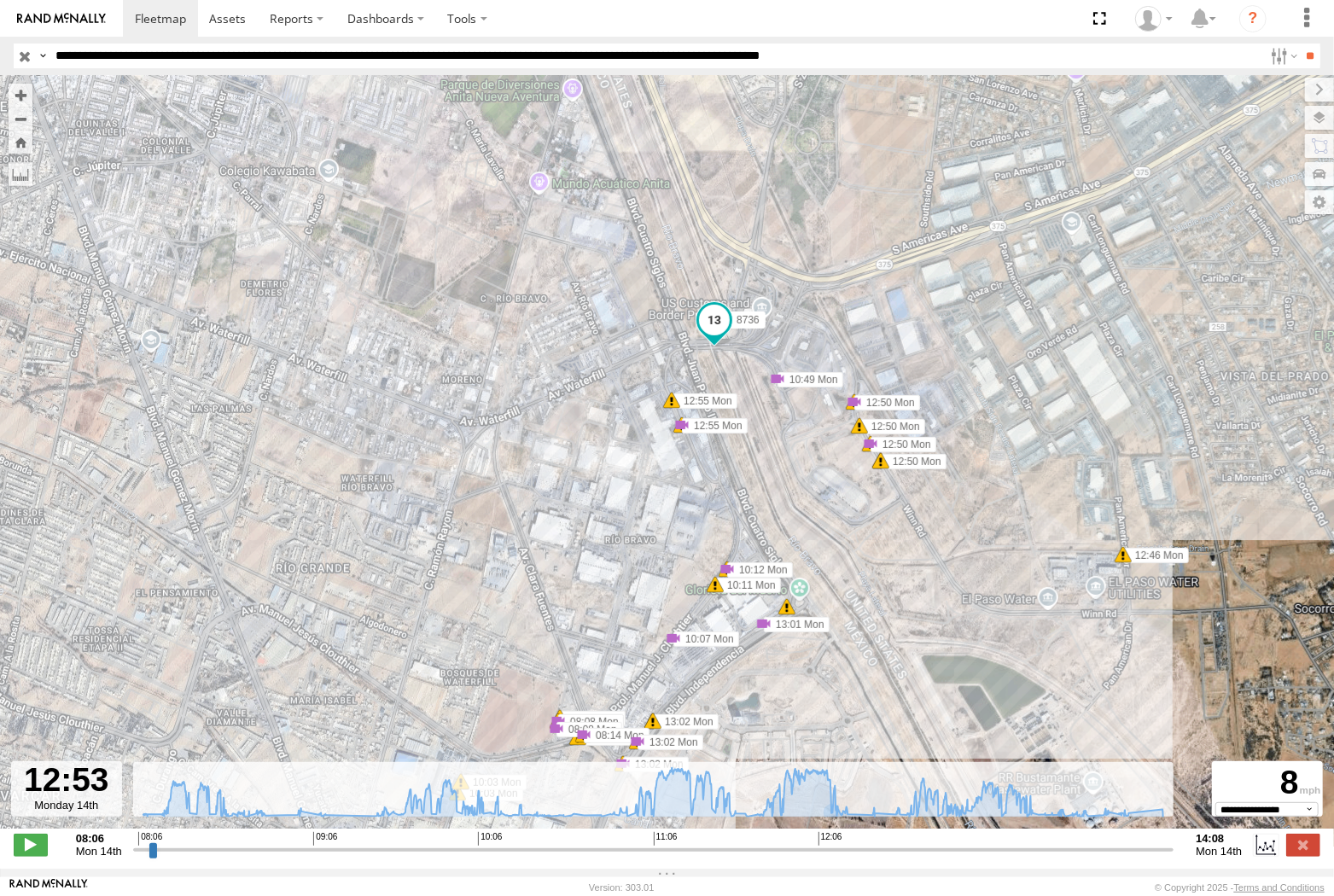 click on "**" at bounding box center (1310, 55) 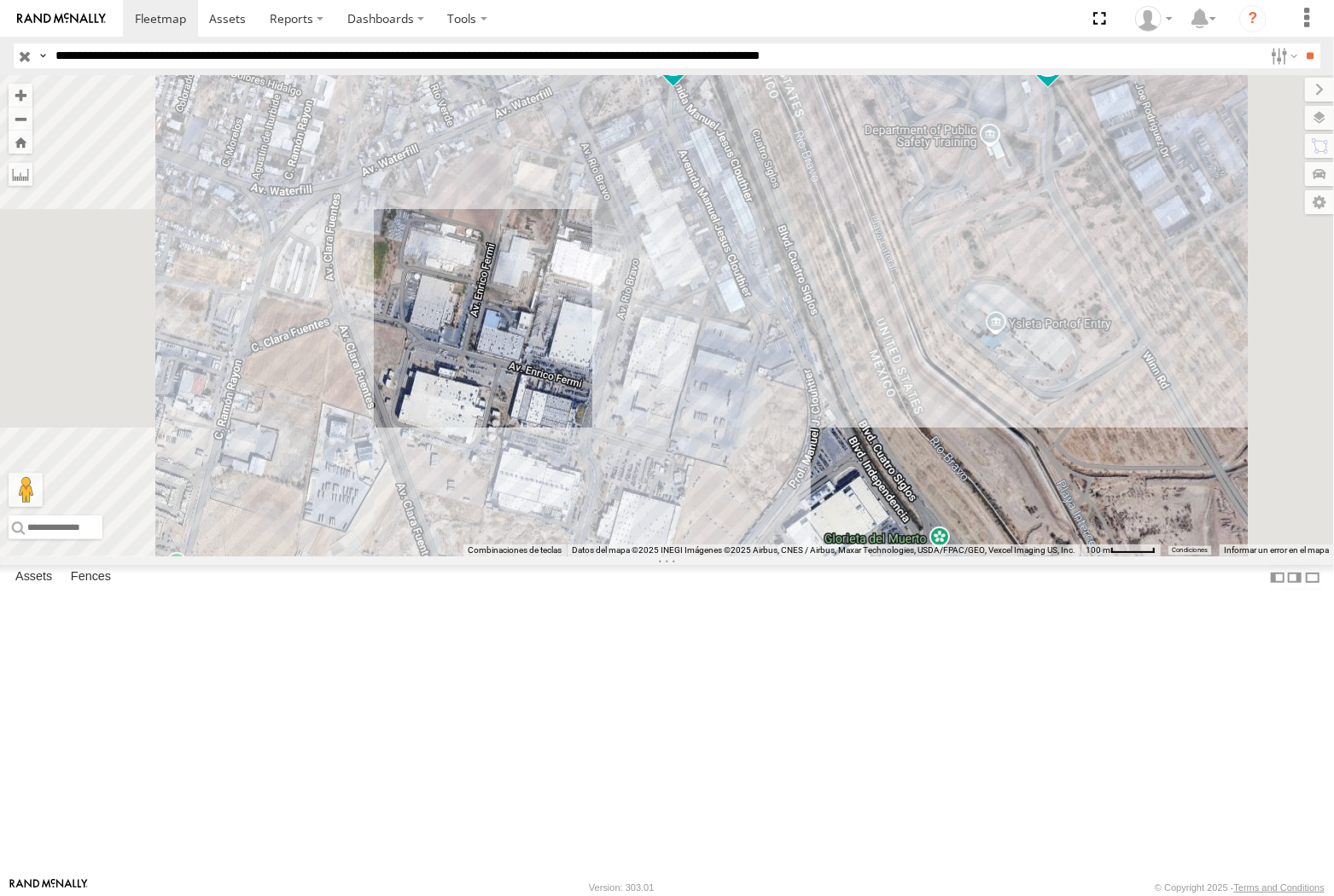 drag, startPoint x: 1013, startPoint y: 257, endPoint x: 915, endPoint y: 388, distance: 163.60012 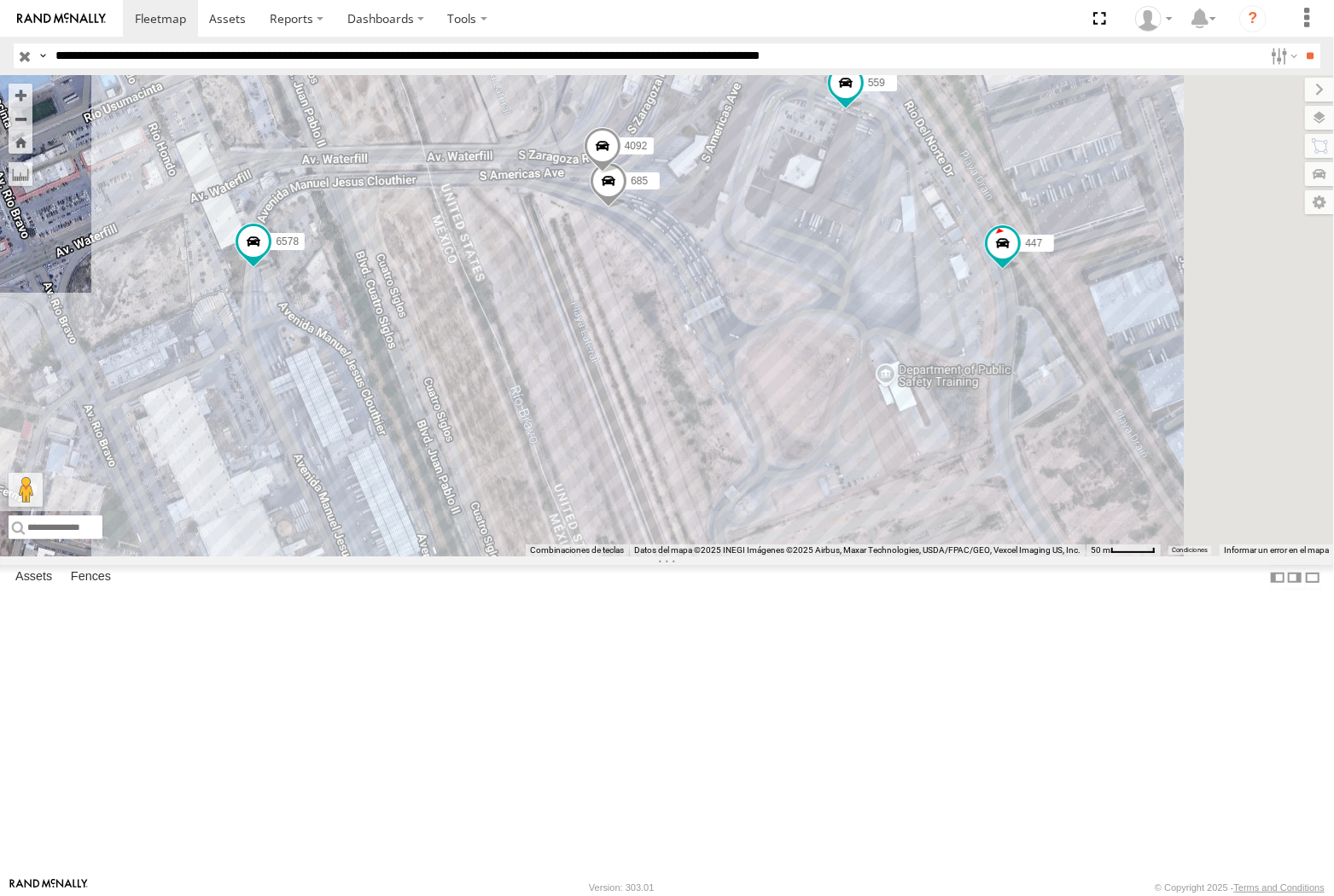 drag, startPoint x: 1008, startPoint y: 337, endPoint x: 775, endPoint y: 487, distance: 277.10828 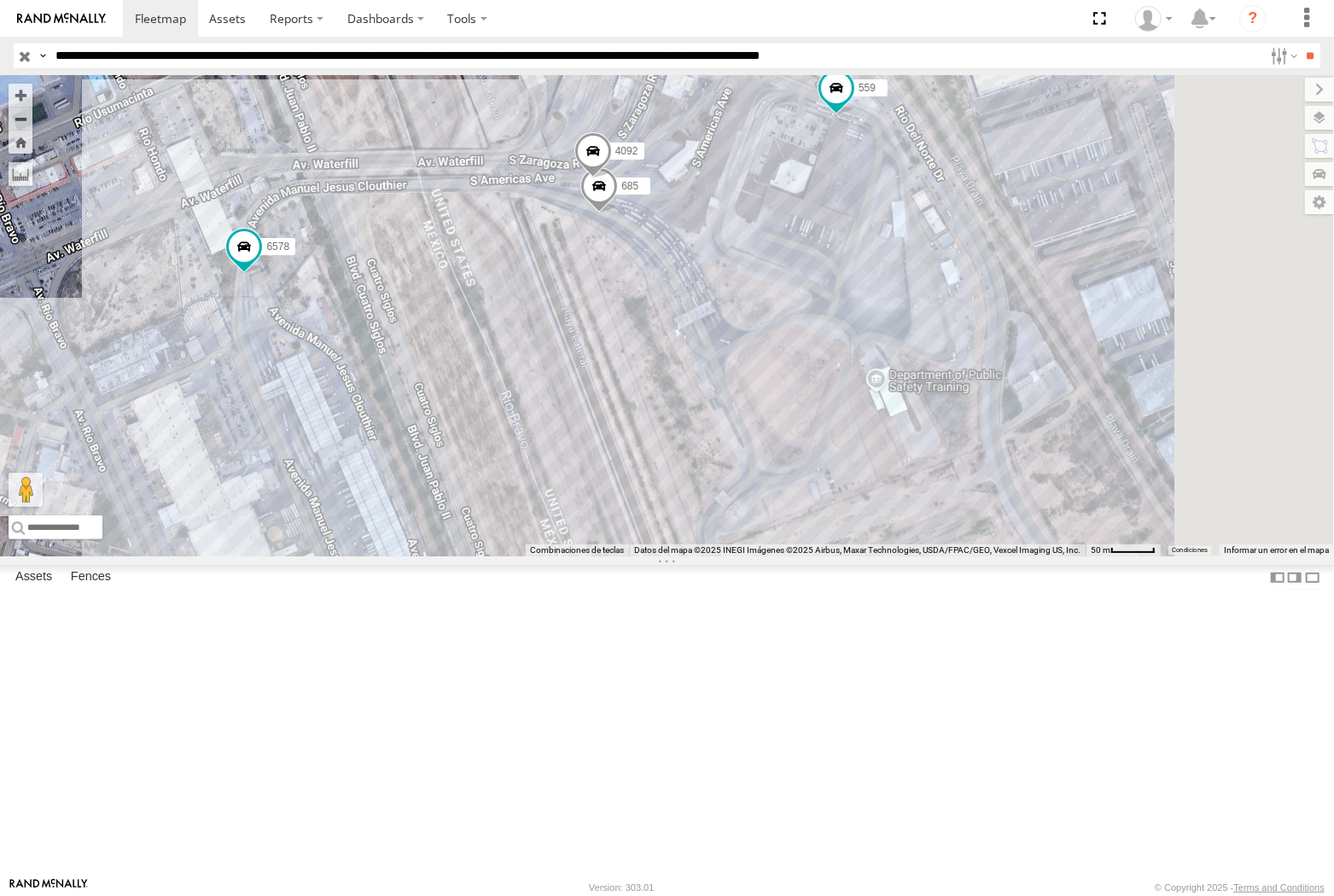 drag, startPoint x: 728, startPoint y: 65, endPoint x: 728, endPoint y: 75, distance: 10 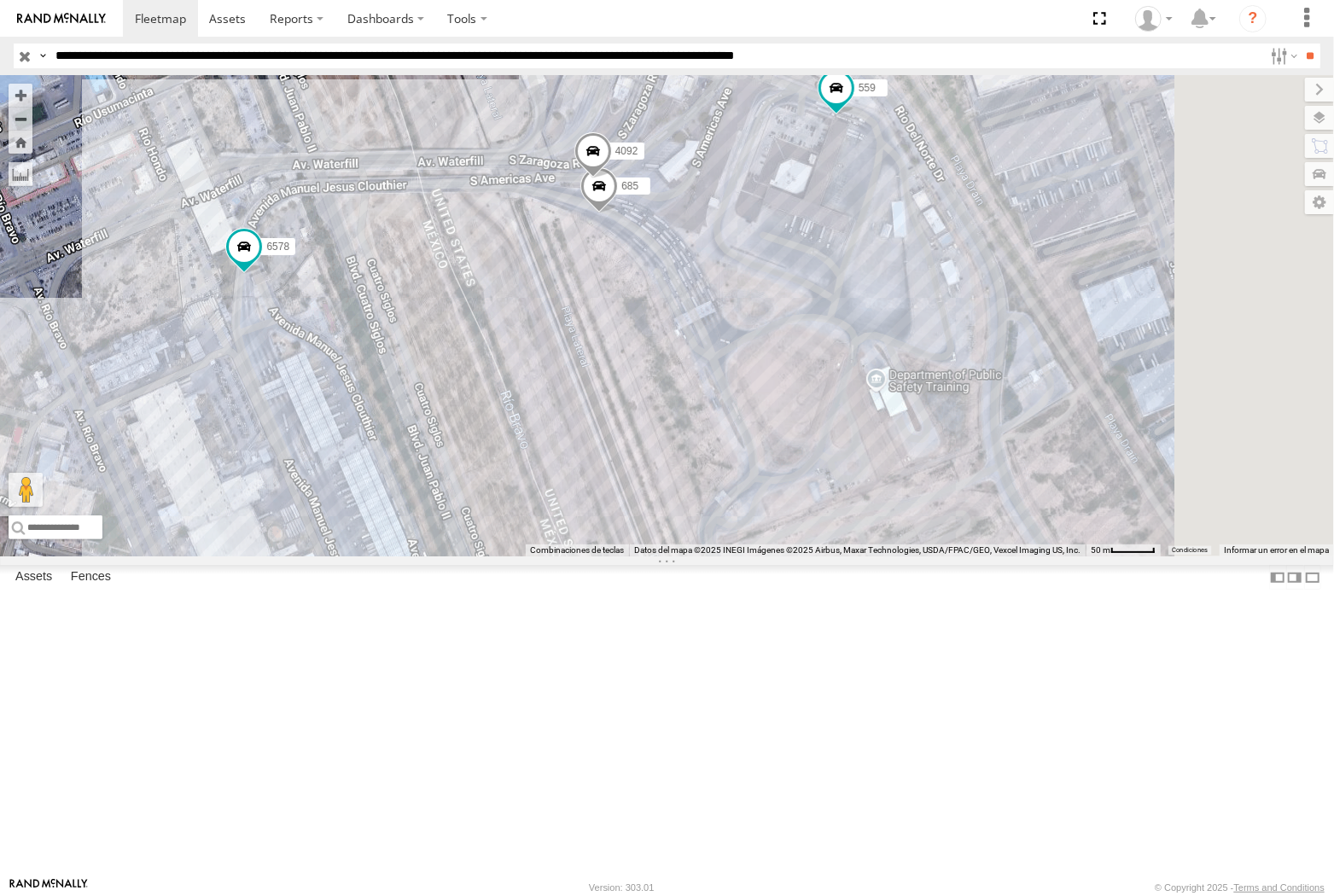 drag, startPoint x: 836, startPoint y: 68, endPoint x: 846, endPoint y: 68, distance: 10 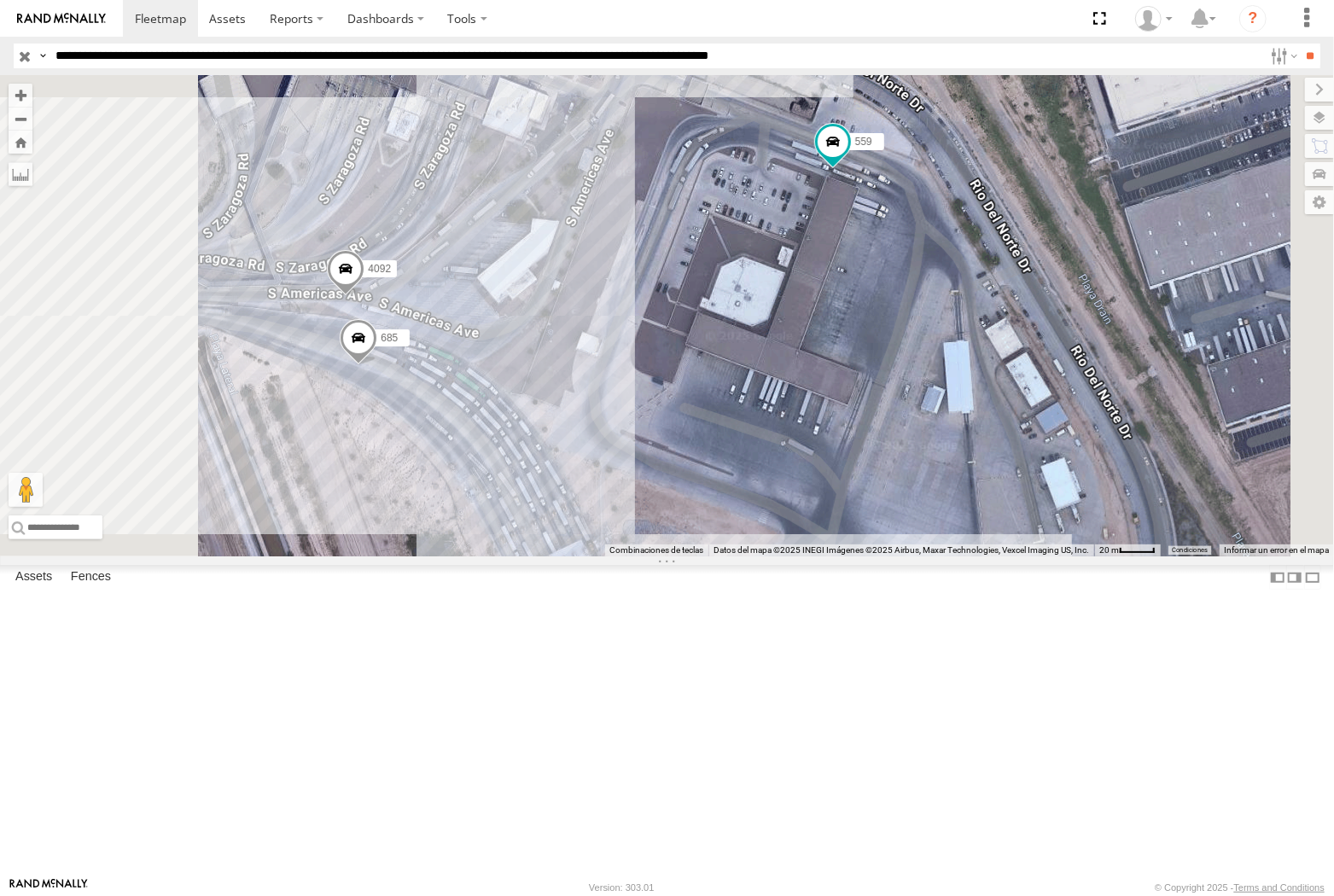 drag, startPoint x: 542, startPoint y: 63, endPoint x: 574, endPoint y: 102, distance: 50.44799 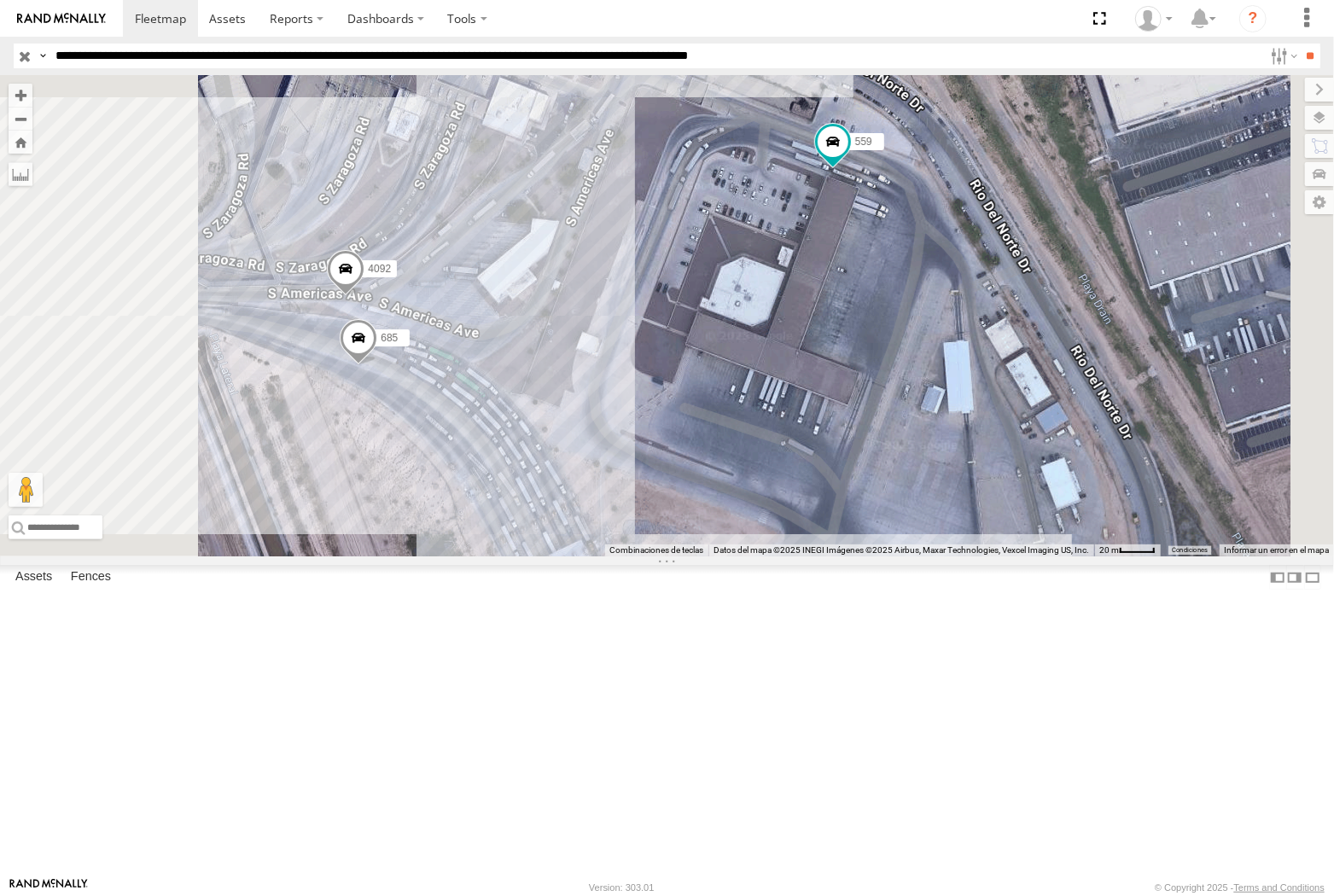 click on "**" at bounding box center (1310, 55) 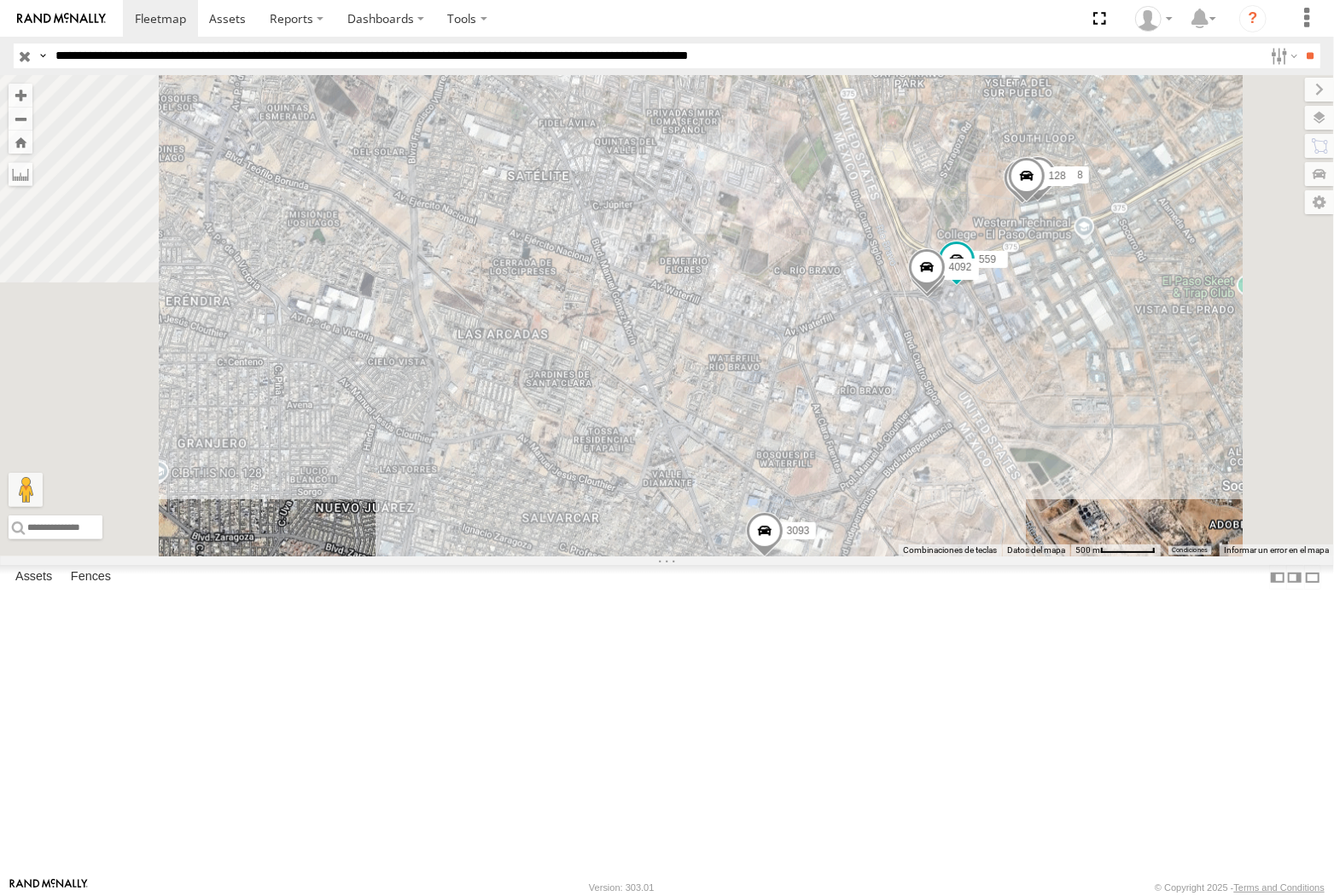 drag, startPoint x: 1133, startPoint y: 647, endPoint x: 1044, endPoint y: 630, distance: 90.60905 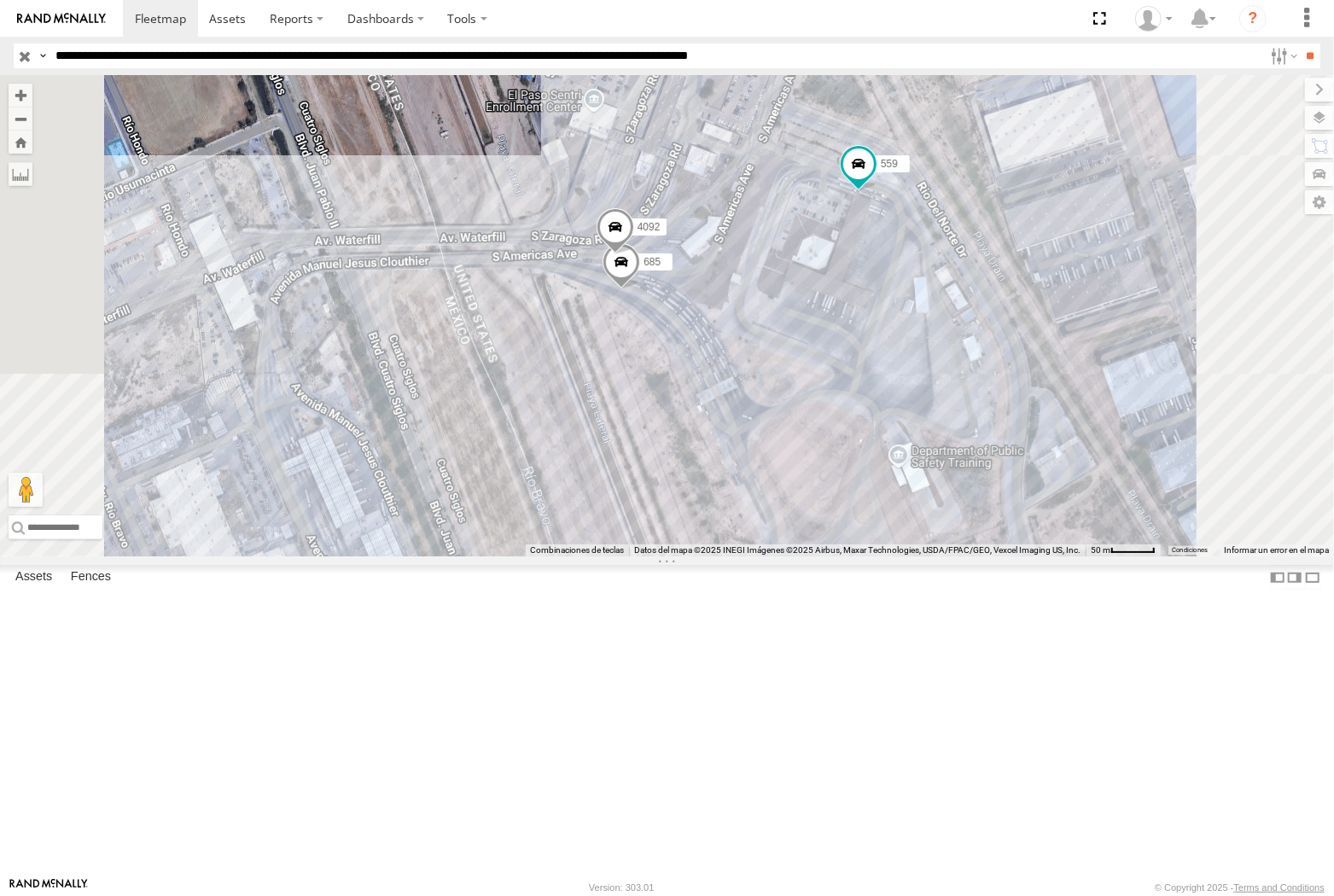 drag, startPoint x: 516, startPoint y: 61, endPoint x: 535, endPoint y: 88, distance: 33.015148 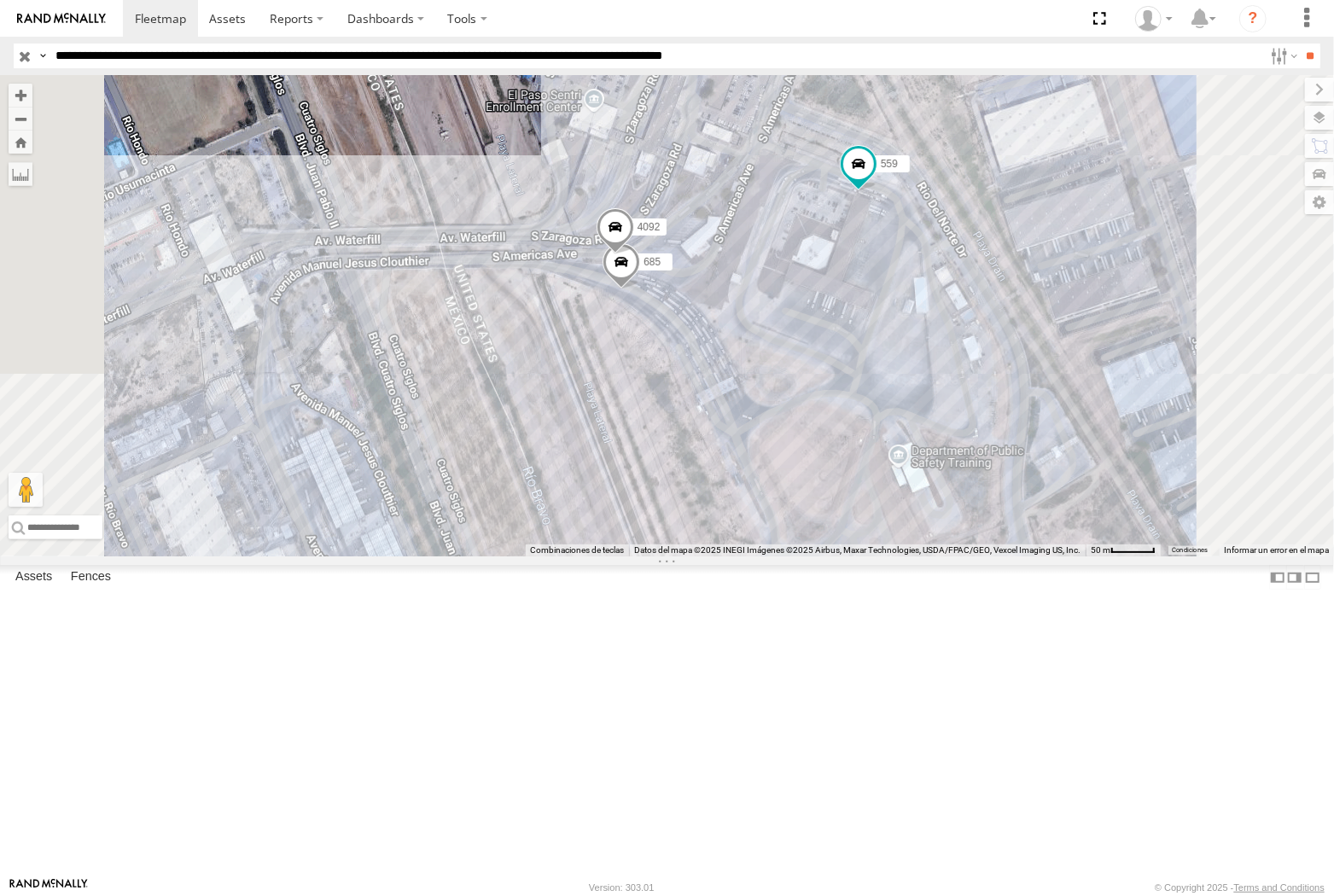 click on "**" at bounding box center [1310, 55] 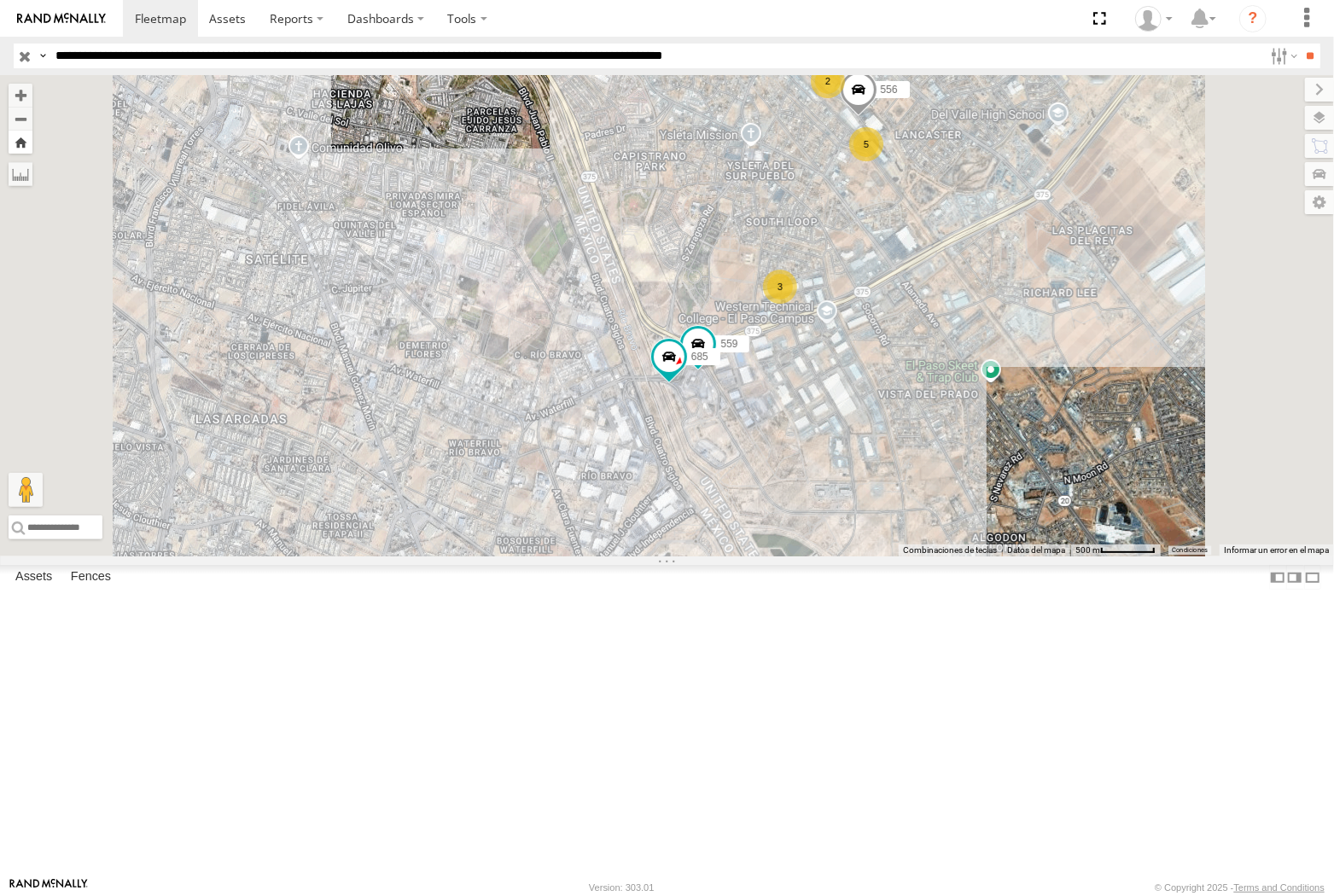 click at bounding box center (20, 142) 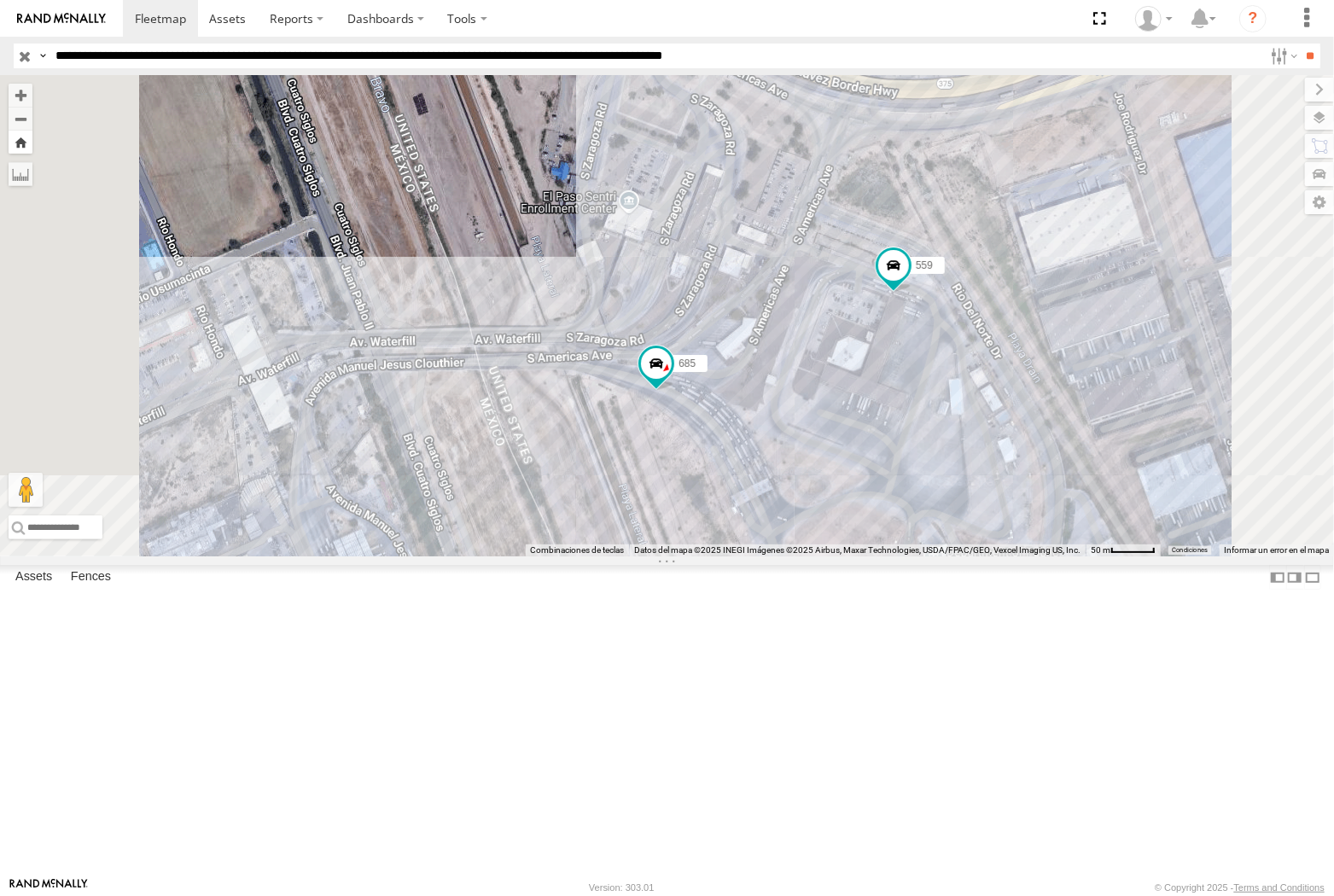 click at bounding box center (20, 142) 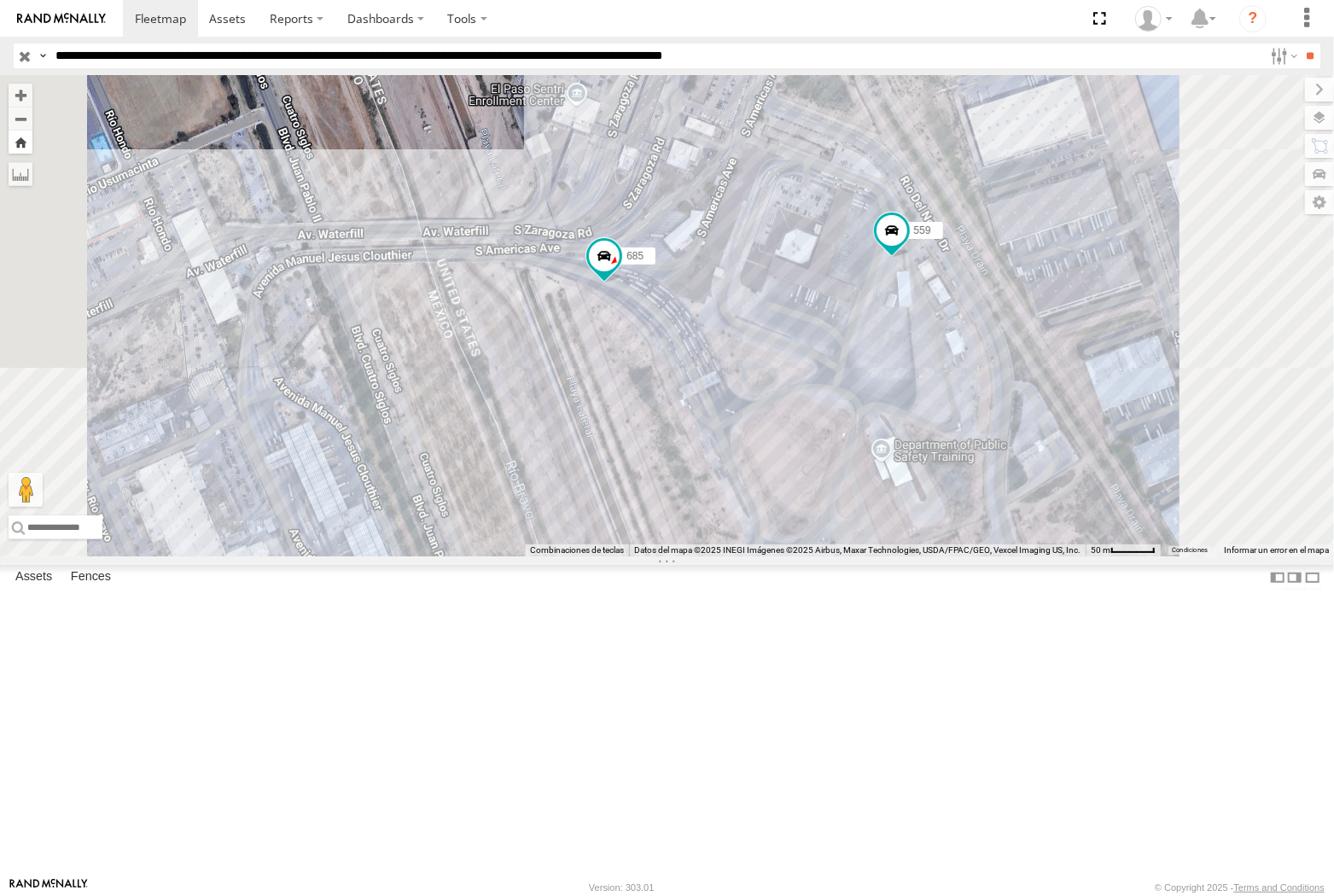 drag, startPoint x: 448, startPoint y: 134, endPoint x: 526, endPoint y: 267, distance: 154.18495 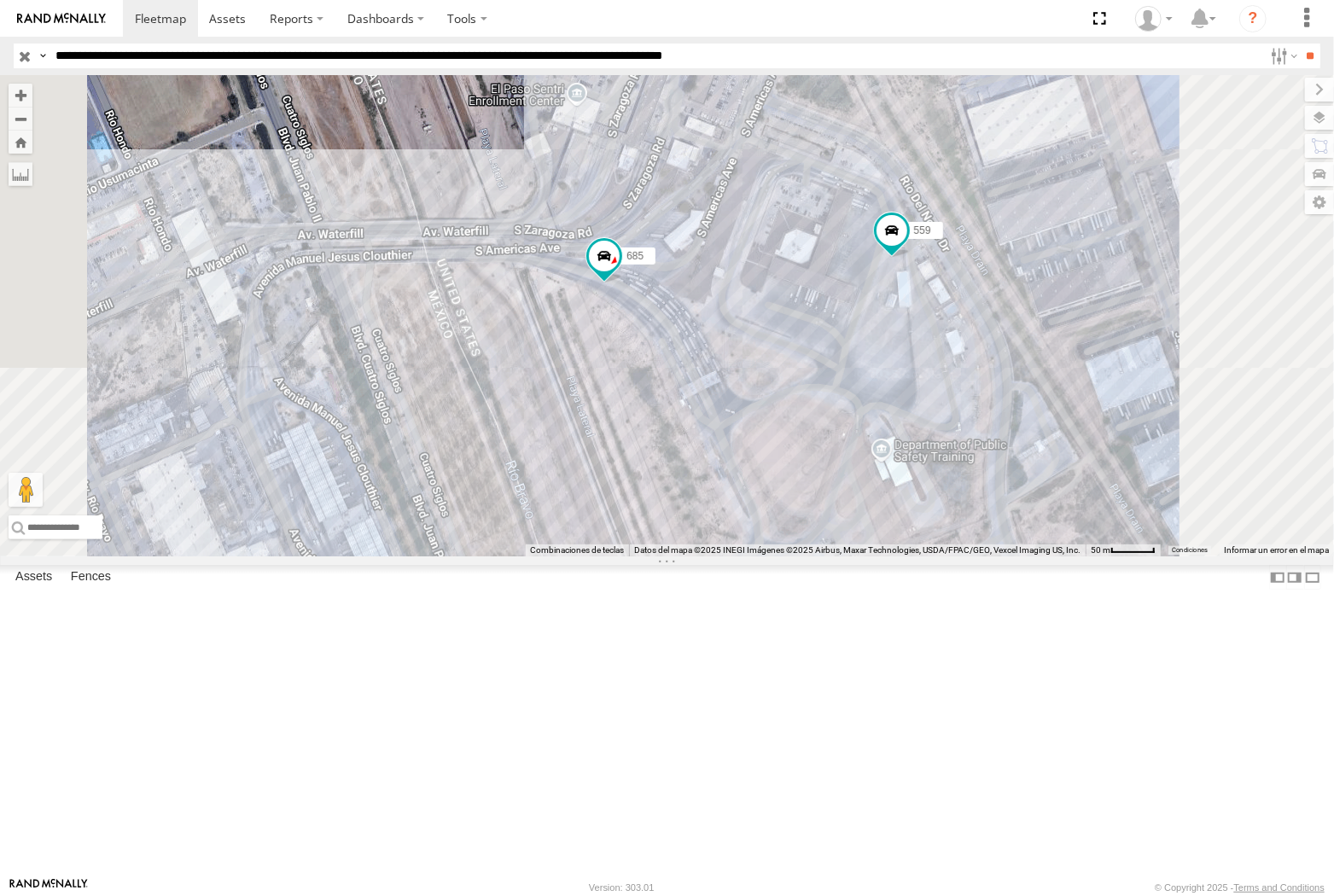 click at bounding box center (20, 142) 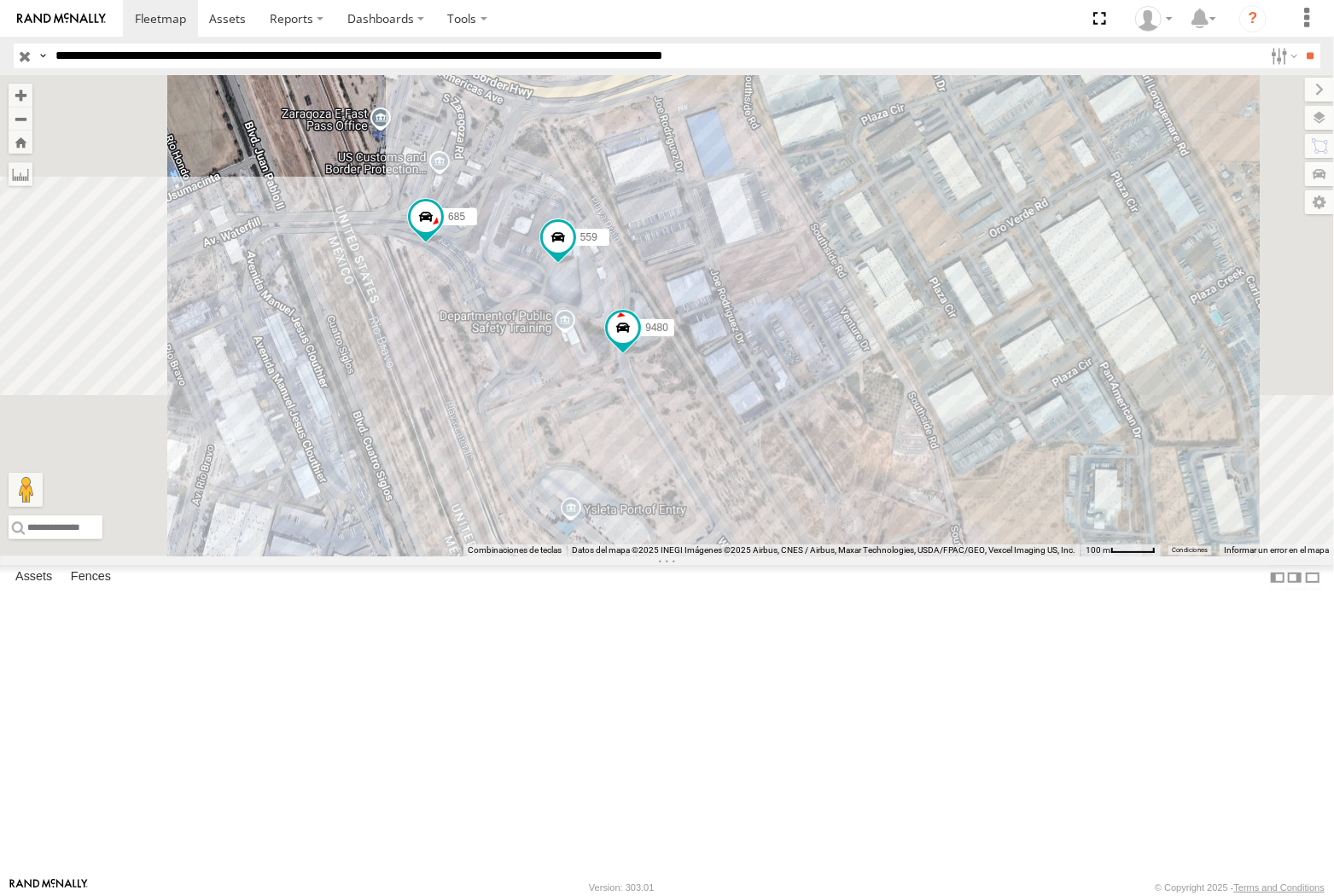 drag, startPoint x: 629, startPoint y: 474, endPoint x: 635, endPoint y: 448, distance: 26.683328 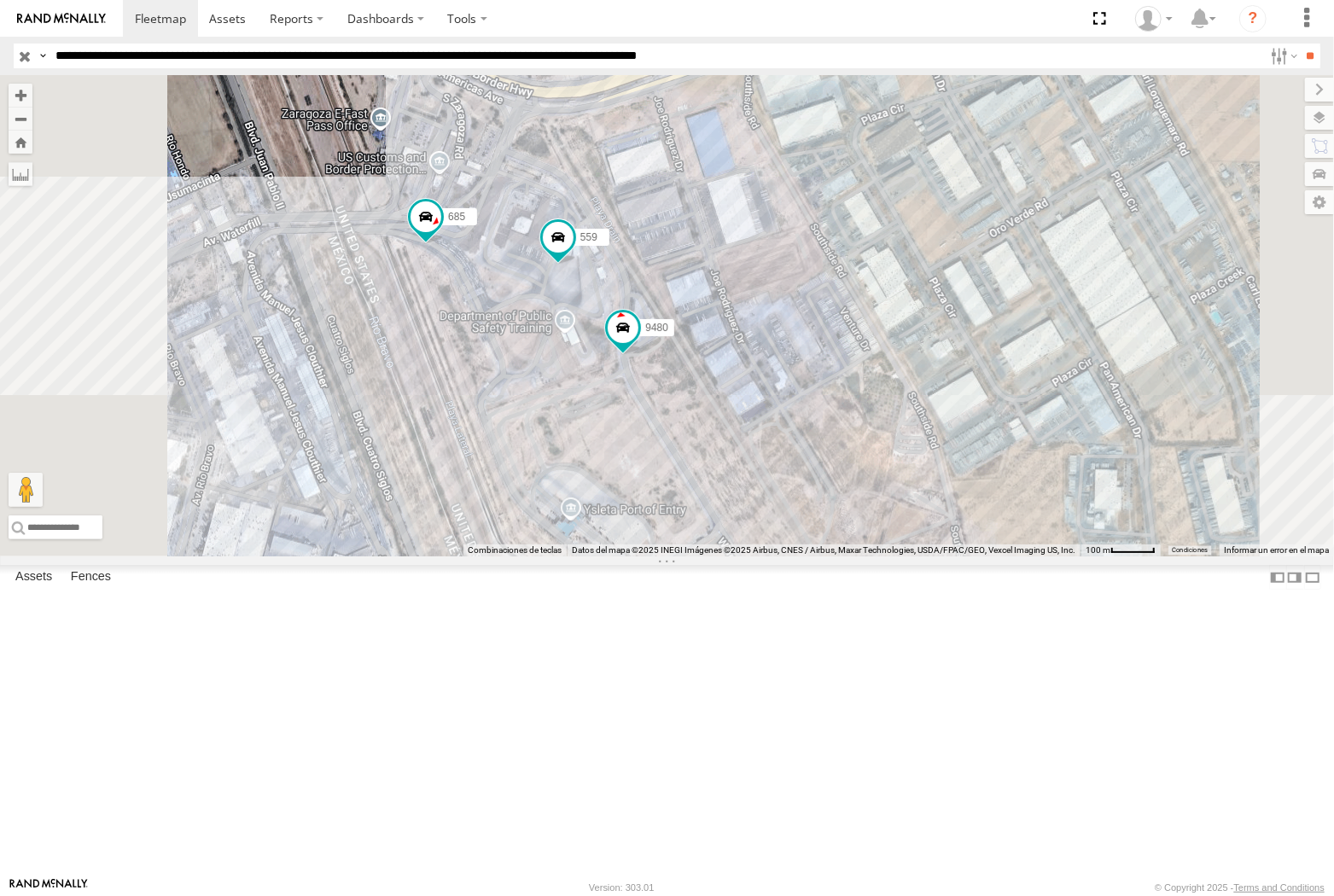 click on "**" at bounding box center [1310, 55] 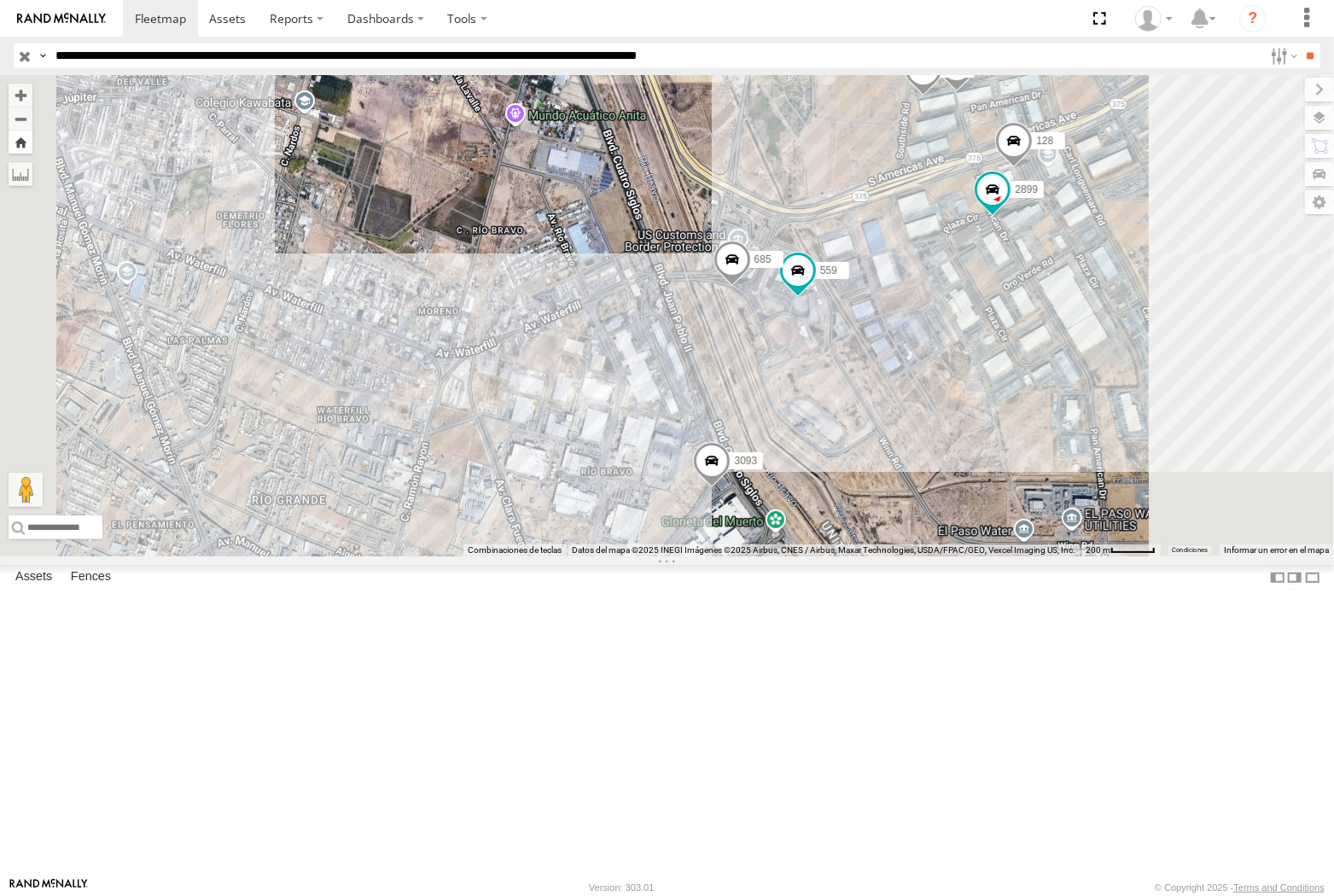 click at bounding box center (20, 142) 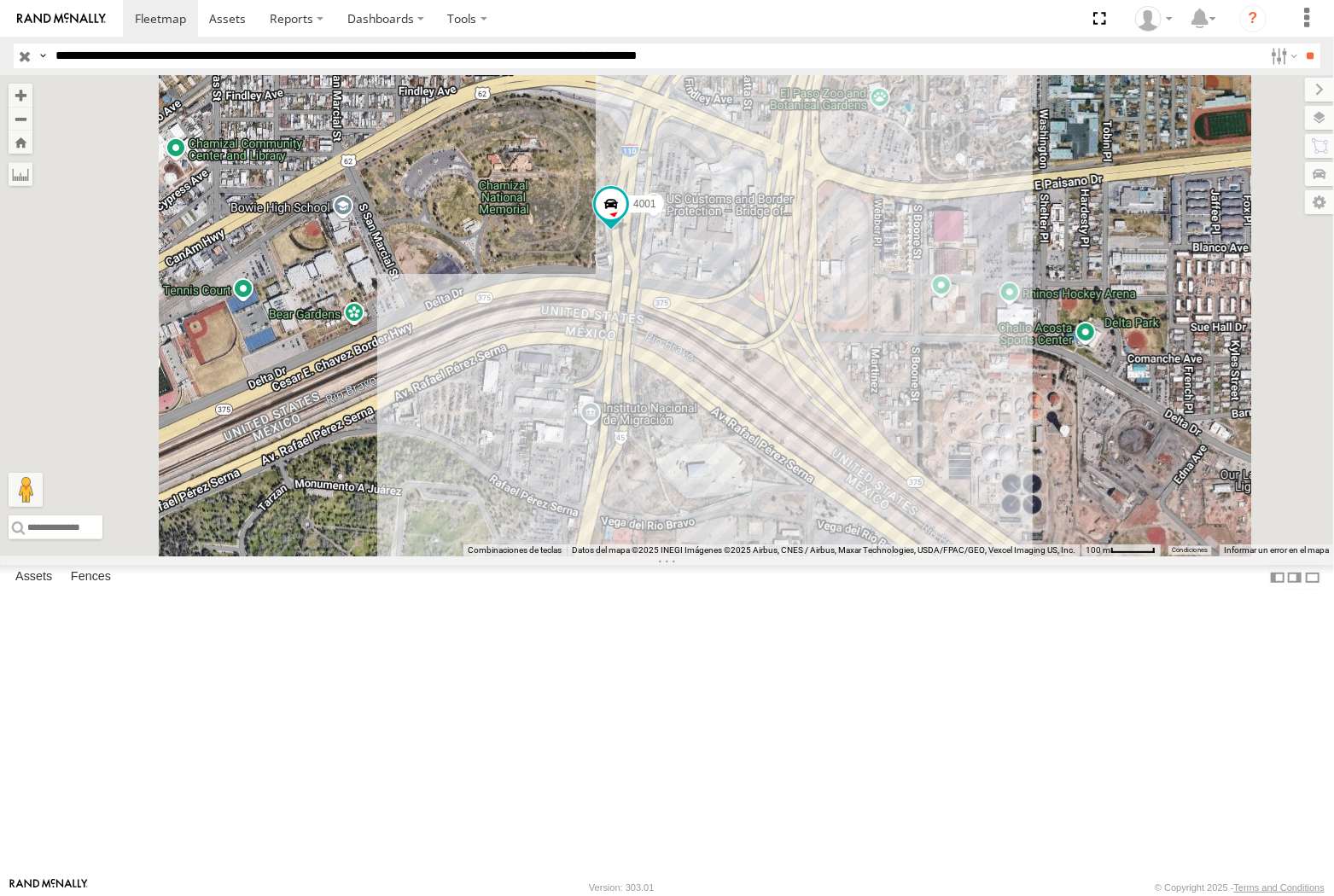 drag, startPoint x: 462, startPoint y: 51, endPoint x: 478, endPoint y: 78, distance: 31.38471 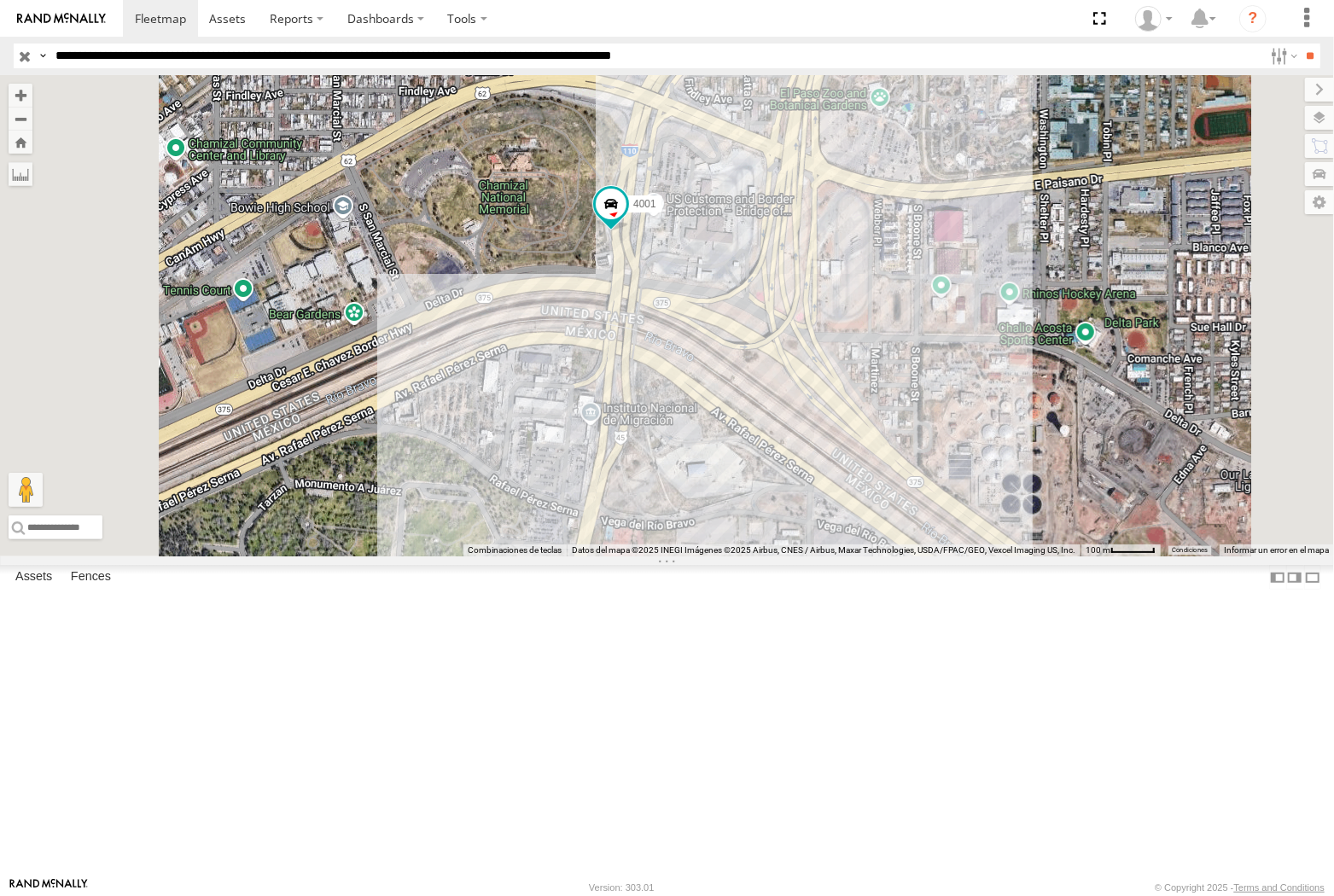 click on "**" at bounding box center (1310, 55) 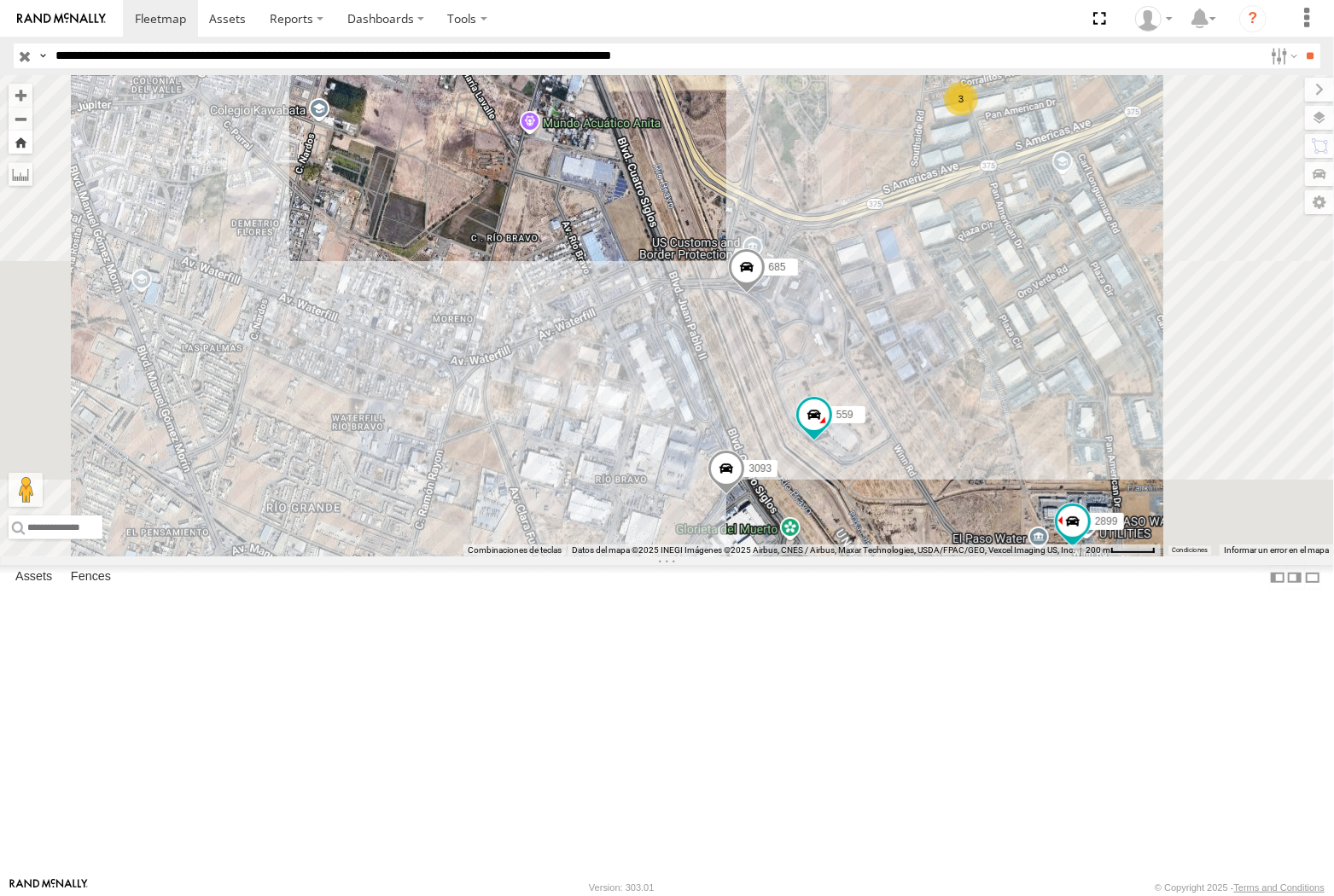 click at bounding box center [20, 142] 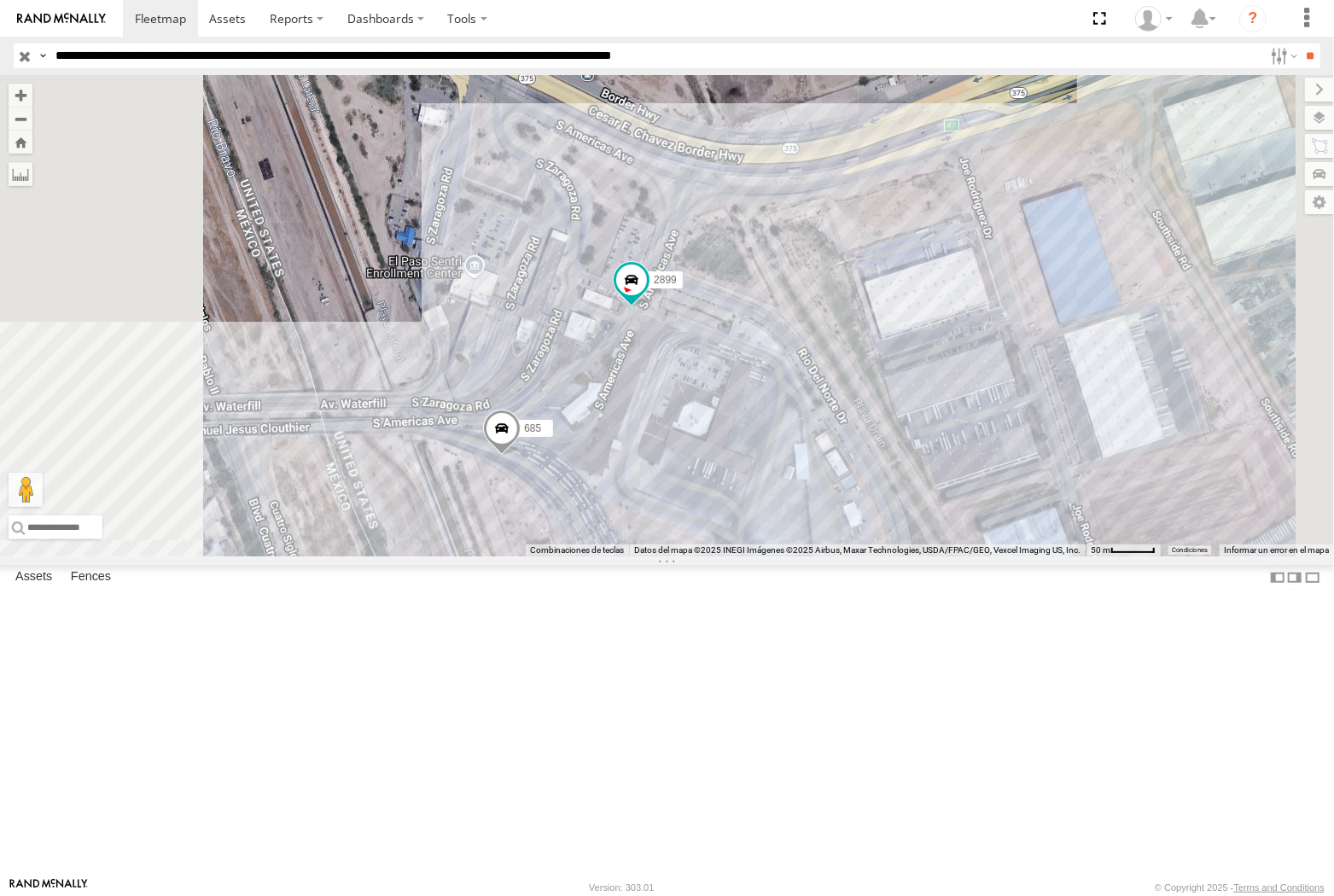 drag, startPoint x: 219, startPoint y: 55, endPoint x: 233, endPoint y: 74, distance: 23.600847 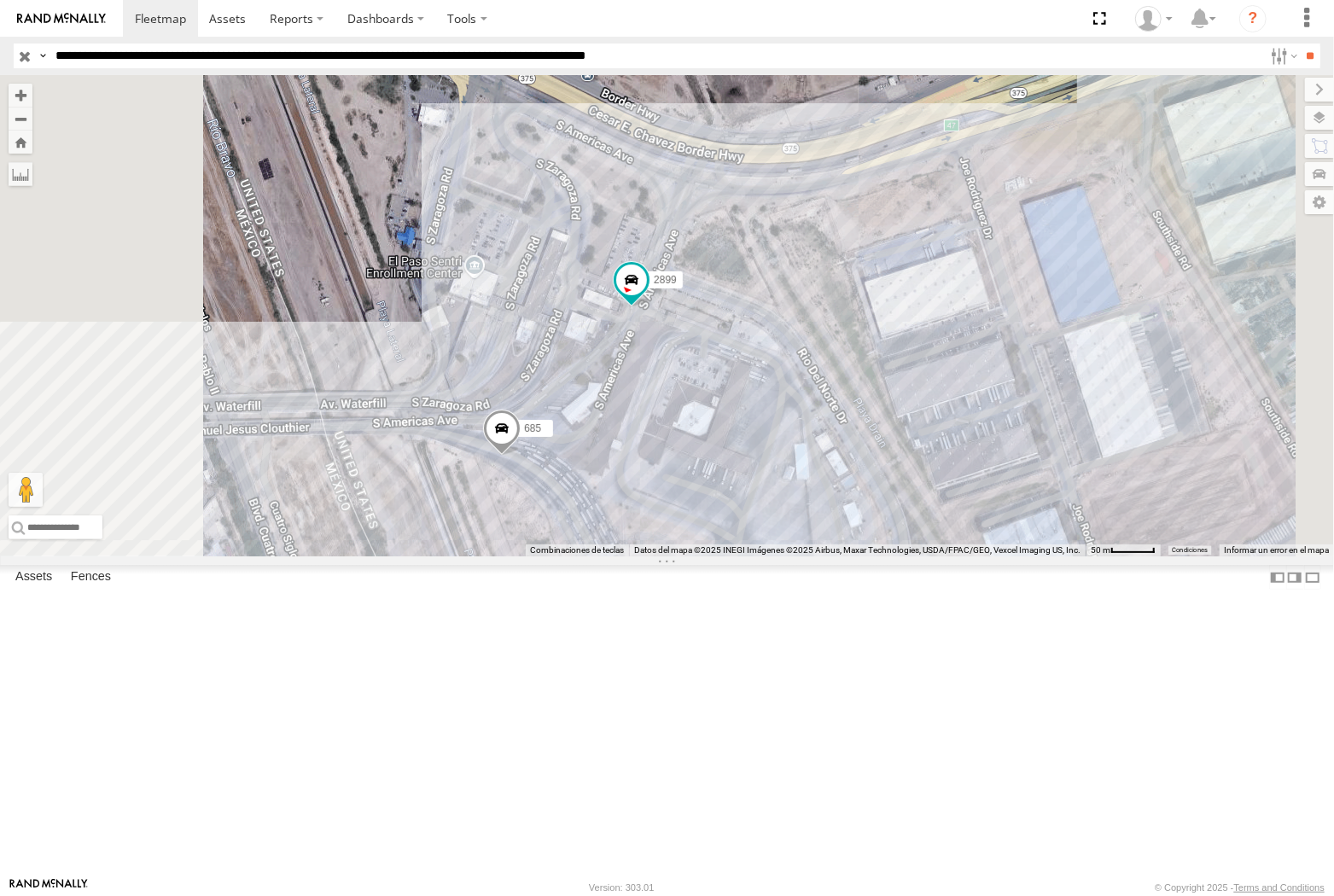 type on "**********" 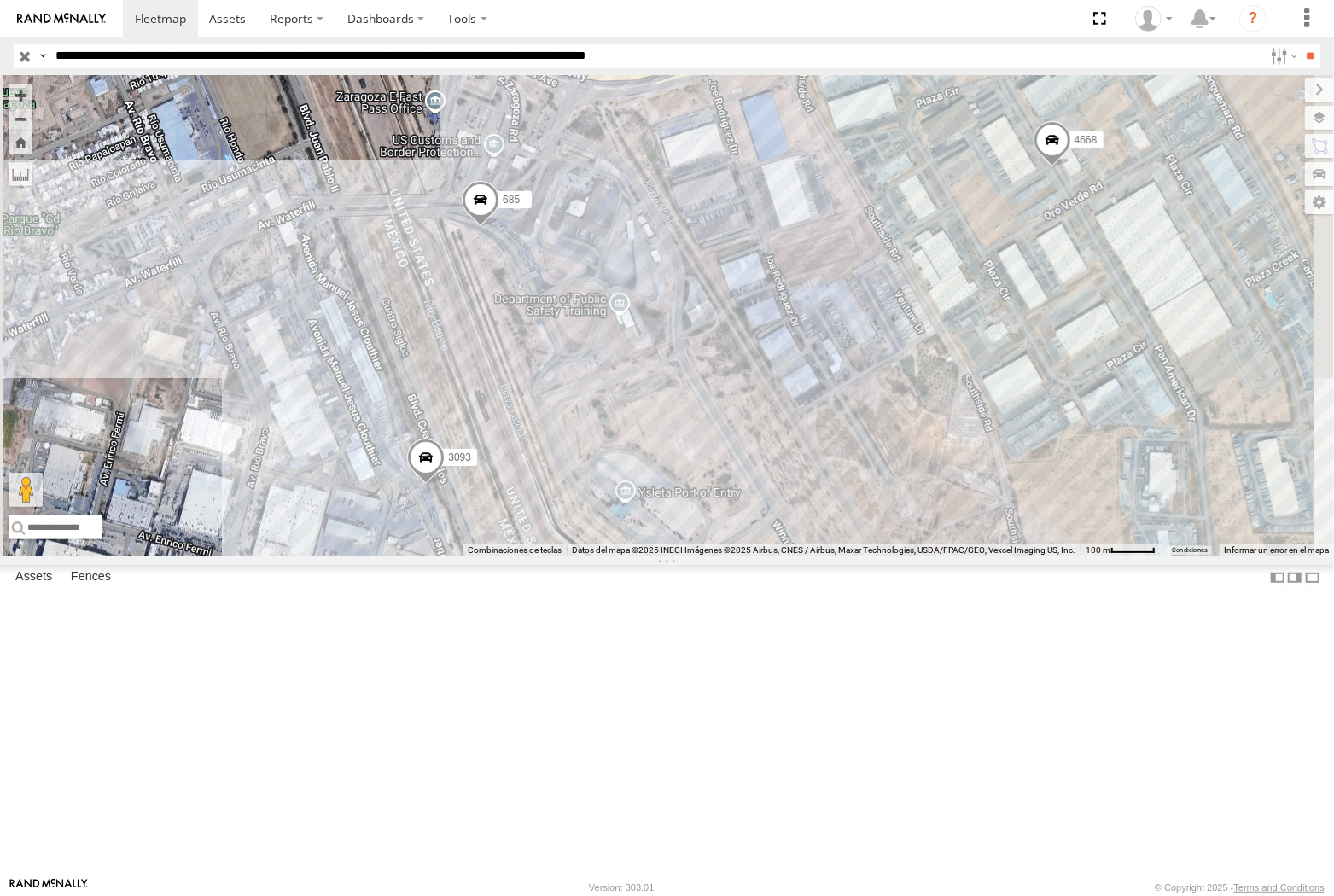 click on "005 304 8669 3553 4668 685 3093" at bounding box center [667, 316] 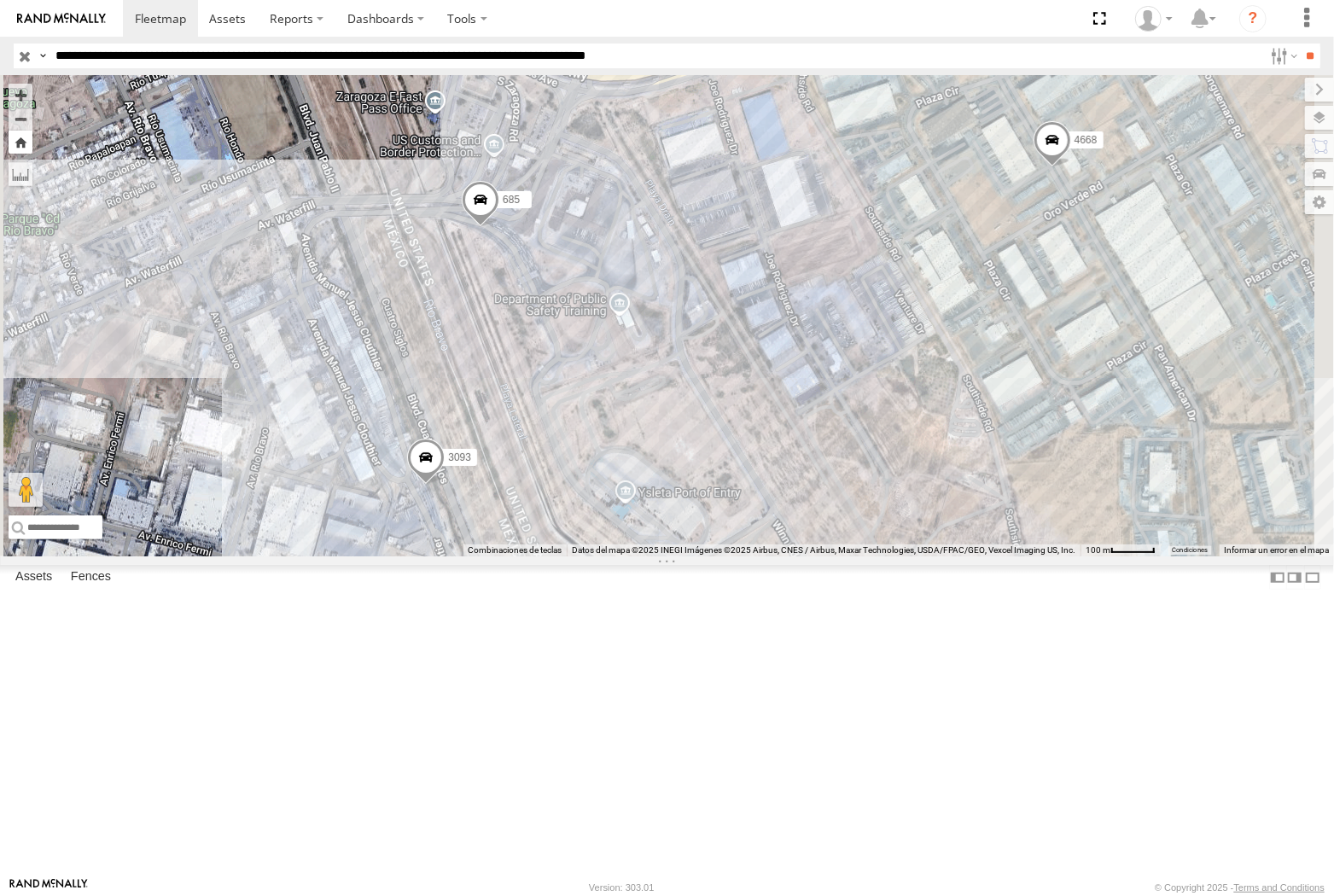 click at bounding box center (20, 142) 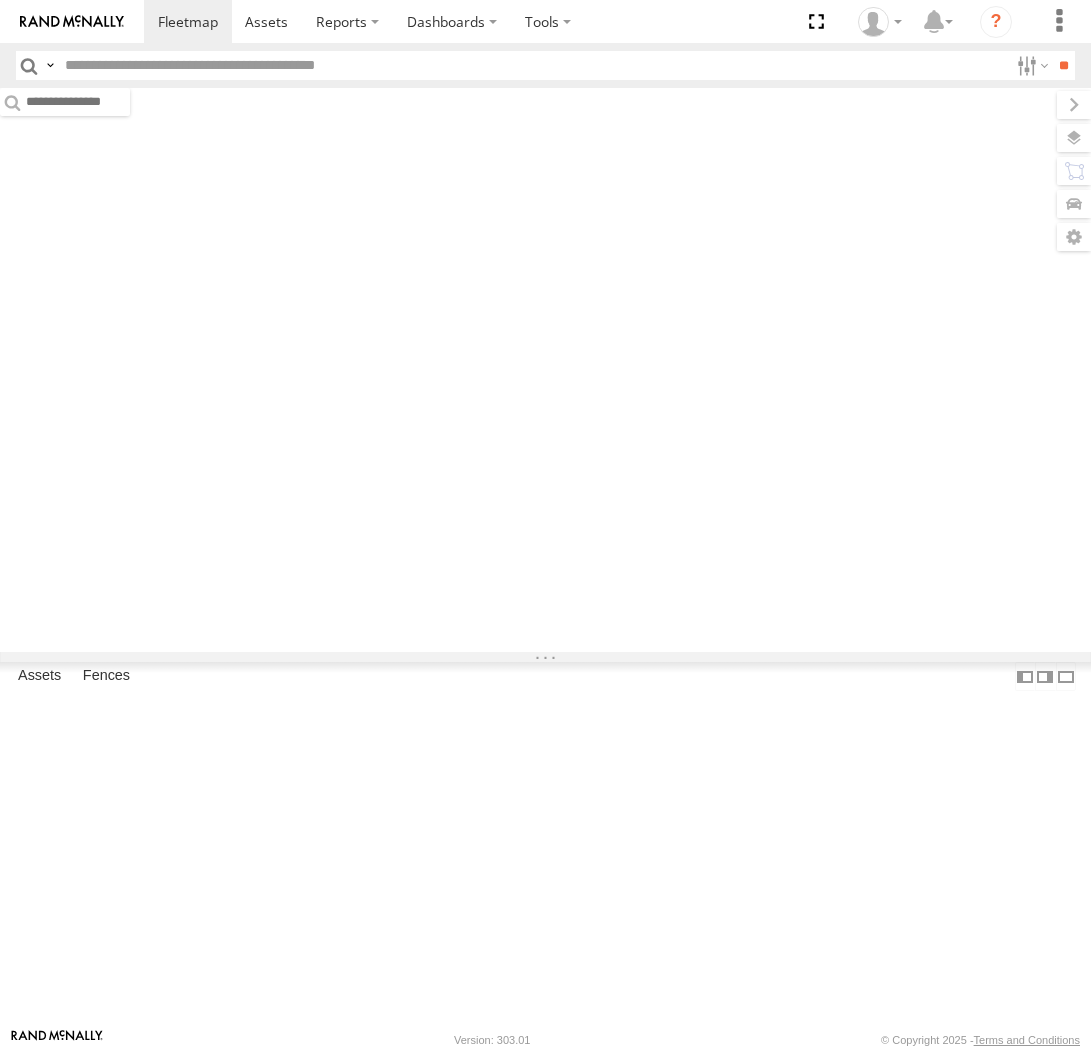 scroll, scrollTop: 0, scrollLeft: 0, axis: both 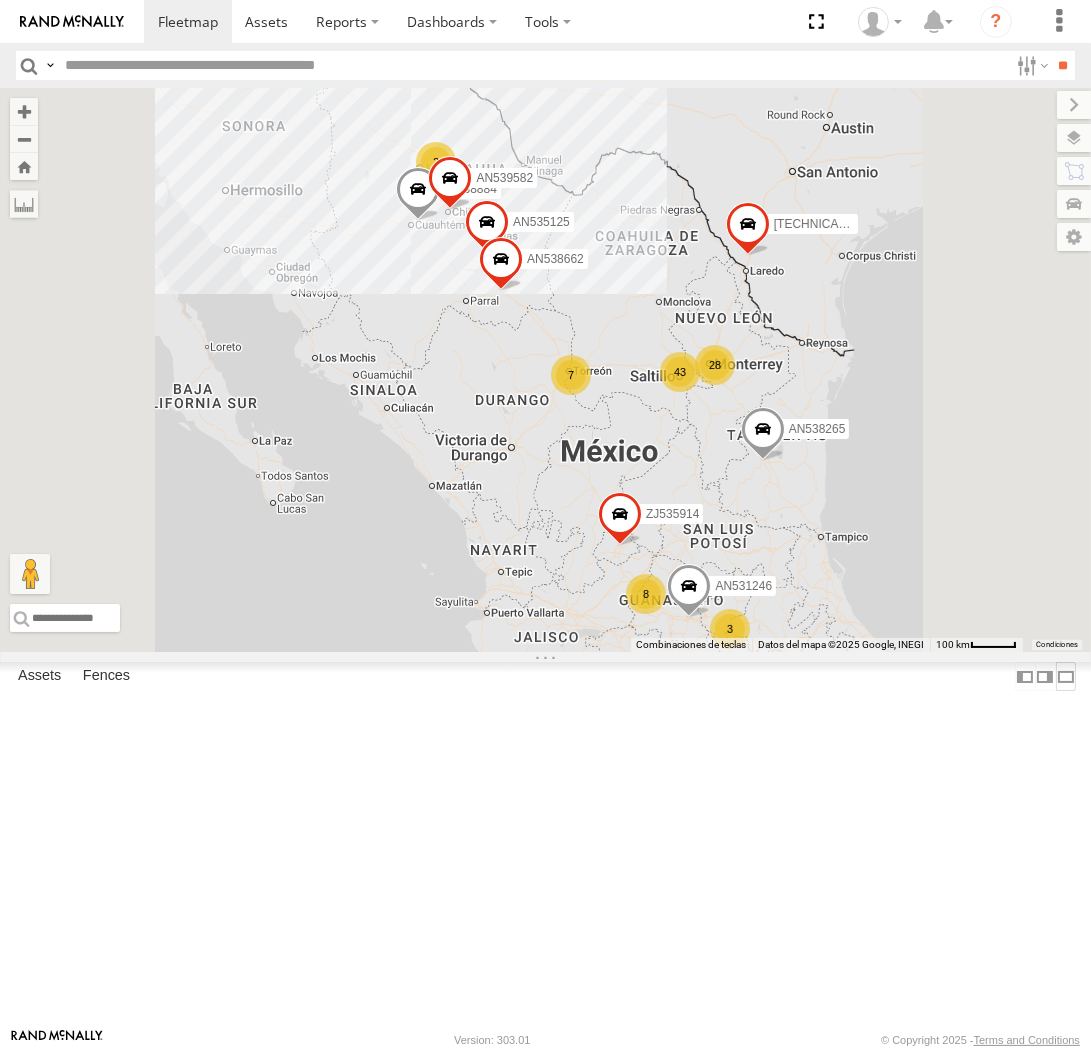 click at bounding box center (1066, 676) 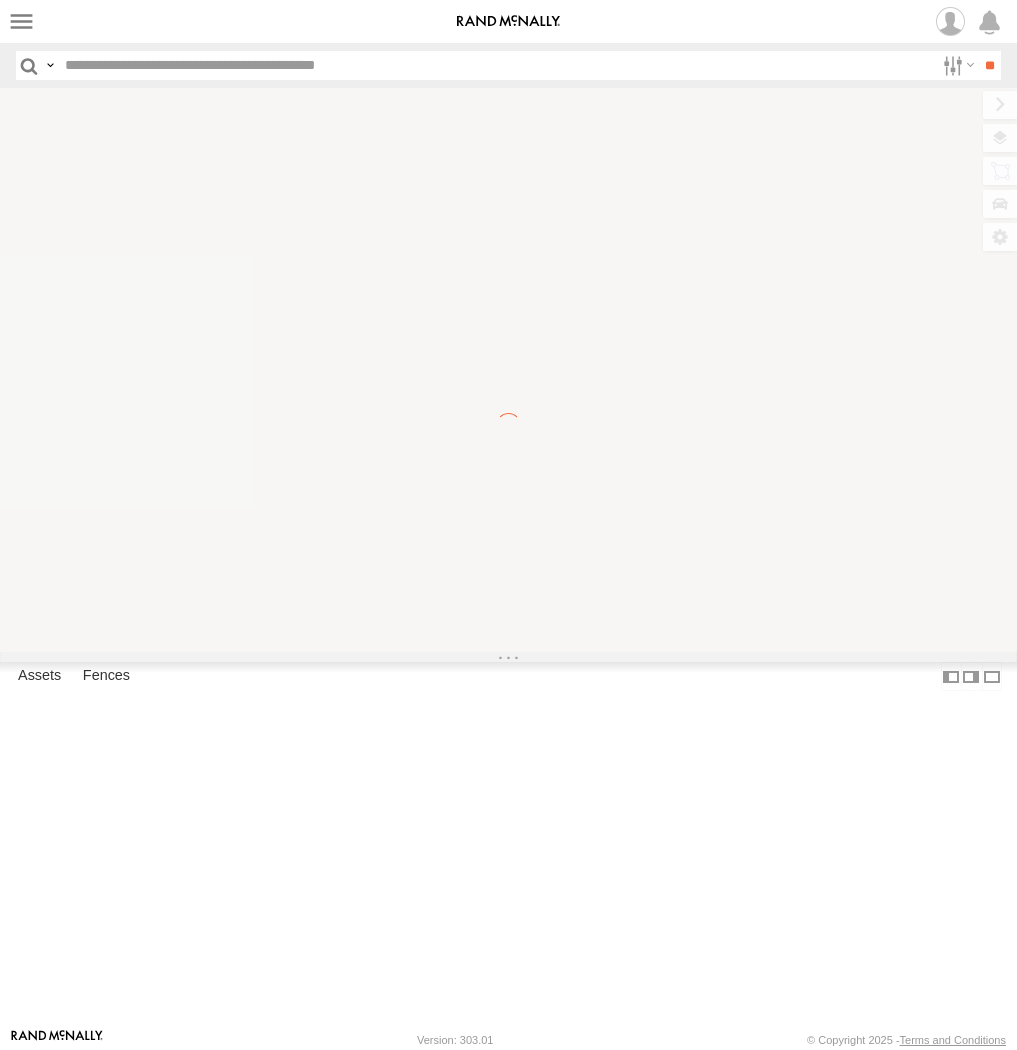 scroll, scrollTop: 0, scrollLeft: 0, axis: both 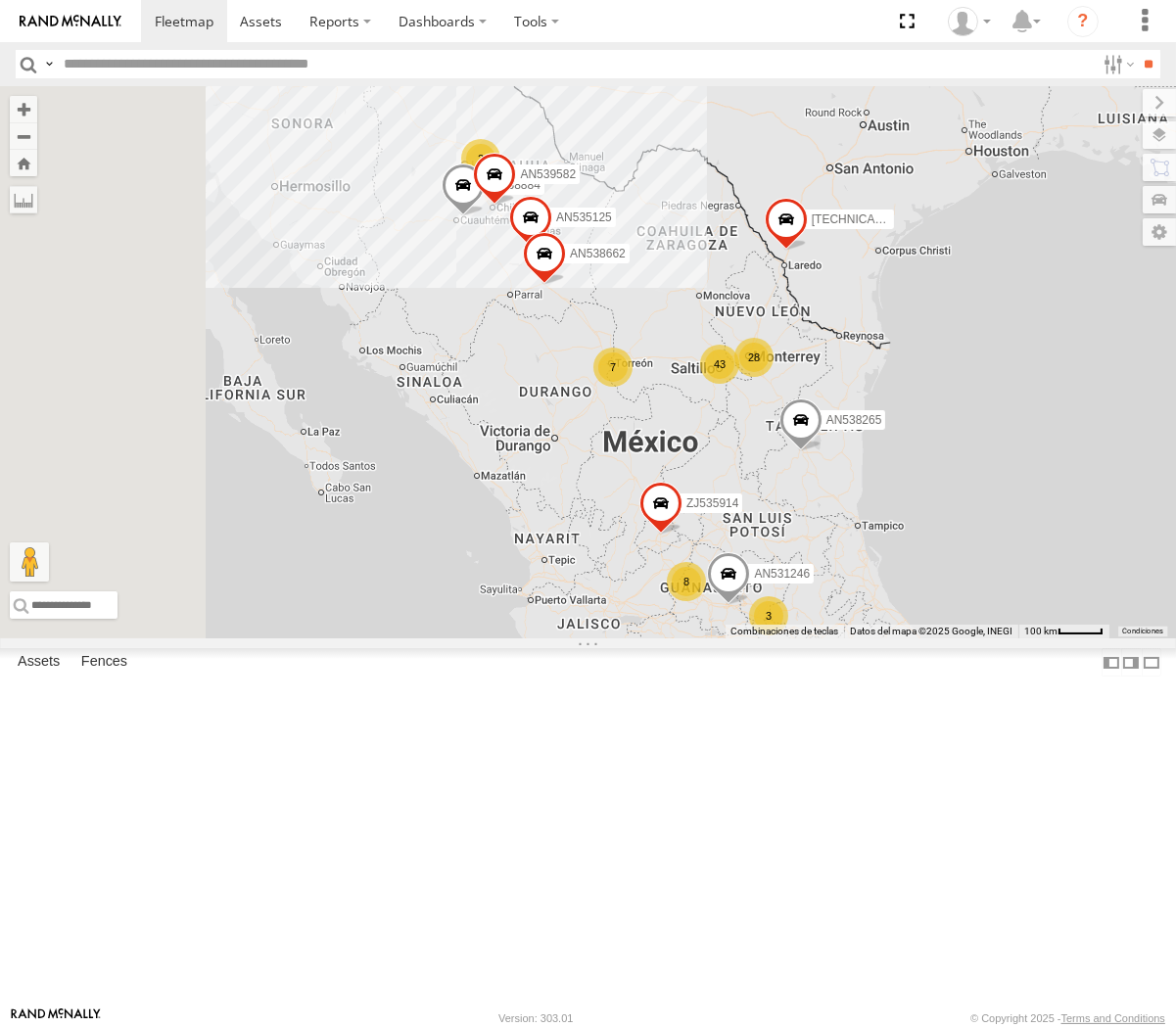 click at bounding box center (49, 64) 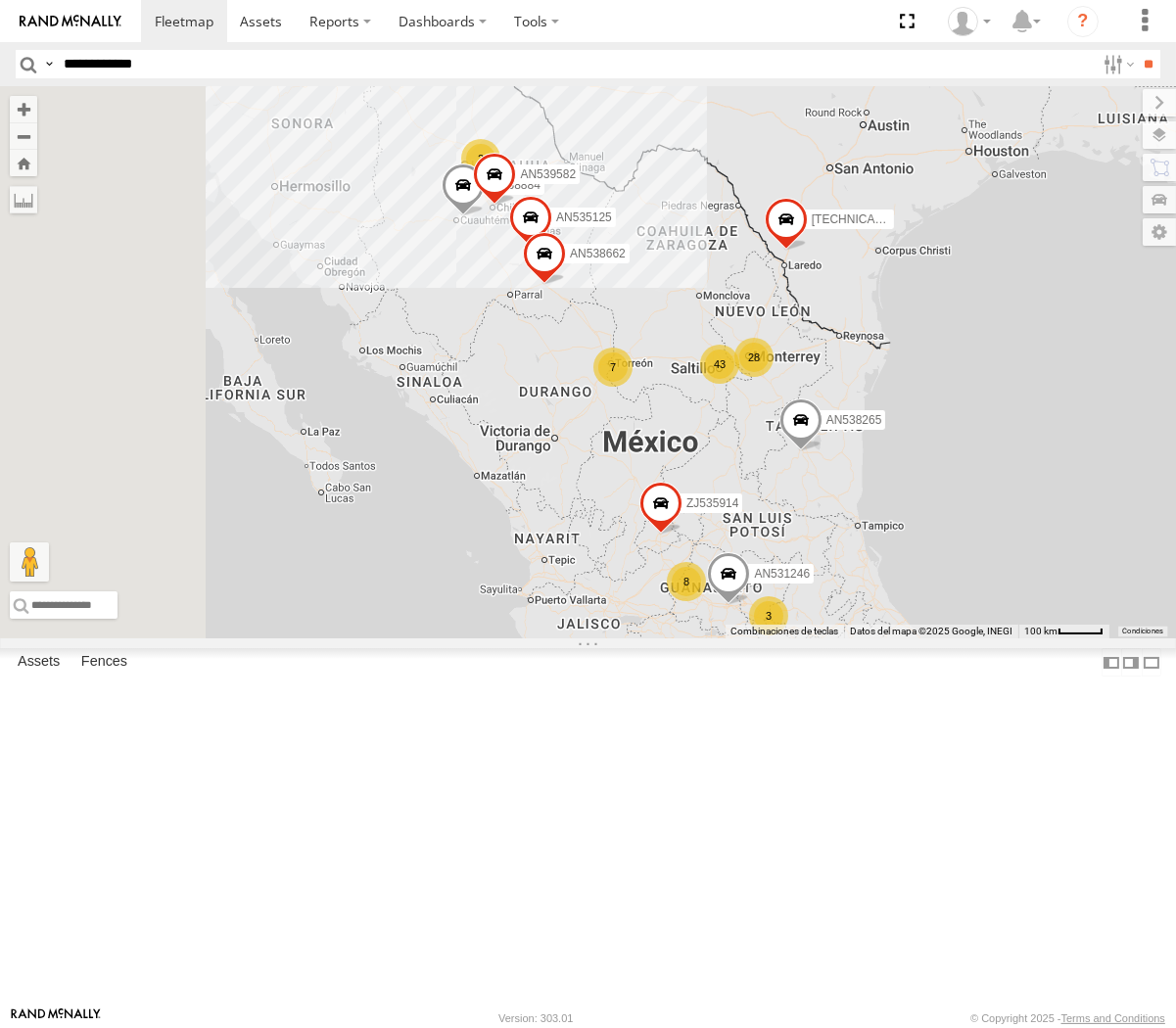 click on "**" at bounding box center (1149, 64) 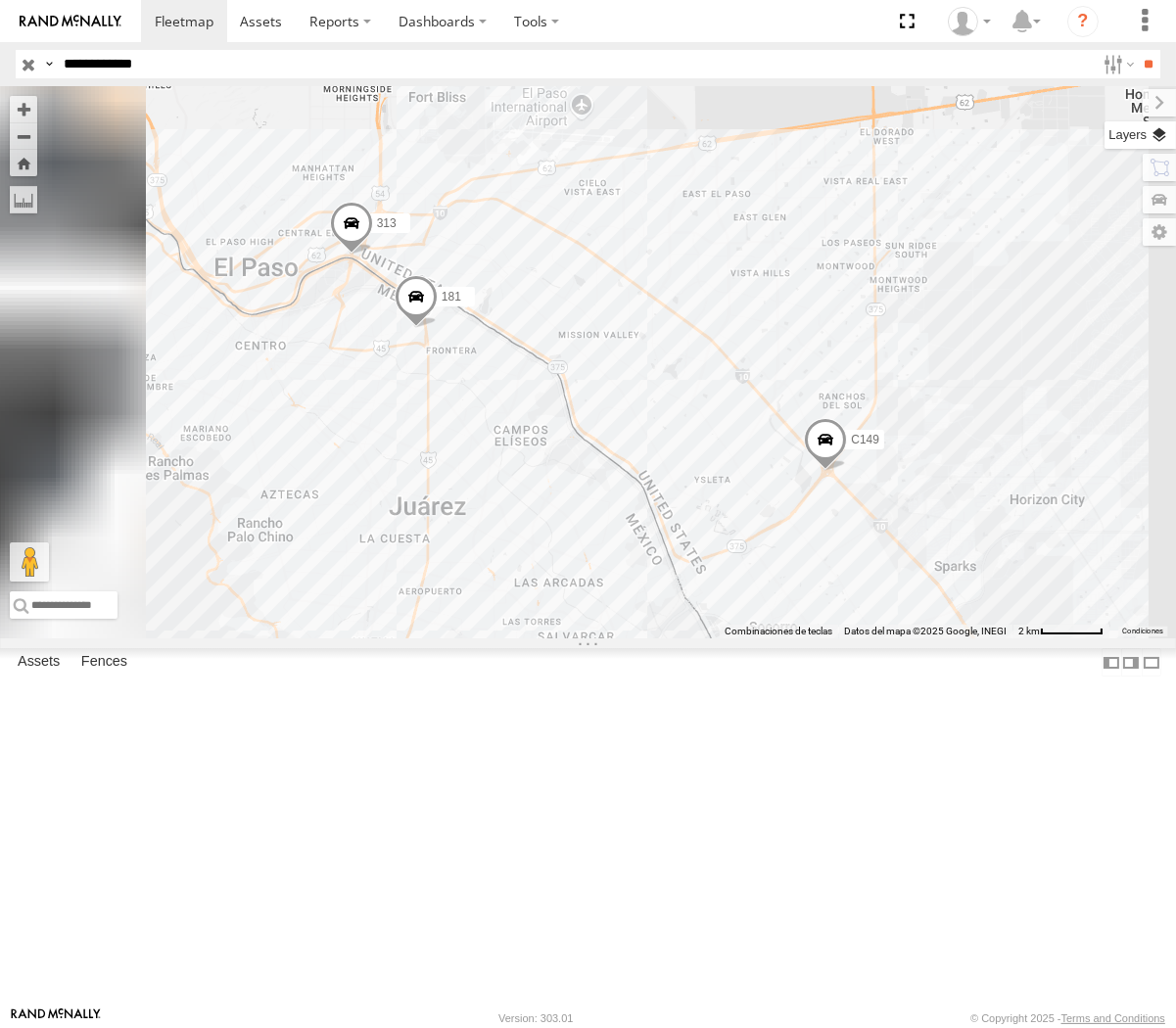 click at bounding box center [1140, 135] 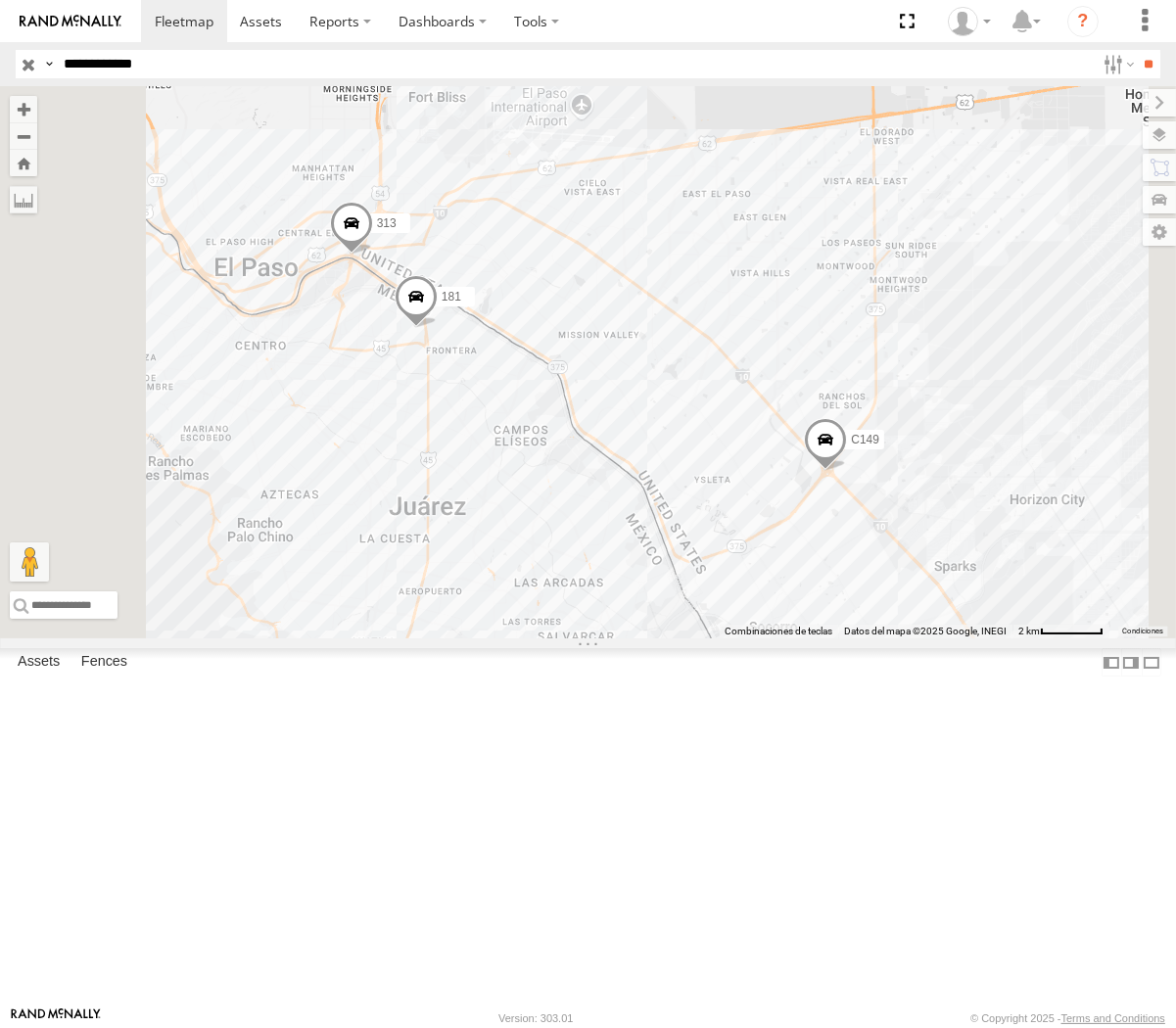 click on "Basemaps" at bounding box center [0, 0] 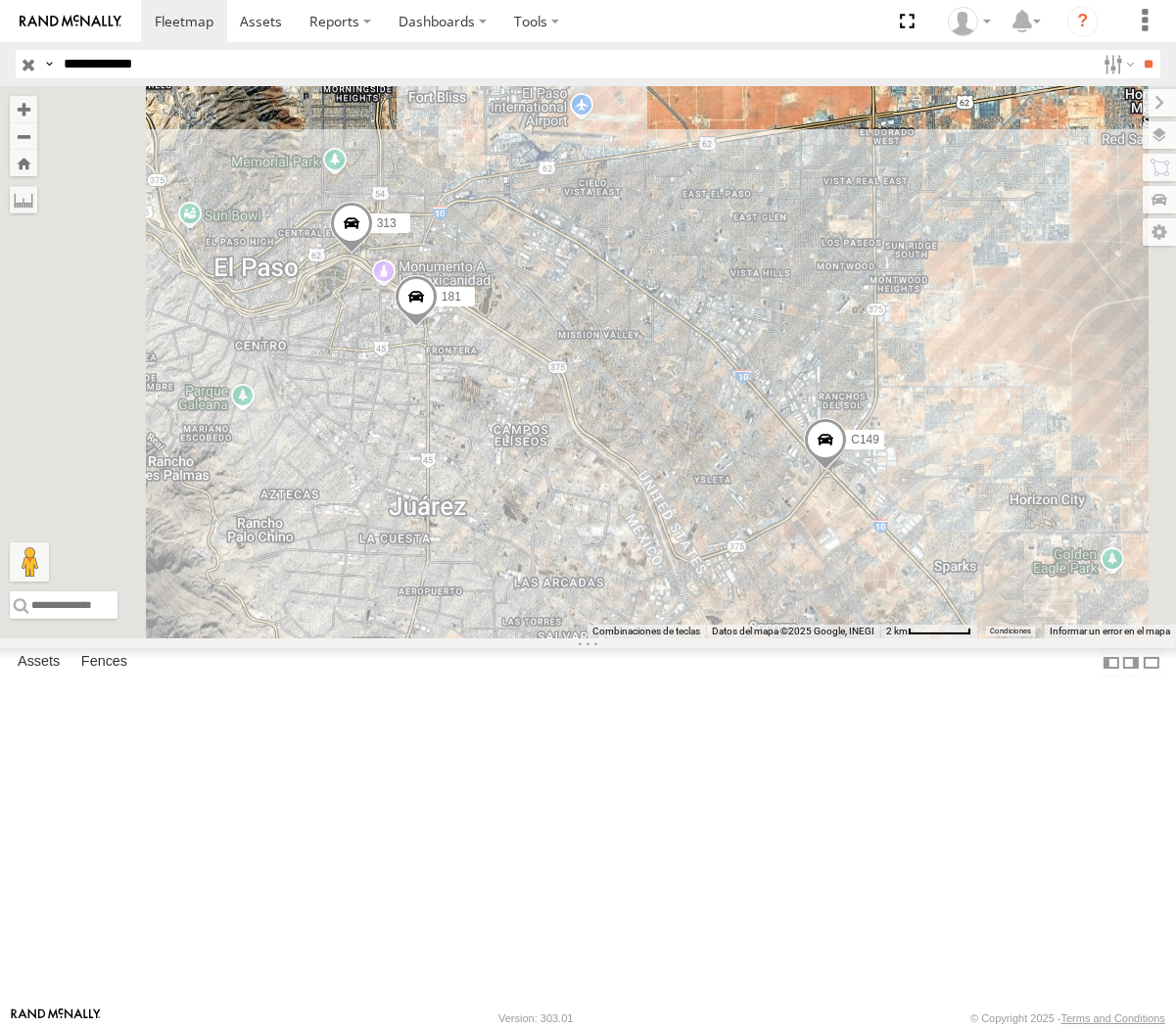 click on "Night" at bounding box center (0, 0) 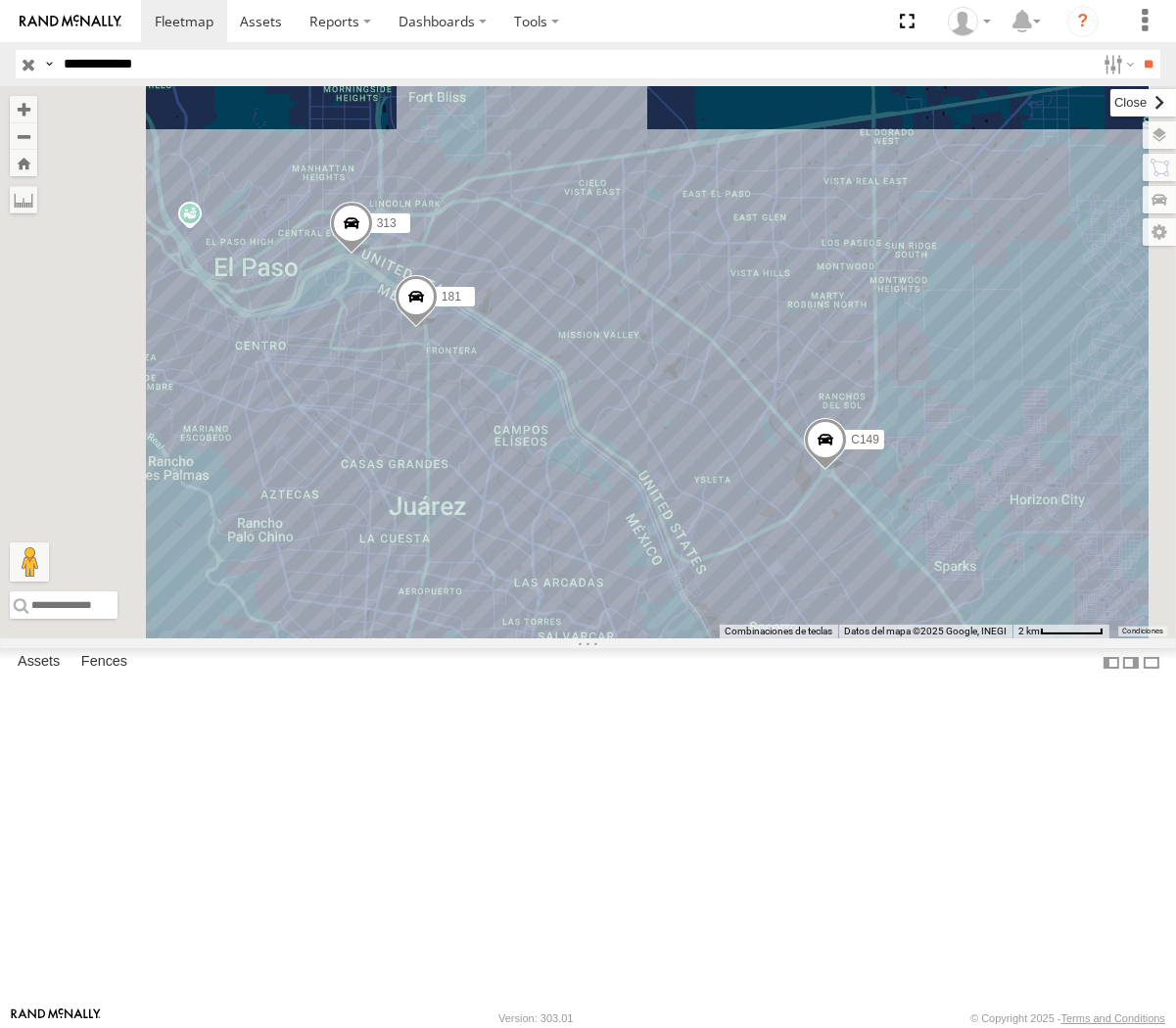 drag, startPoint x: 913, startPoint y: 109, endPoint x: 922, endPoint y: 144, distance: 36.138622 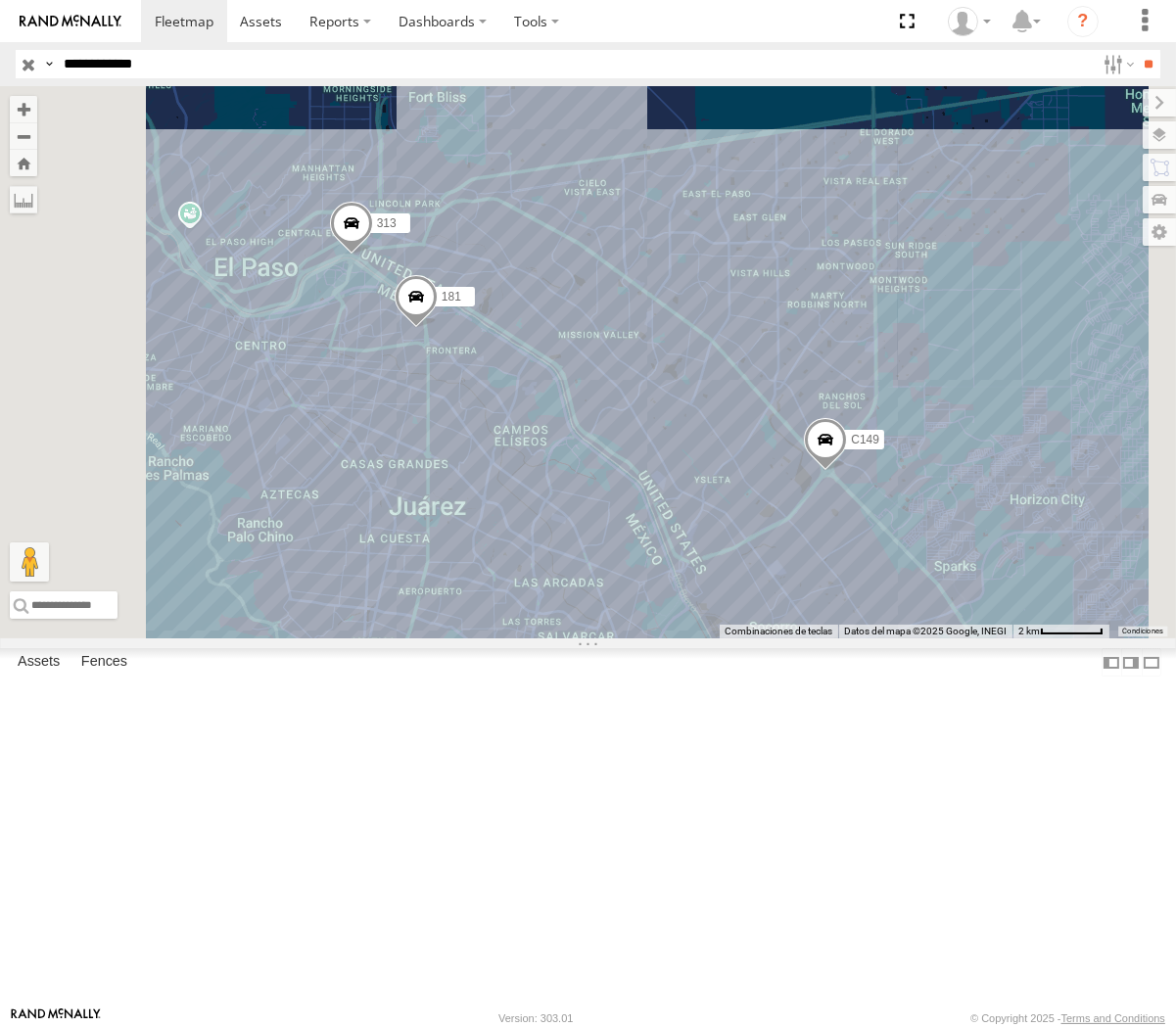 click at bounding box center (1159, 103) 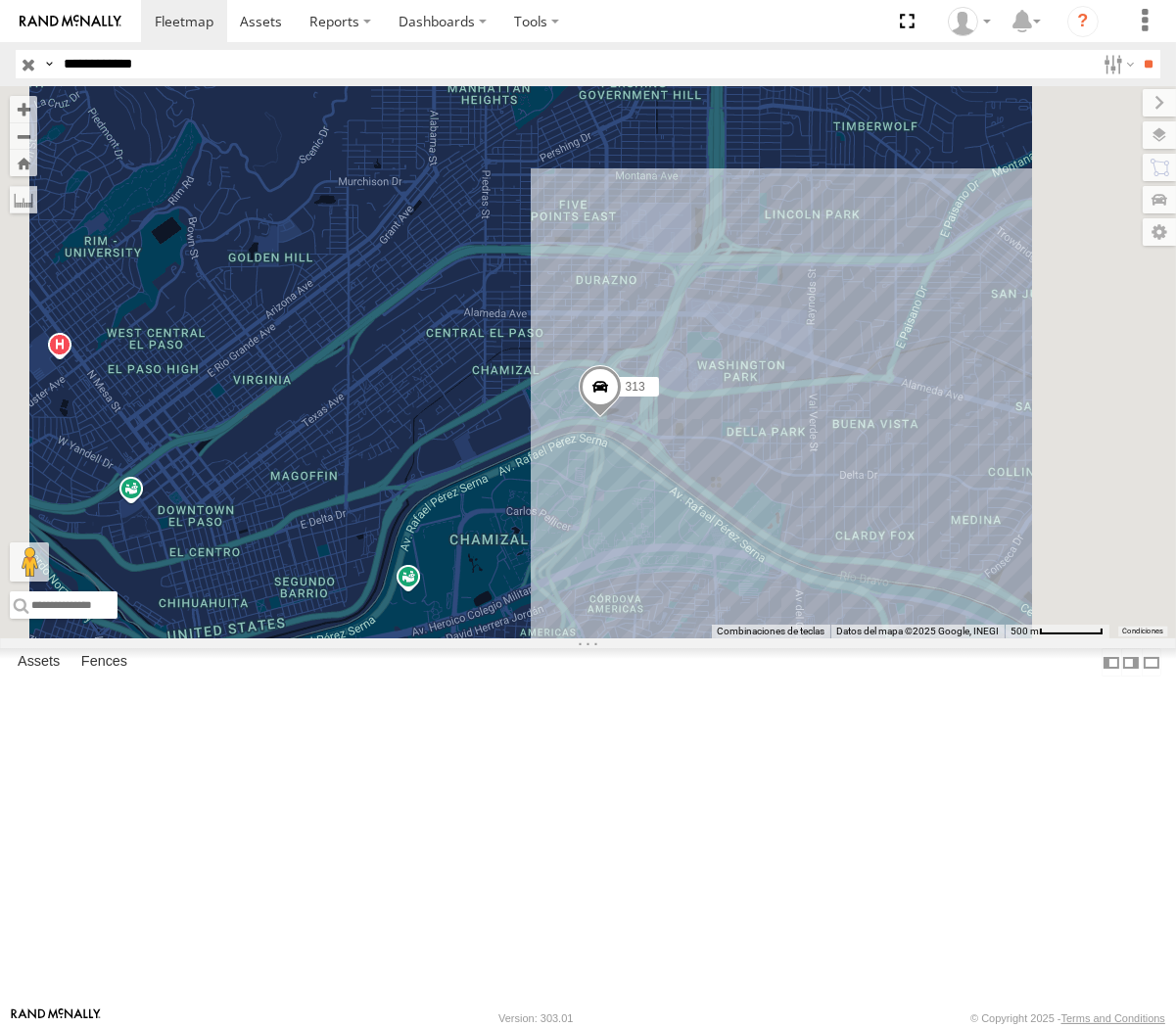 drag, startPoint x: 189, startPoint y: 54, endPoint x: 230, endPoint y: 80, distance: 48.54894 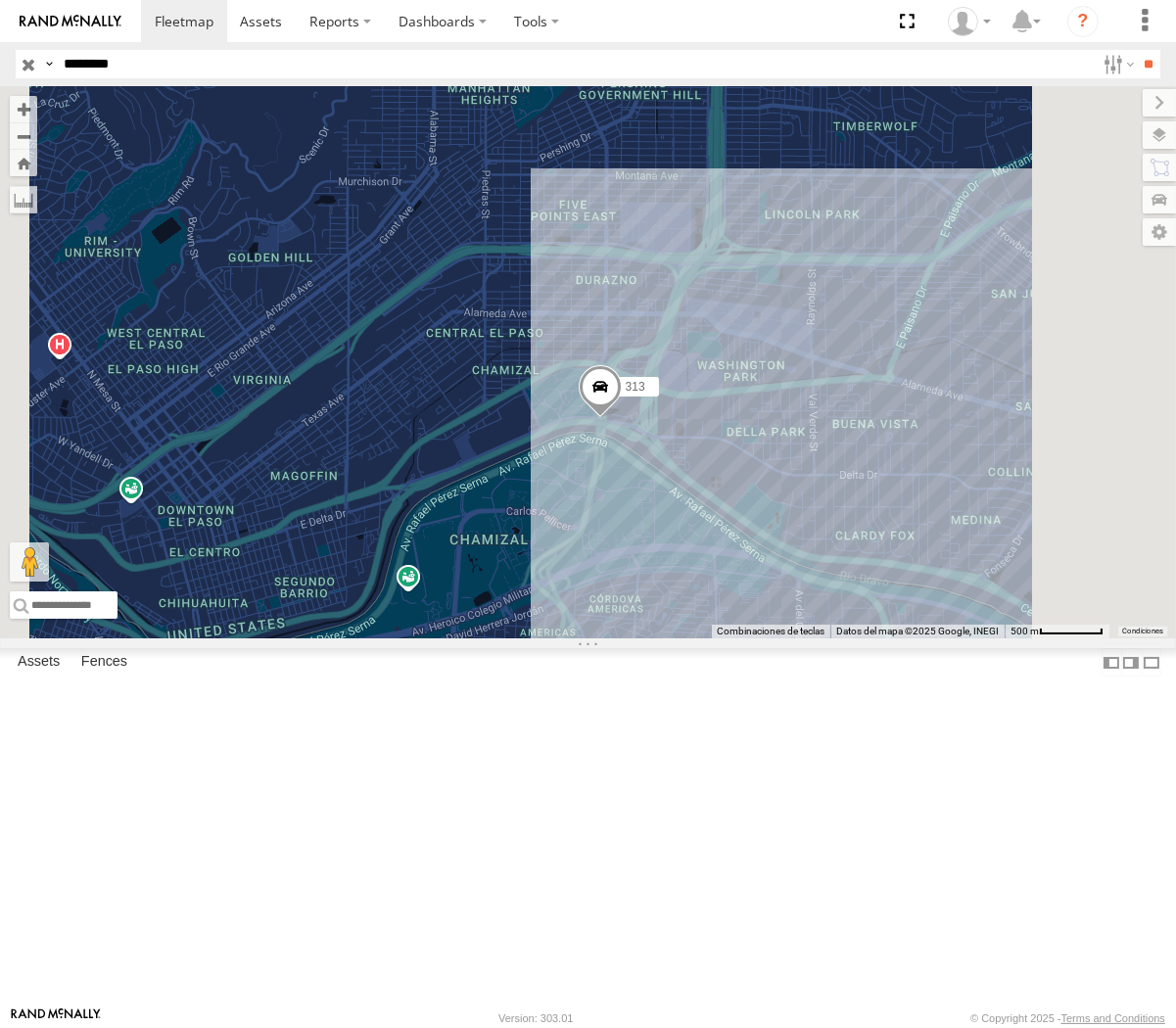 click on "**" at bounding box center [1149, 64] 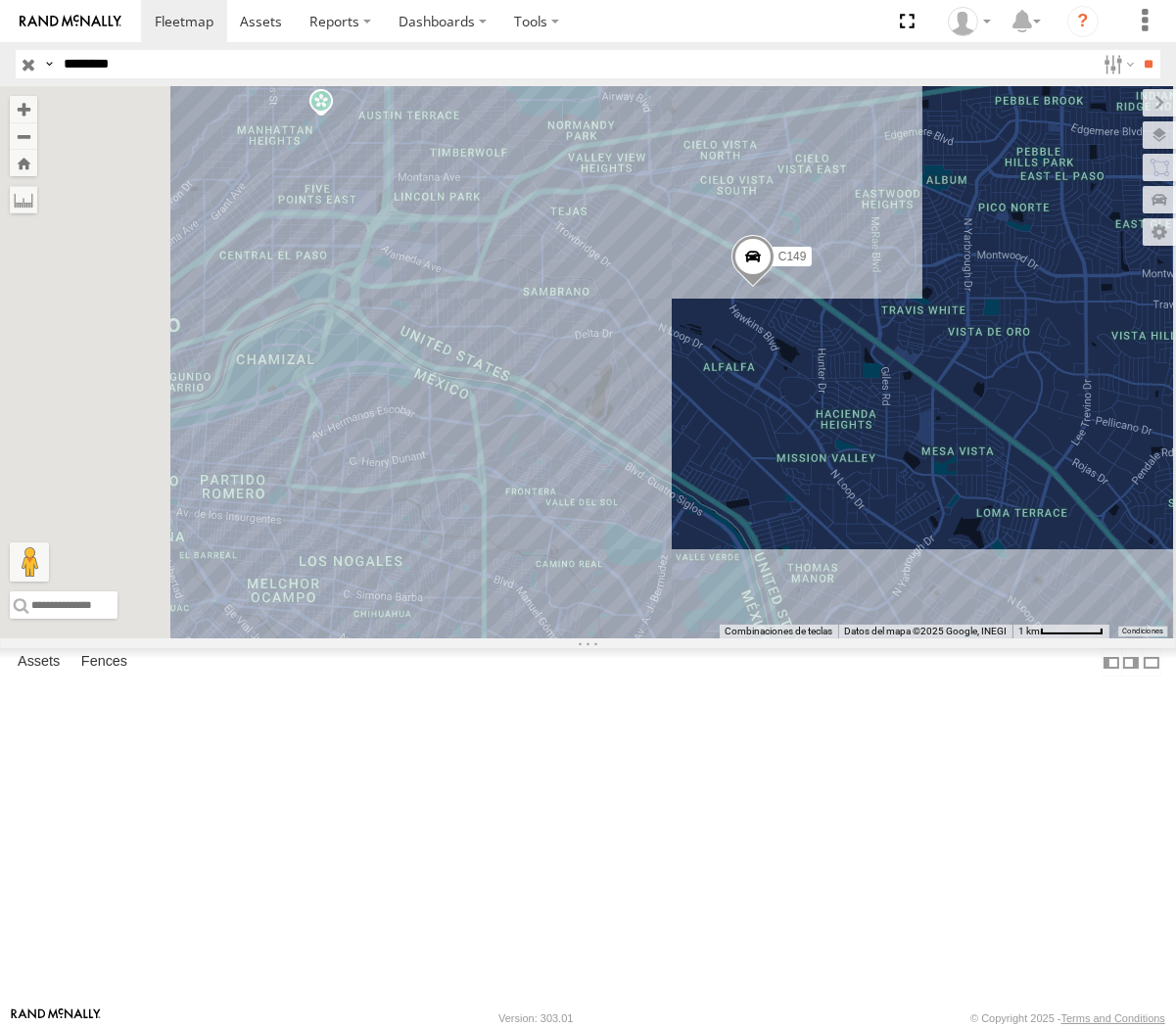 click on "********" at bounding box center (575, 64) 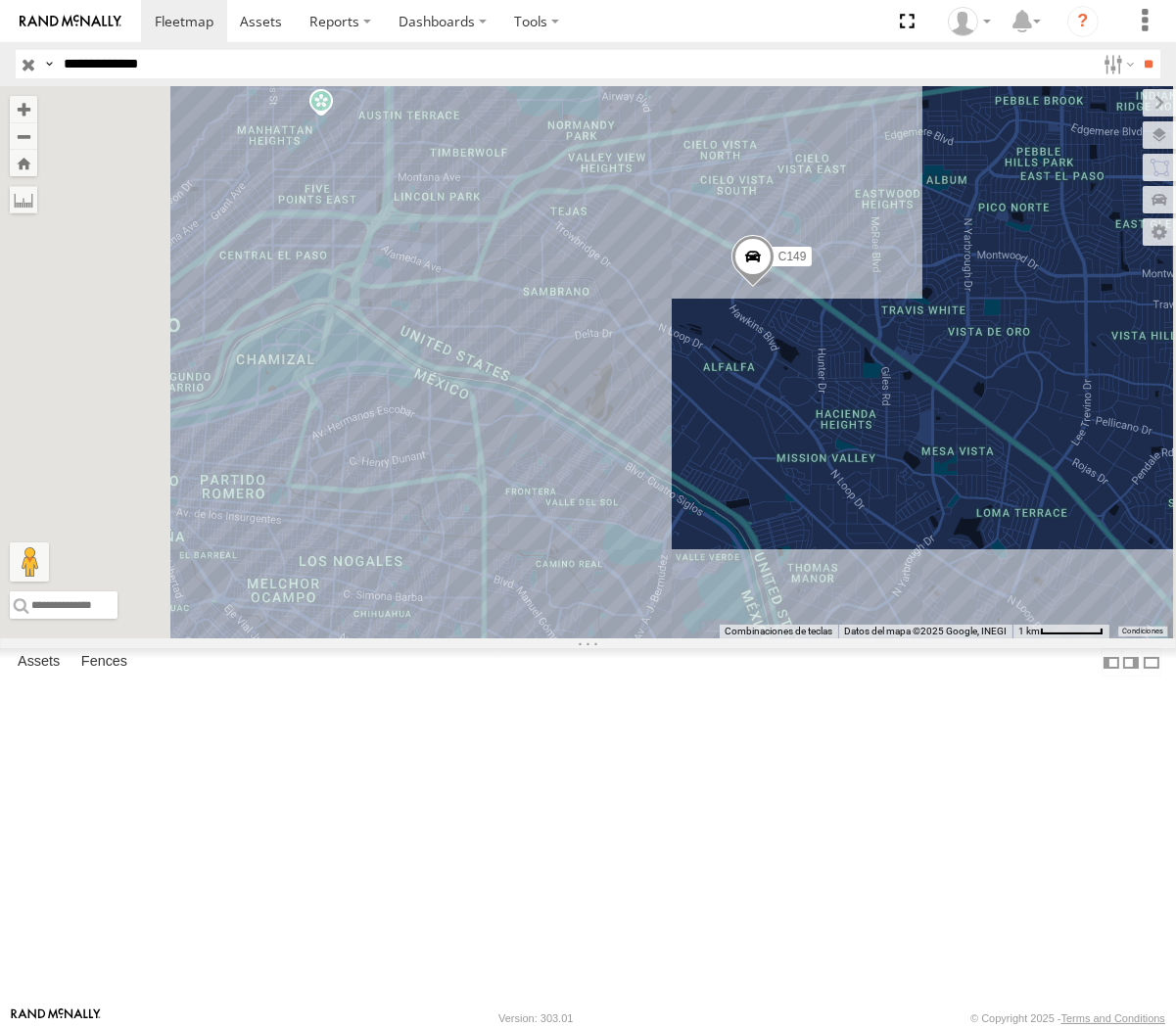 click on "**" at bounding box center [1149, 64] 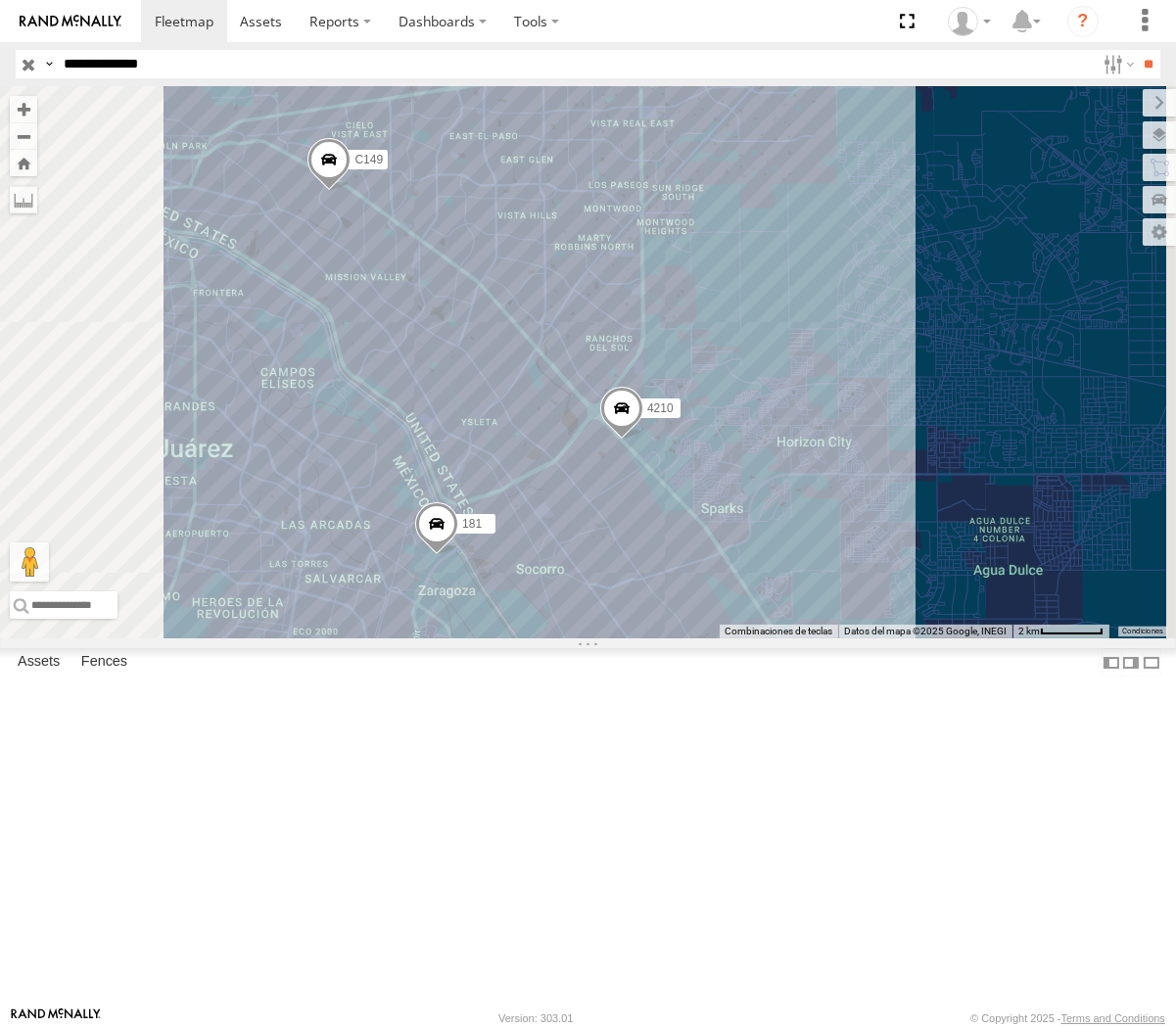 click on "**********" at bounding box center (575, 64) 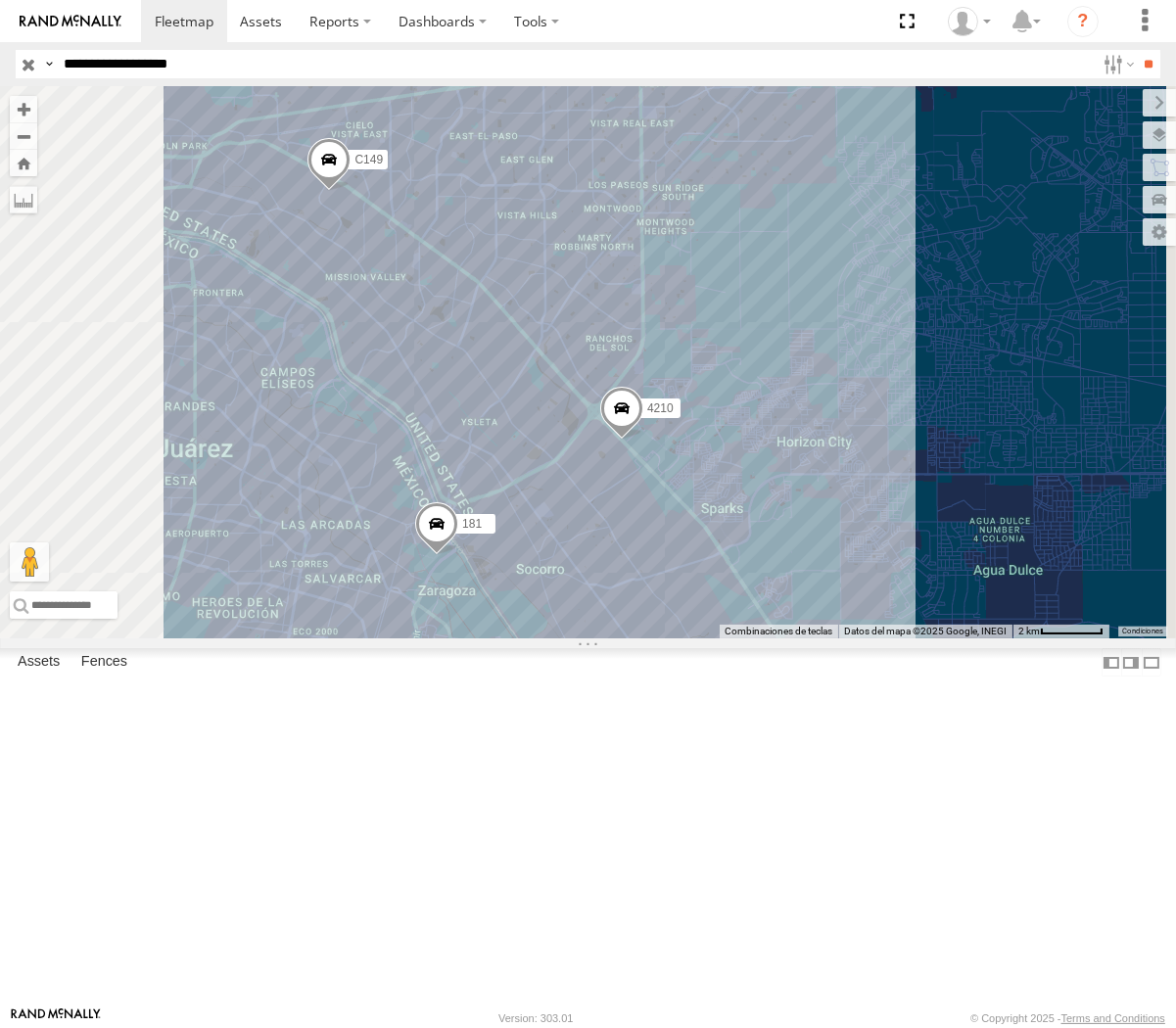 click on "**" at bounding box center [1149, 64] 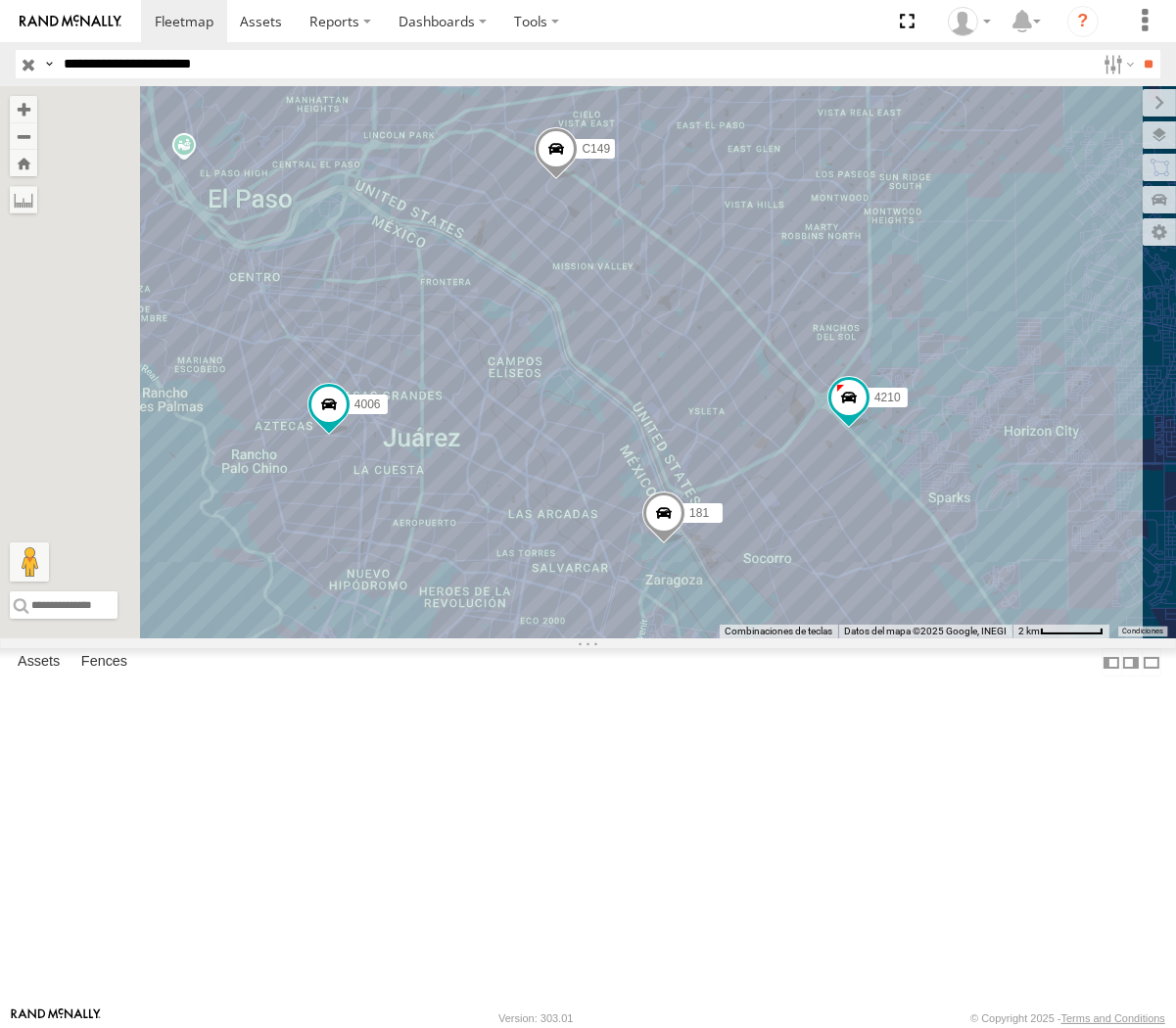 type on "**********" 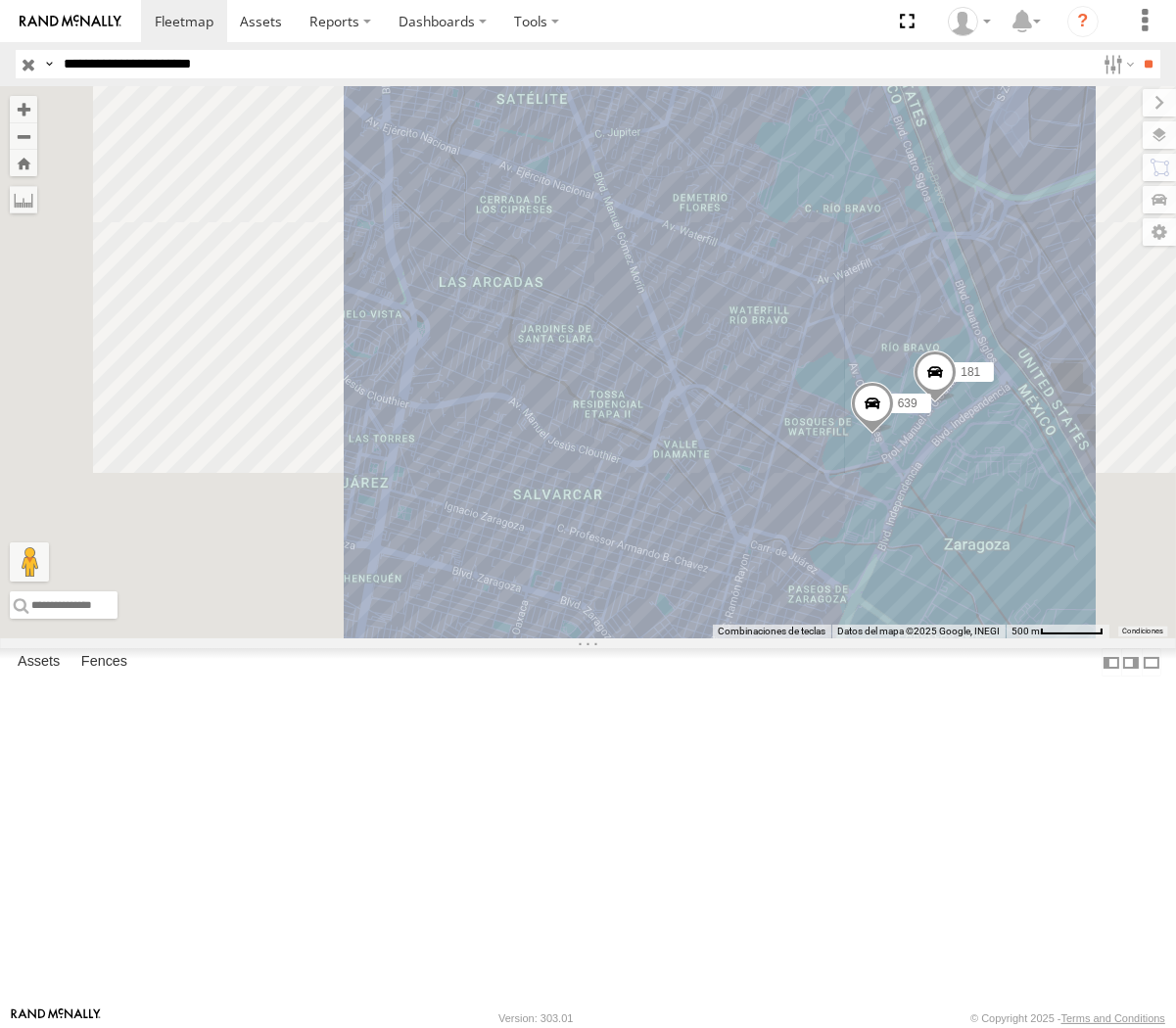 drag, startPoint x: 729, startPoint y: 695, endPoint x: 840, endPoint y: 692, distance: 111.04053 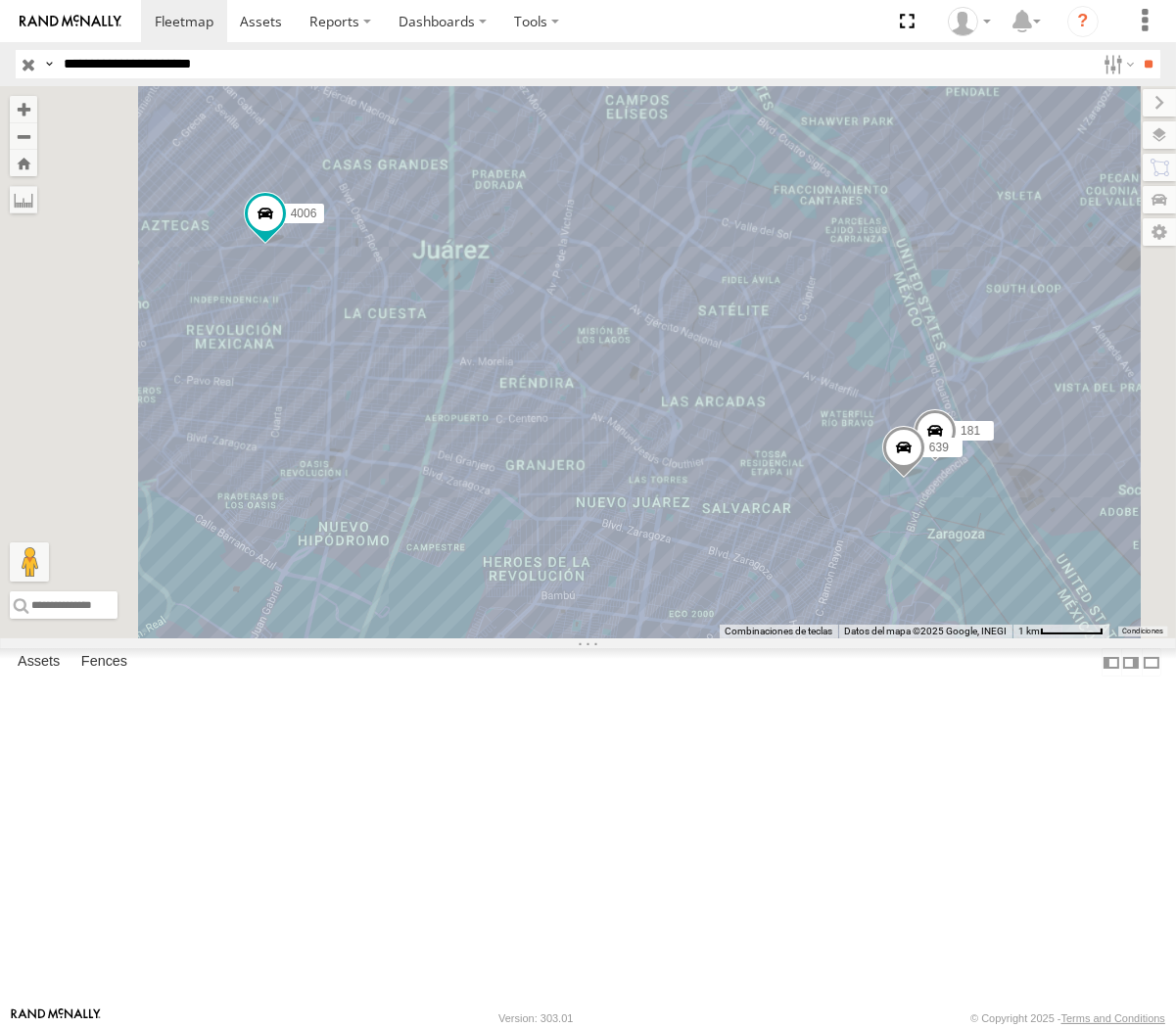 drag, startPoint x: 756, startPoint y: 637, endPoint x: 911, endPoint y: 653, distance: 155.82362 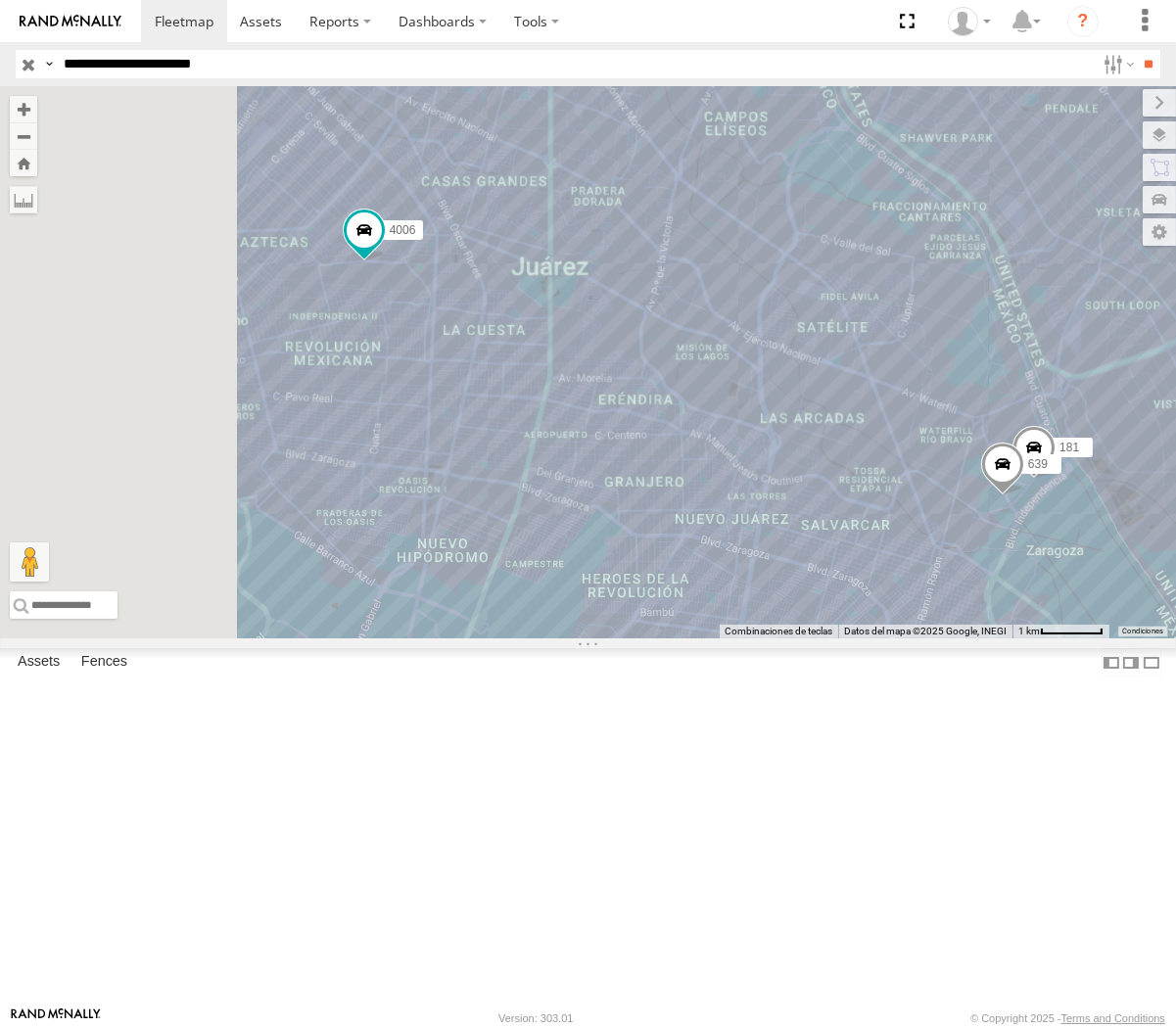 drag, startPoint x: 780, startPoint y: 612, endPoint x: 868, endPoint y: 650, distance: 95.85406 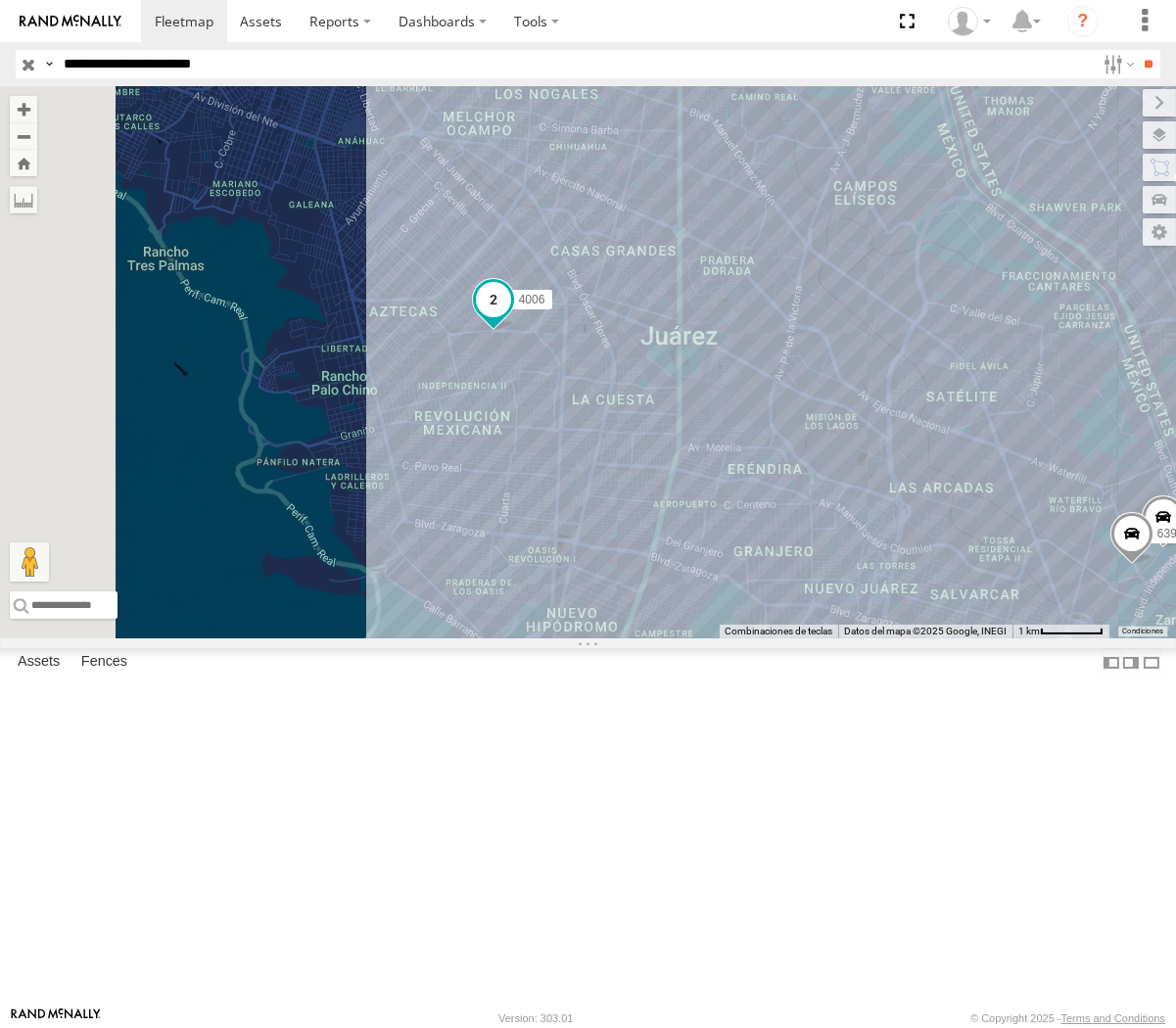 click at bounding box center (493, 300) 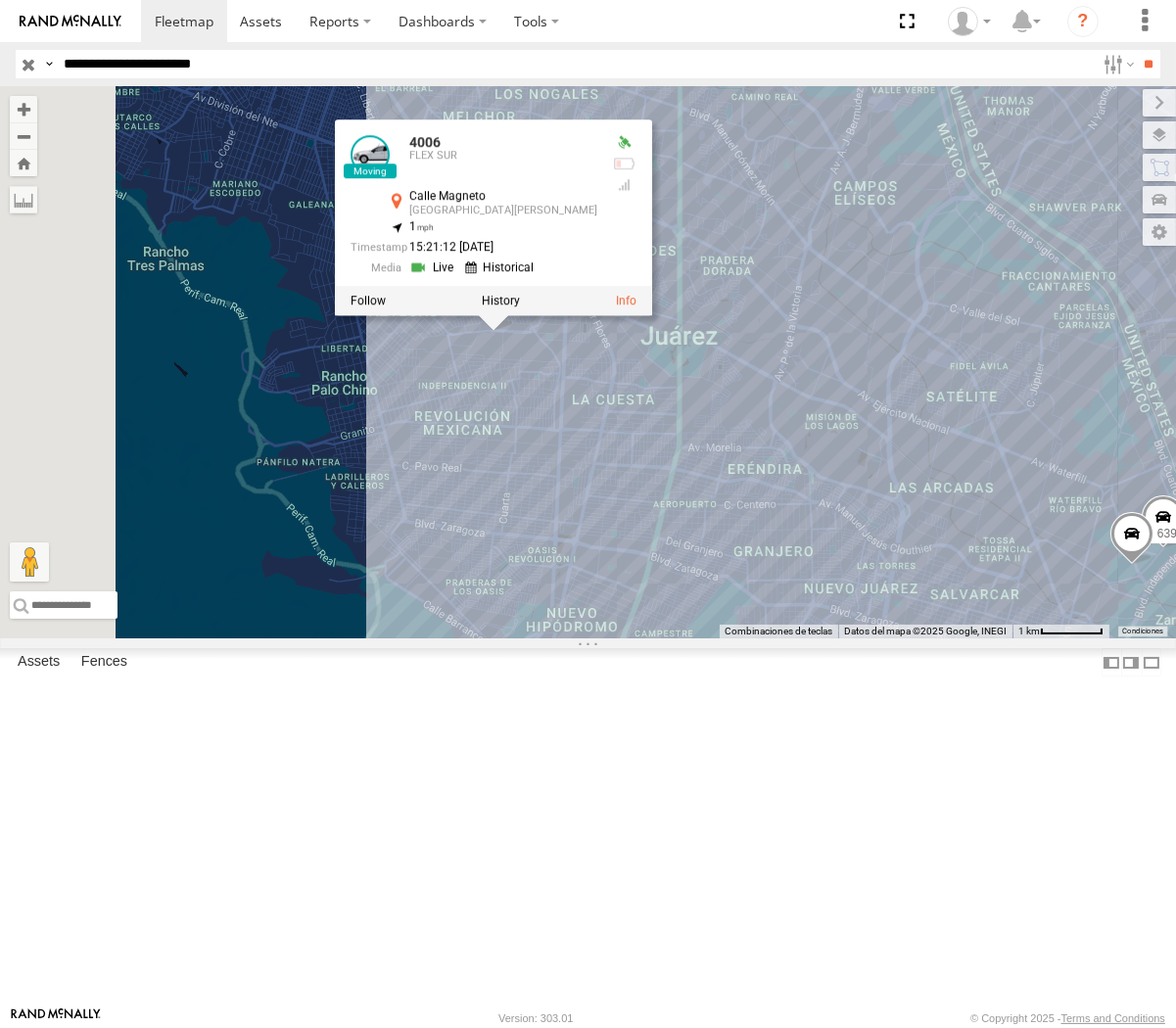 click at bounding box center [499, 302] 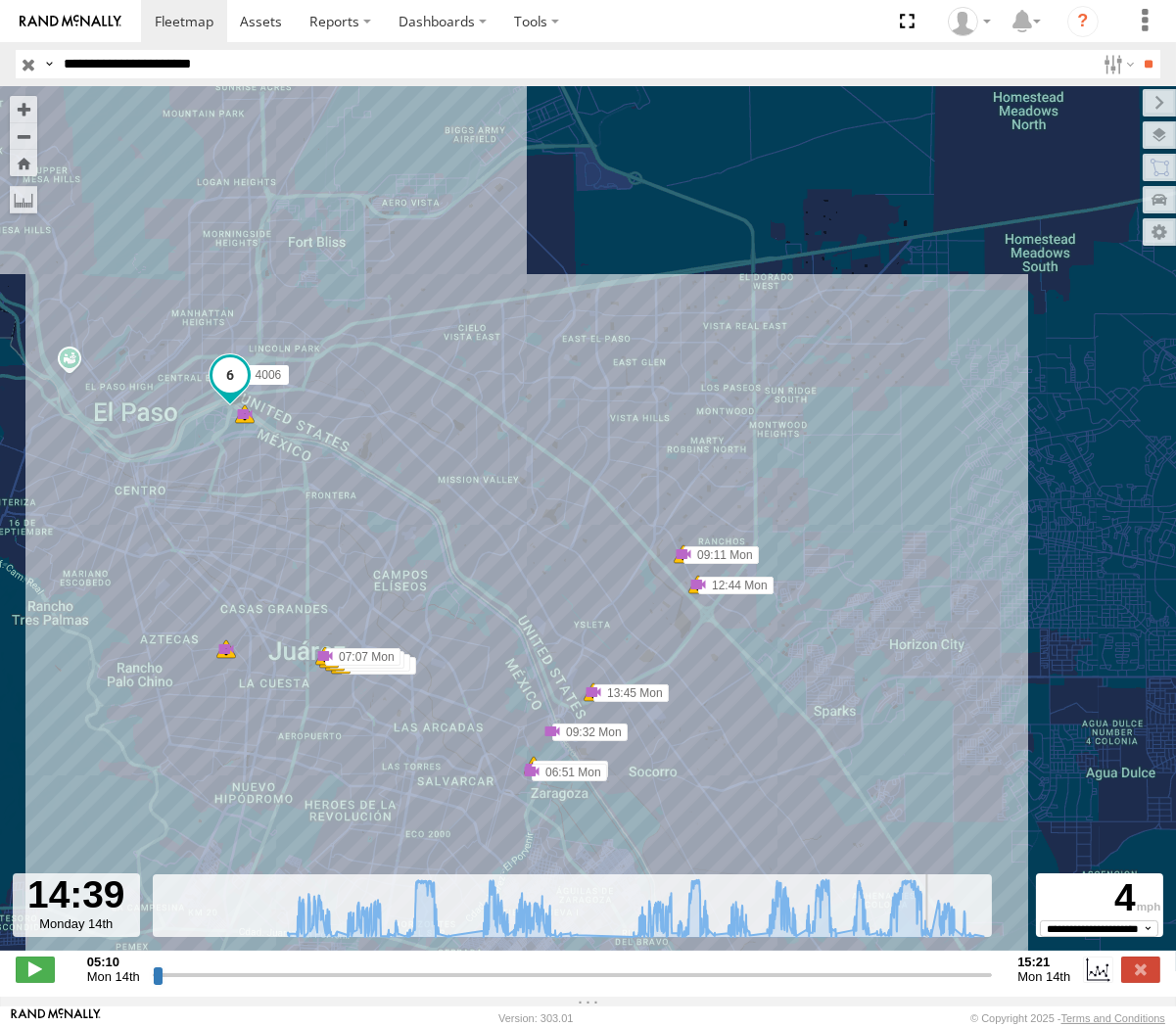 drag, startPoint x: 967, startPoint y: 992, endPoint x: 928, endPoint y: 976, distance: 42.154478 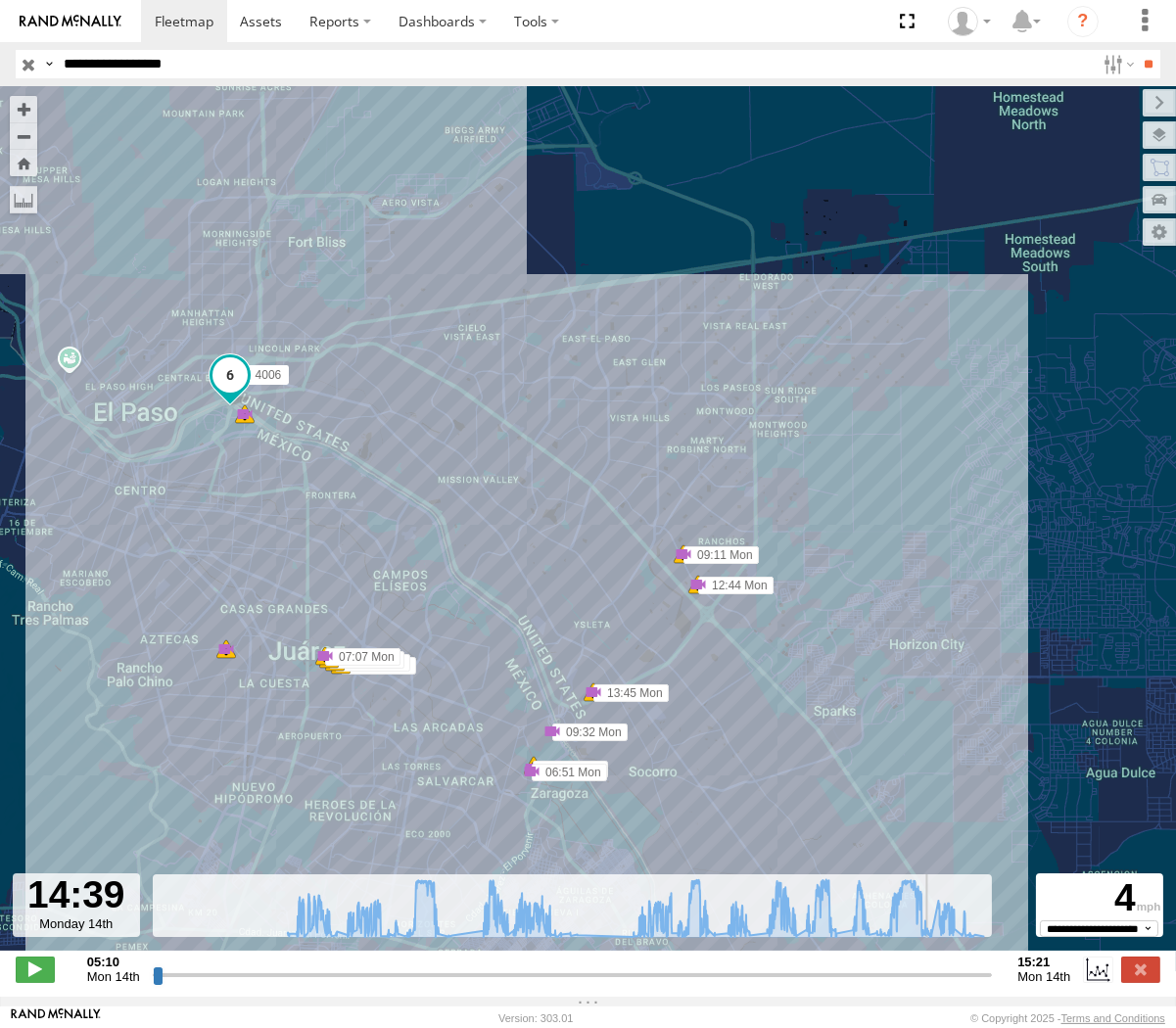 type on "**********" 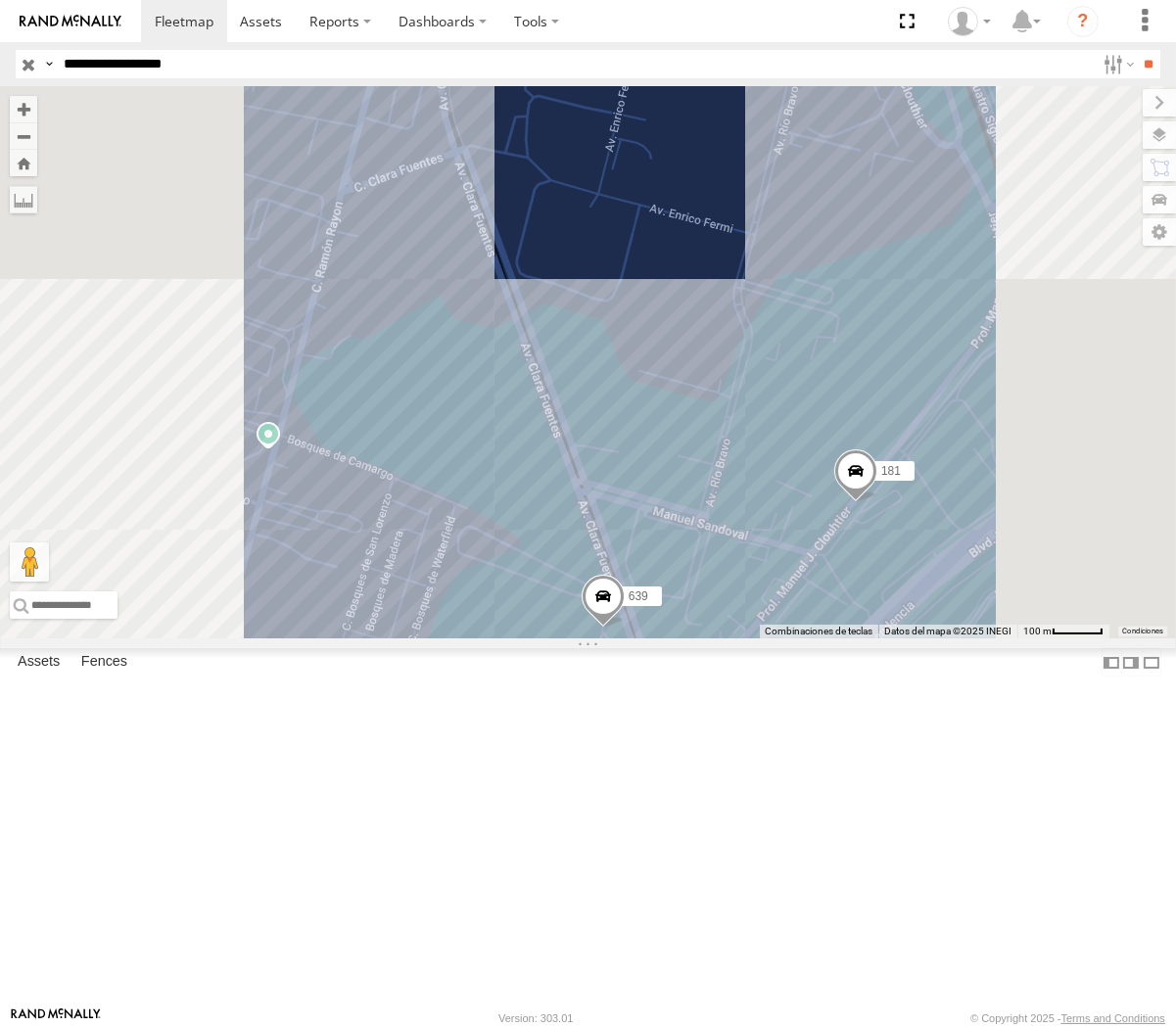 click at bounding box center (602, 601) 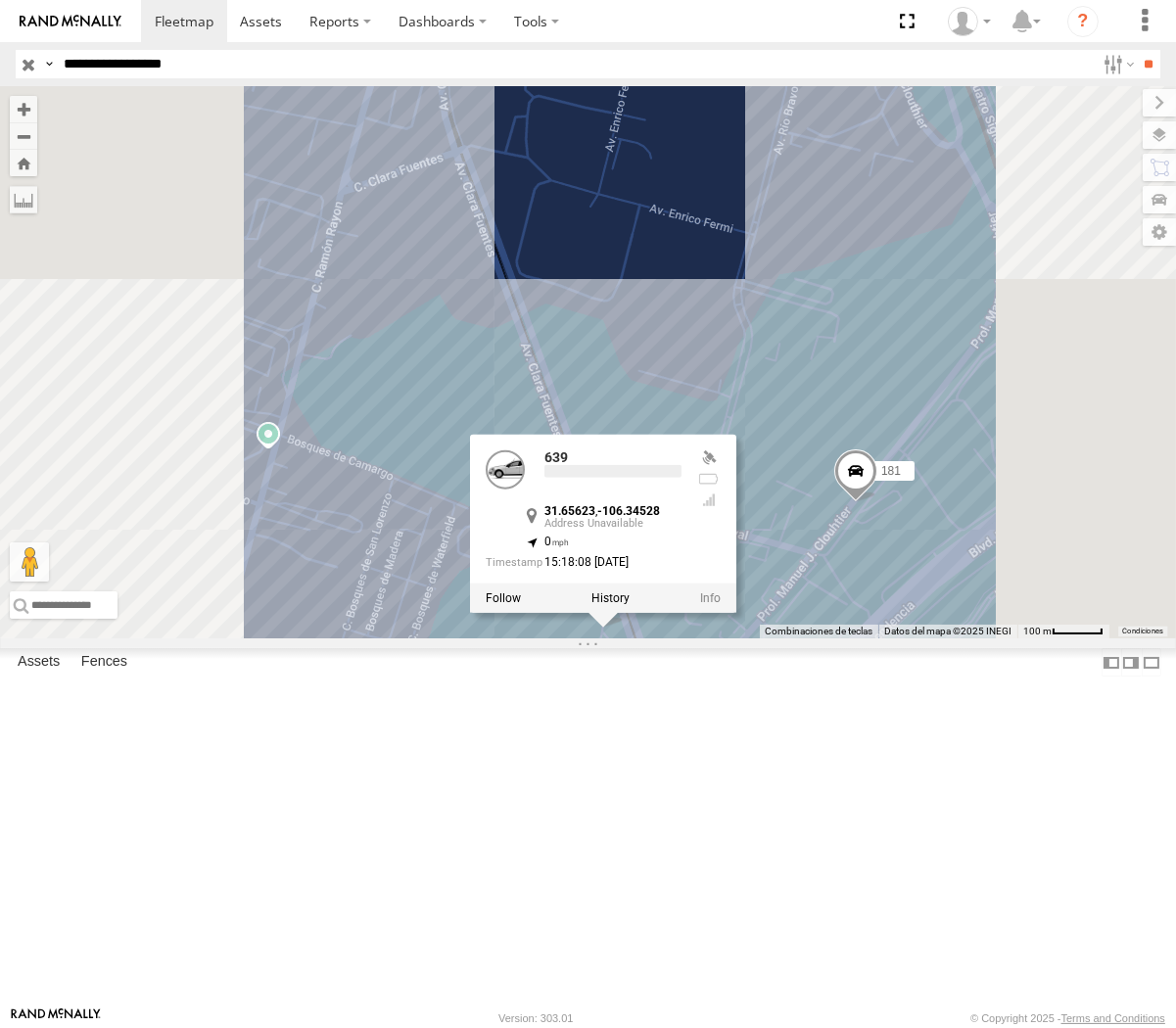 click at bounding box center (609, 598) 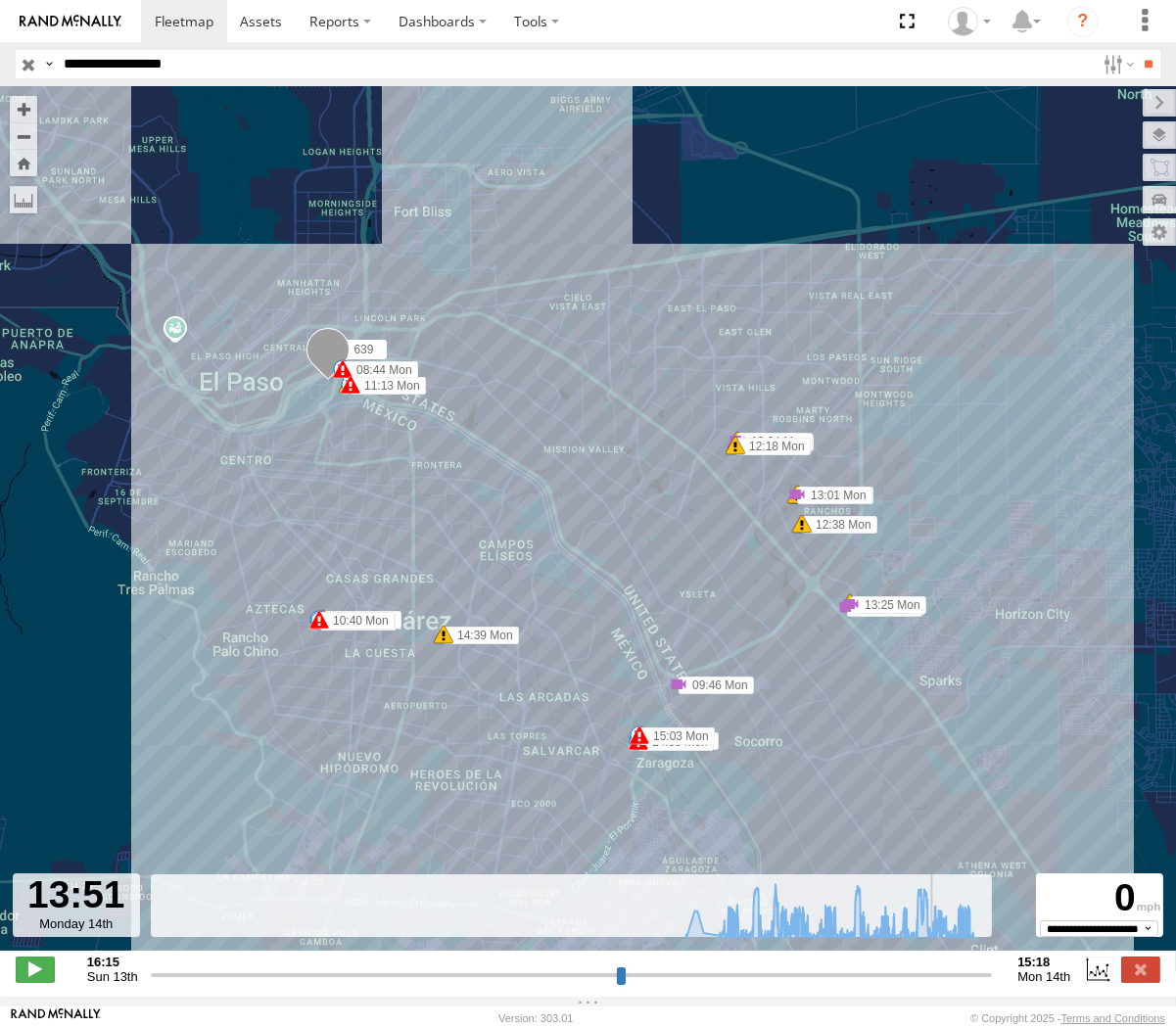 drag, startPoint x: 984, startPoint y: 983, endPoint x: 933, endPoint y: 983, distance: 51 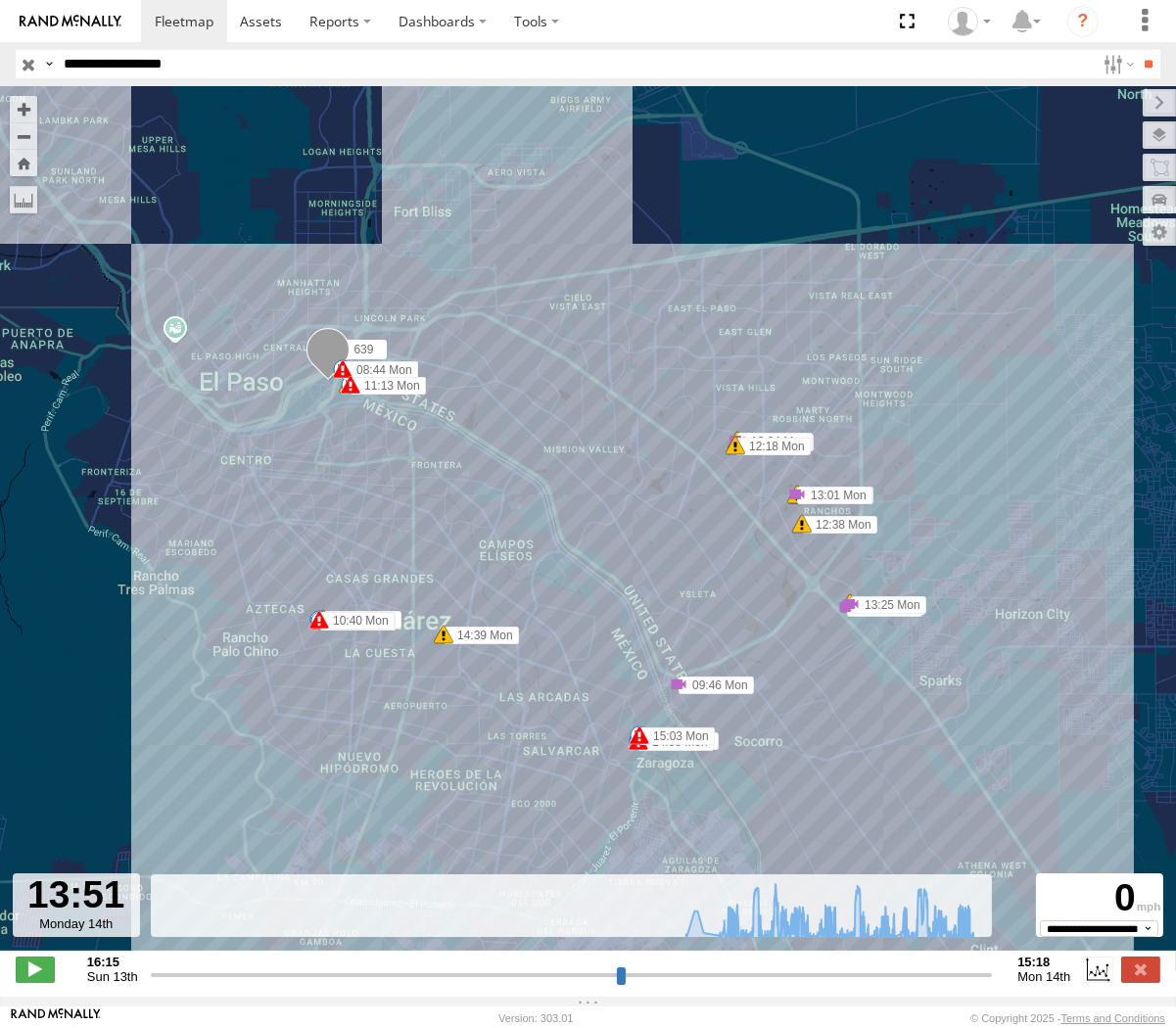 drag, startPoint x: 220, startPoint y: 65, endPoint x: 247, endPoint y: 82, distance: 31.906112 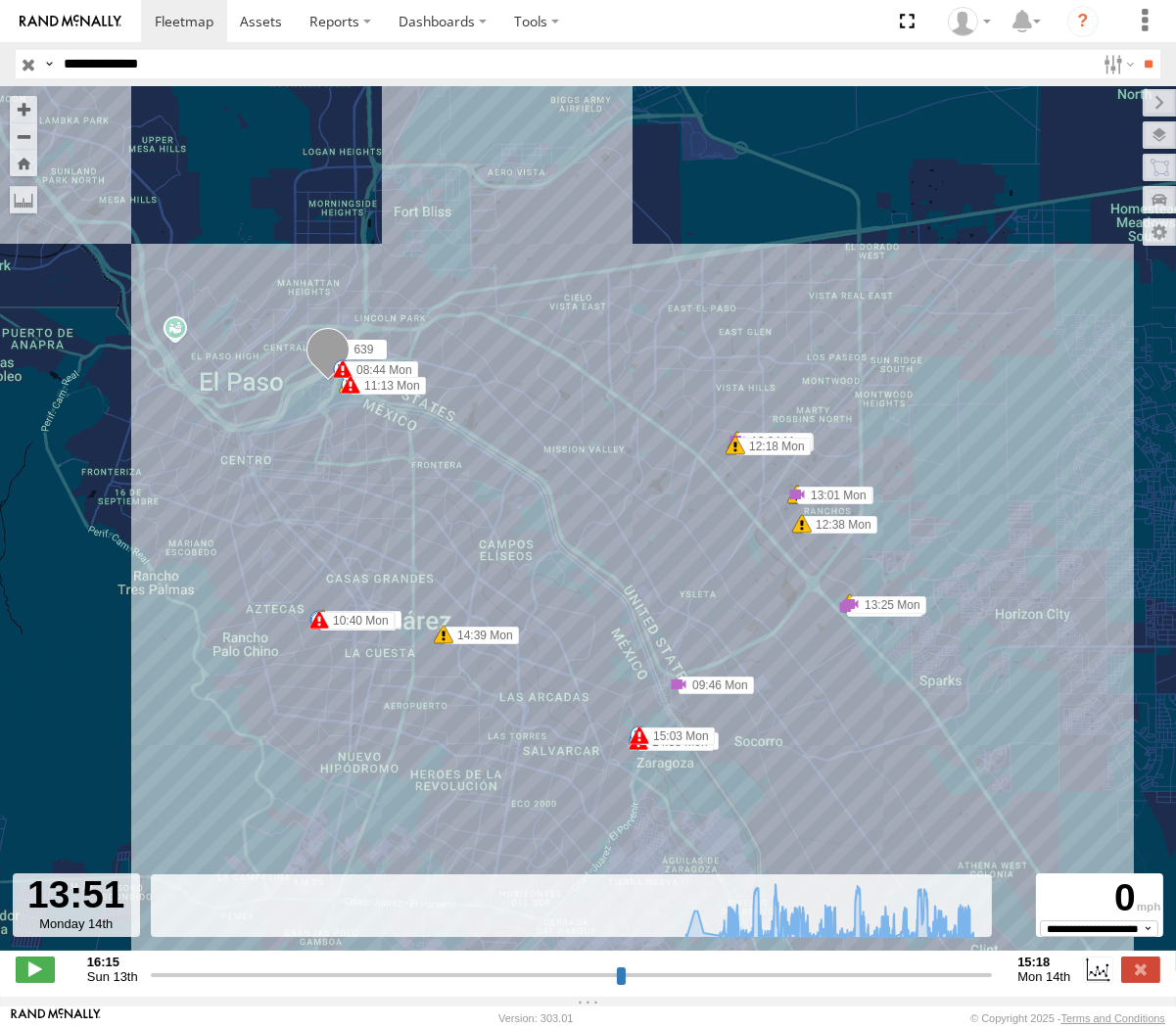 click on "**" at bounding box center (1149, 64) 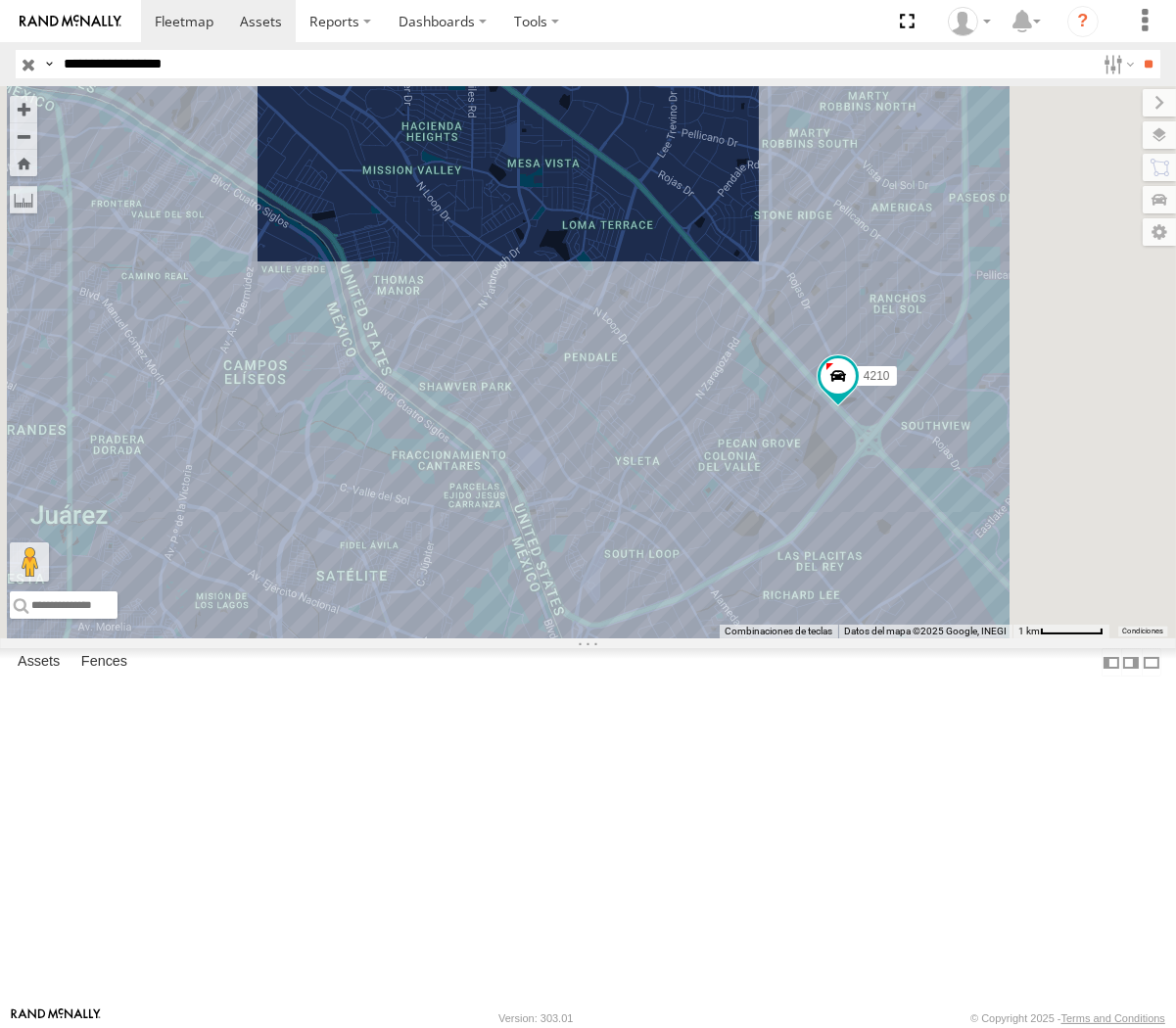 type on "**********" 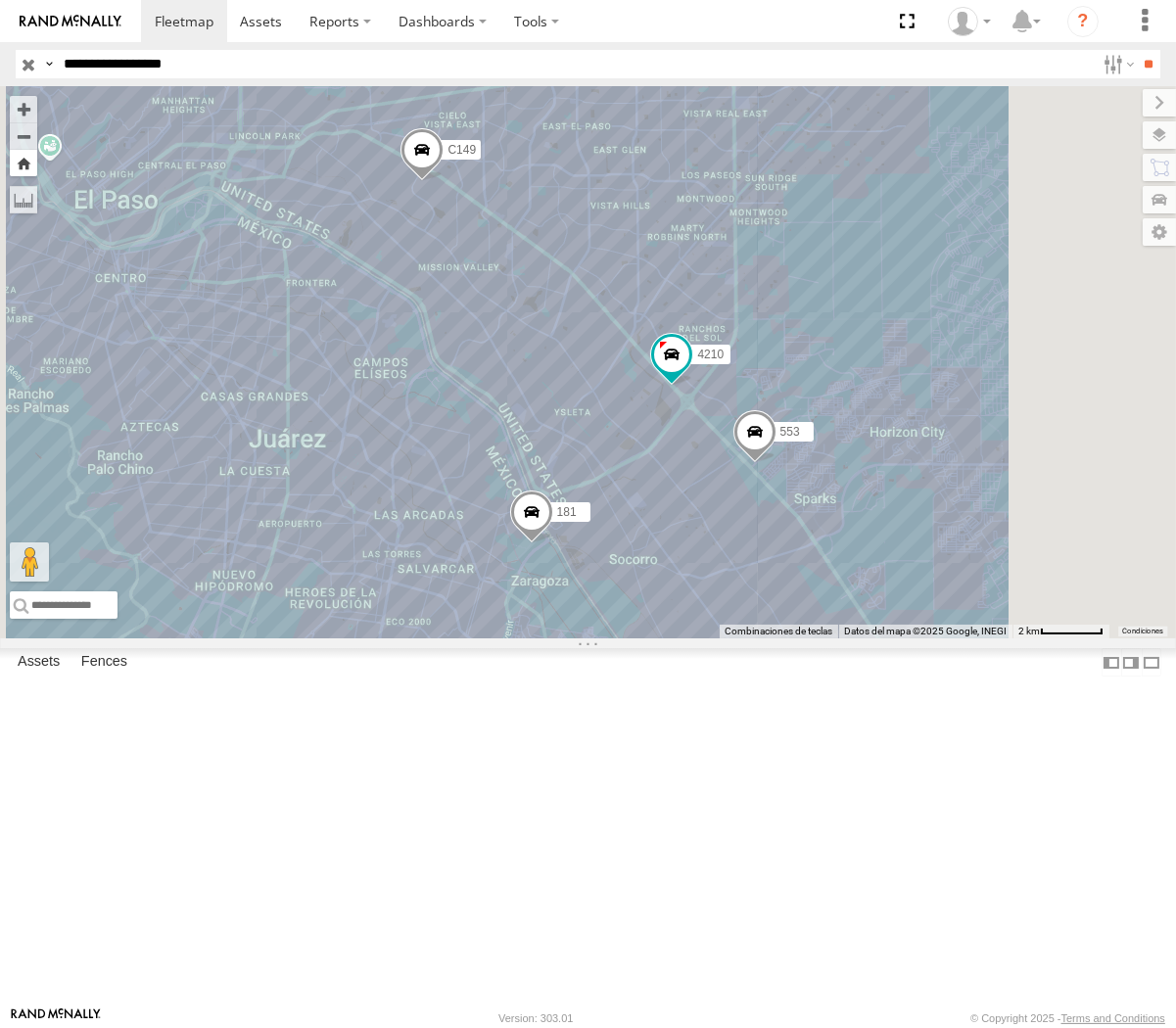 click at bounding box center [24, 163] 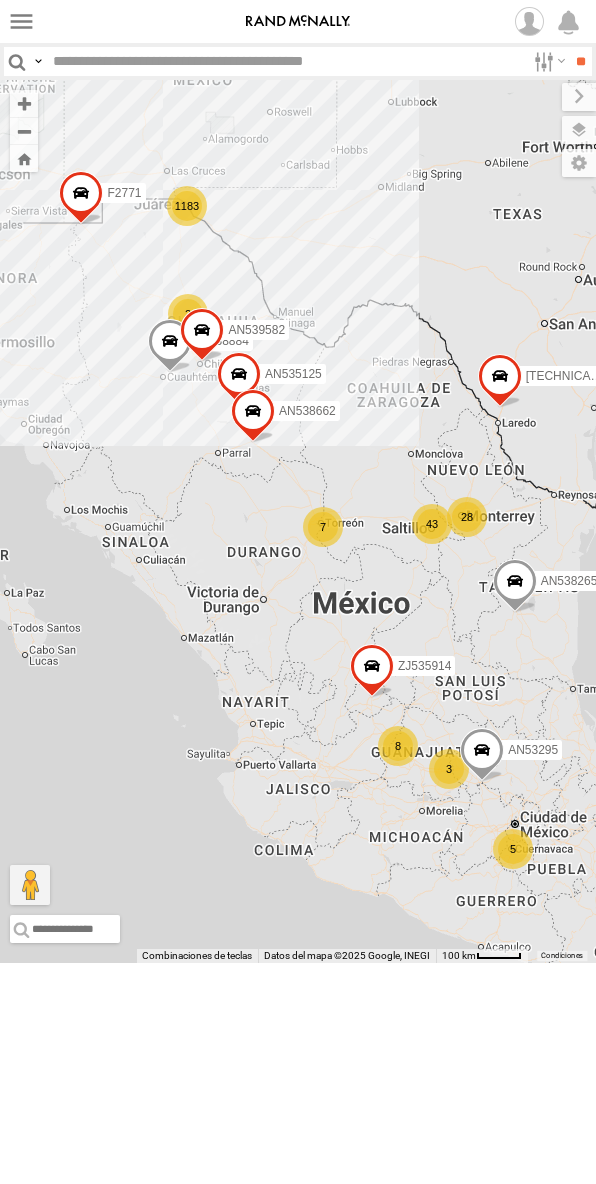 scroll, scrollTop: 0, scrollLeft: 0, axis: both 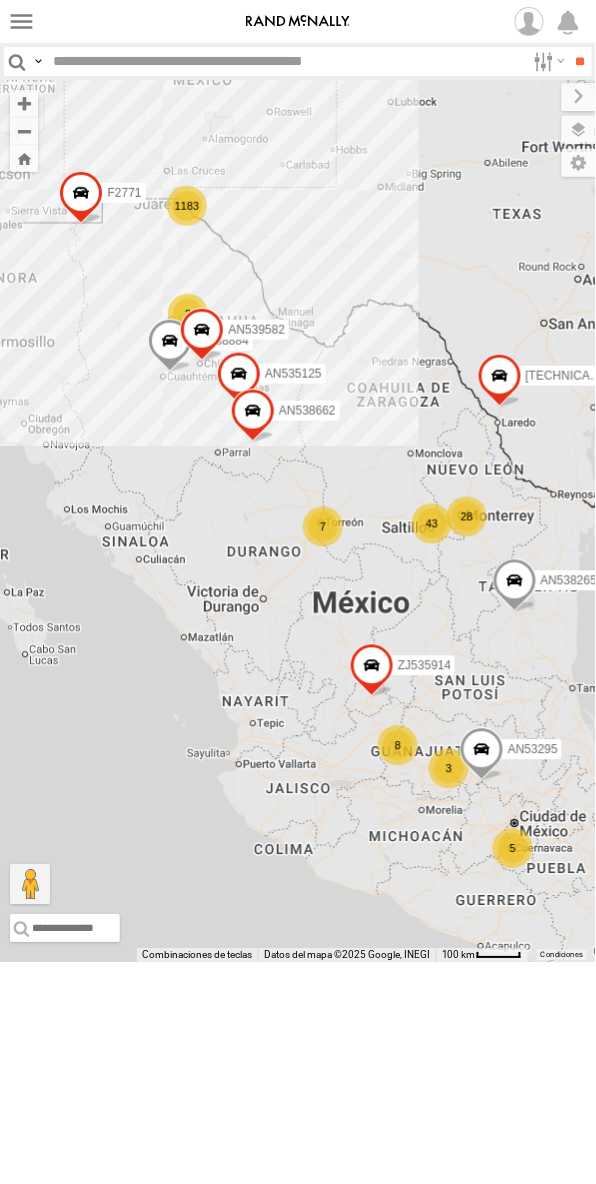 click at bounding box center [38, 61] 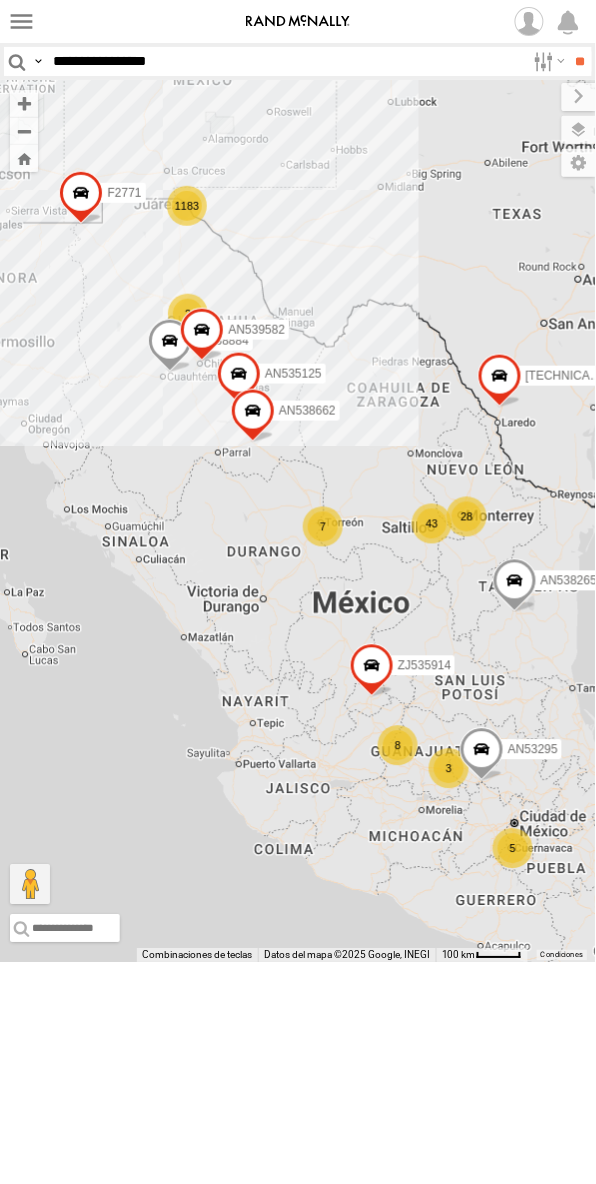 click on "**" at bounding box center (580, 61) 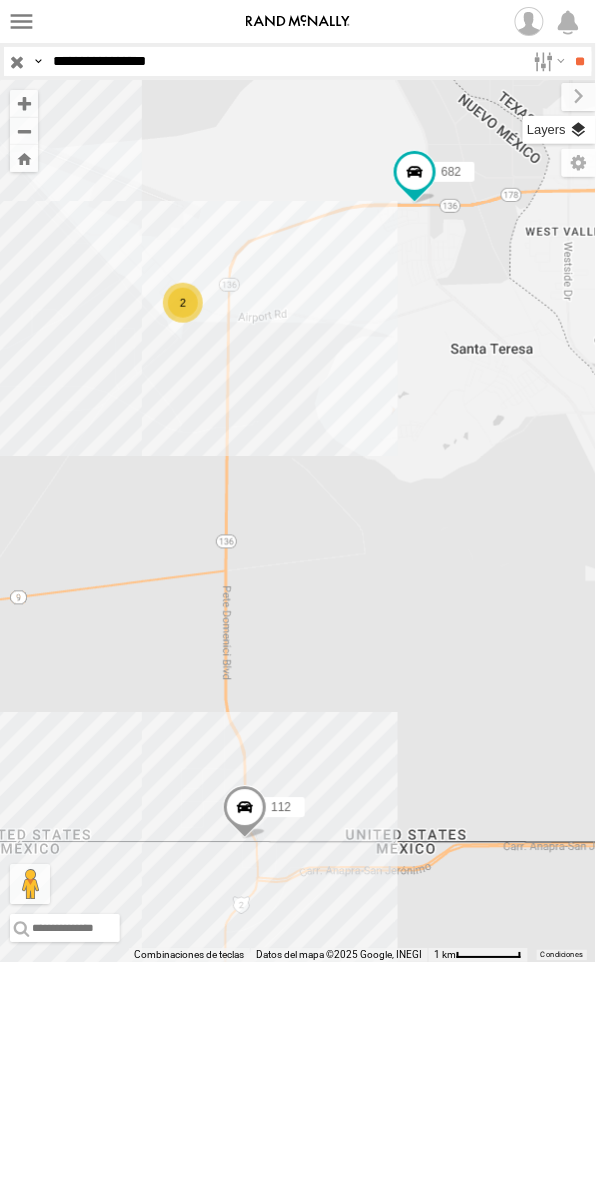 click at bounding box center [559, 130] 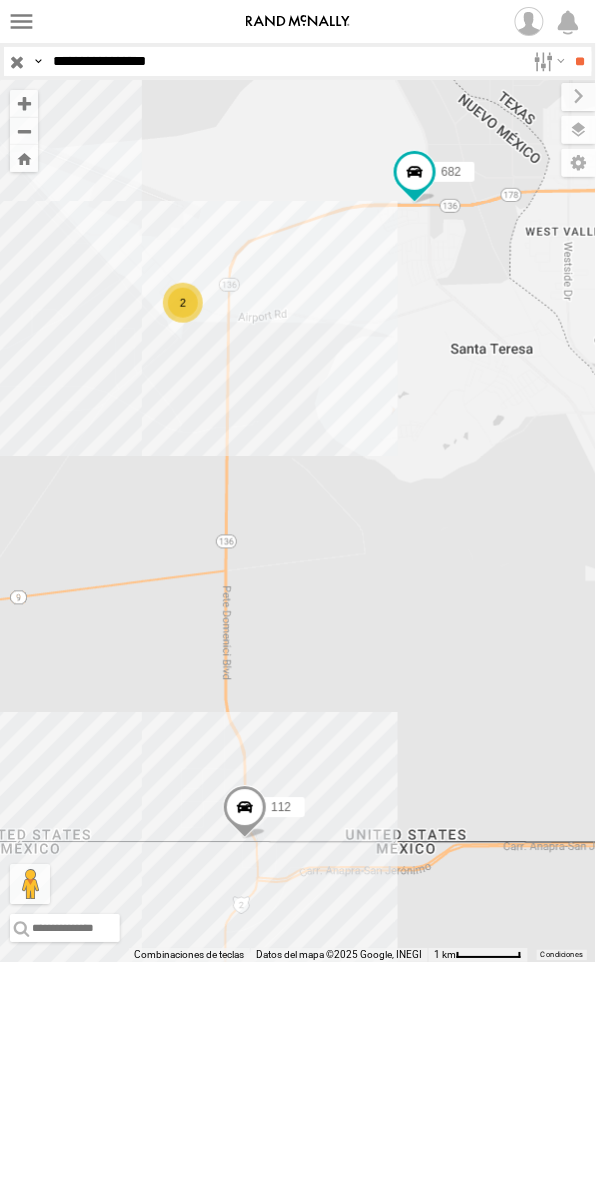 click on "Basemaps" at bounding box center [0, 0] 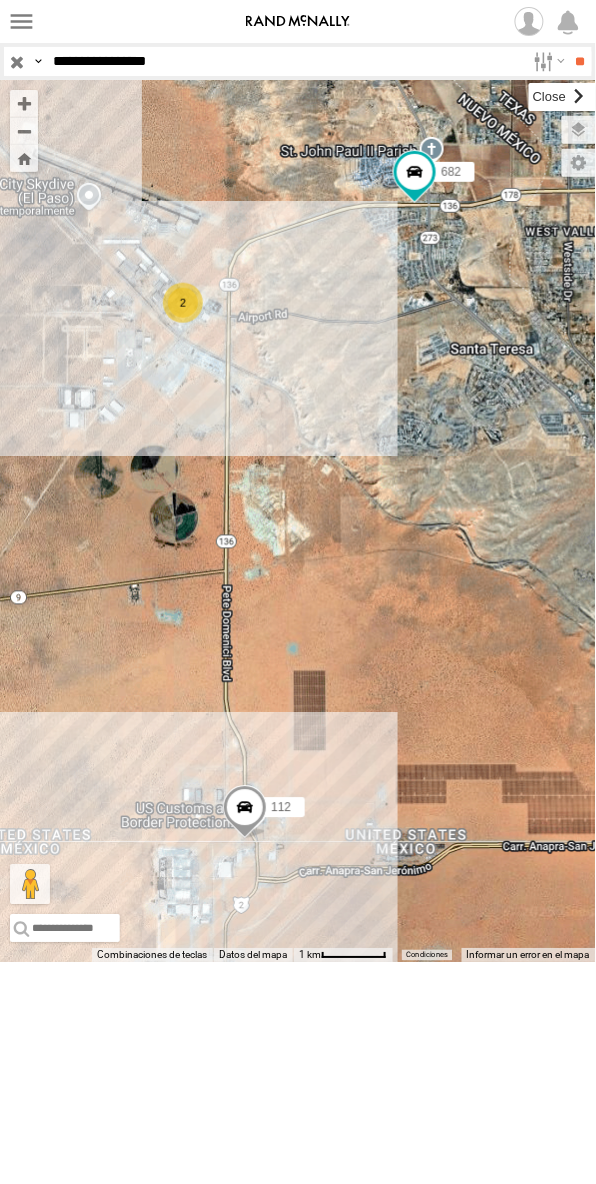 click at bounding box center (562, 97) 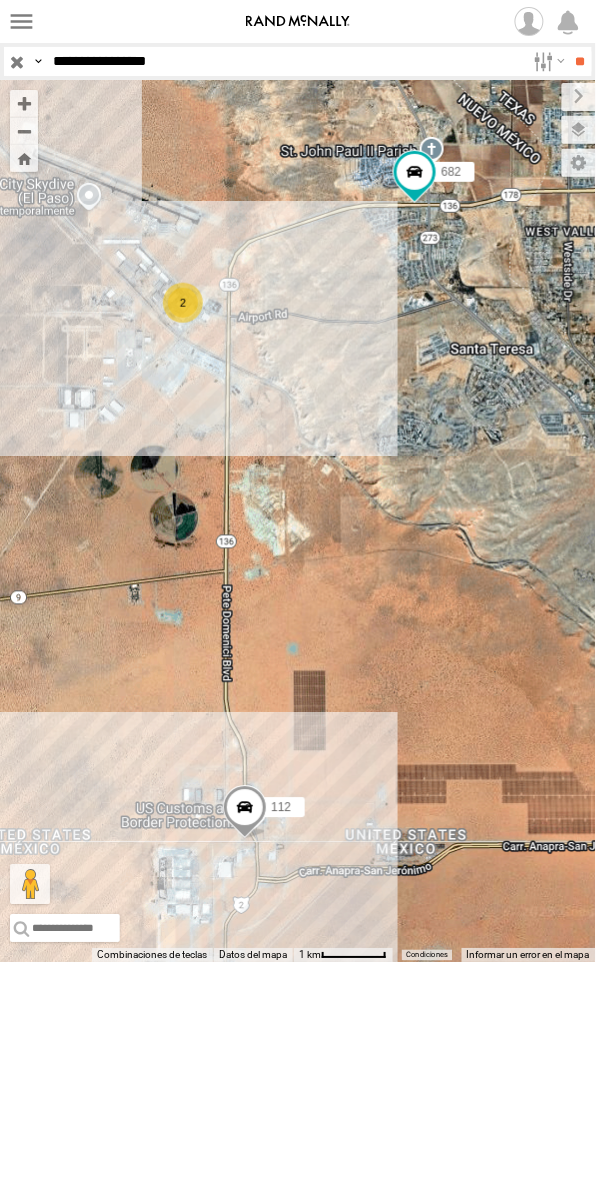 click at bounding box center [579, 130] 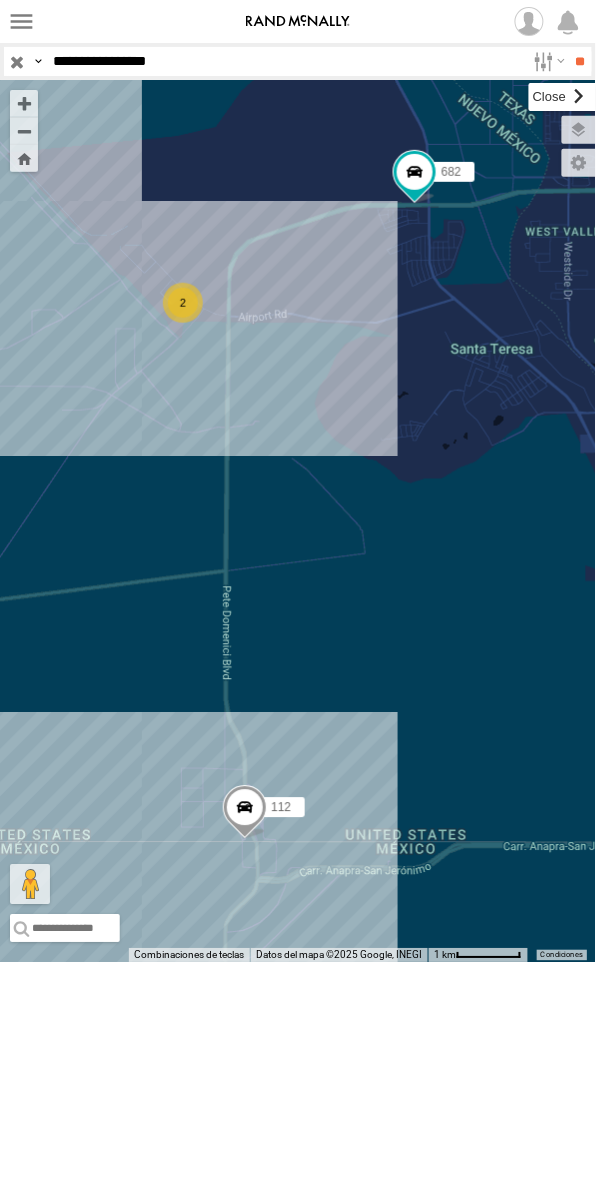 click at bounding box center [562, 97] 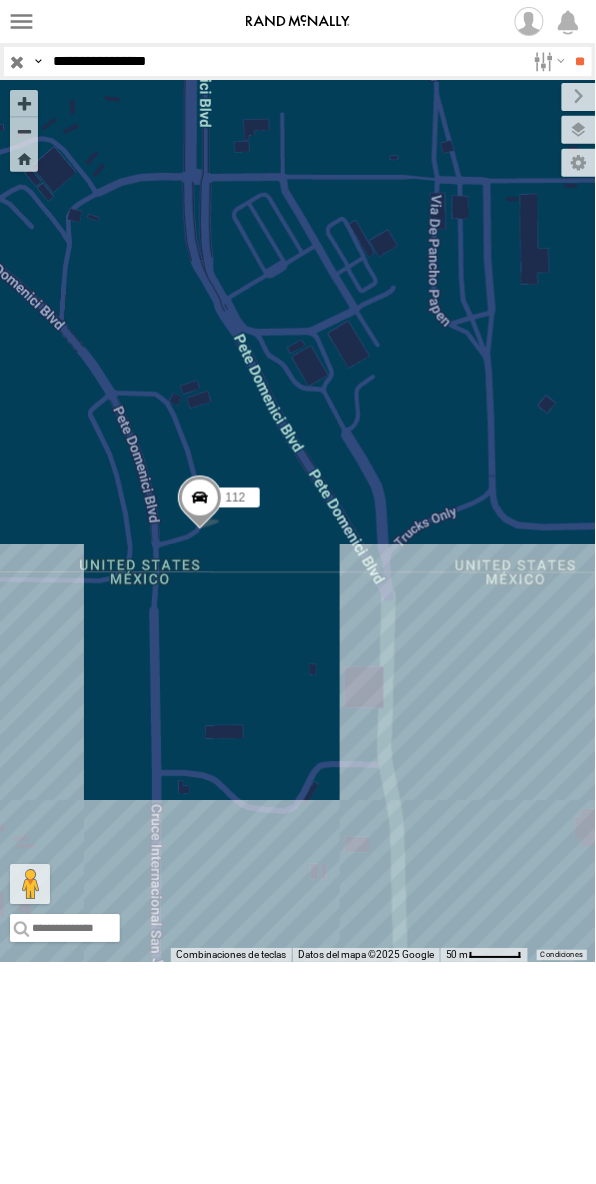 drag, startPoint x: 154, startPoint y: 70, endPoint x: 191, endPoint y: 104, distance: 50.24938 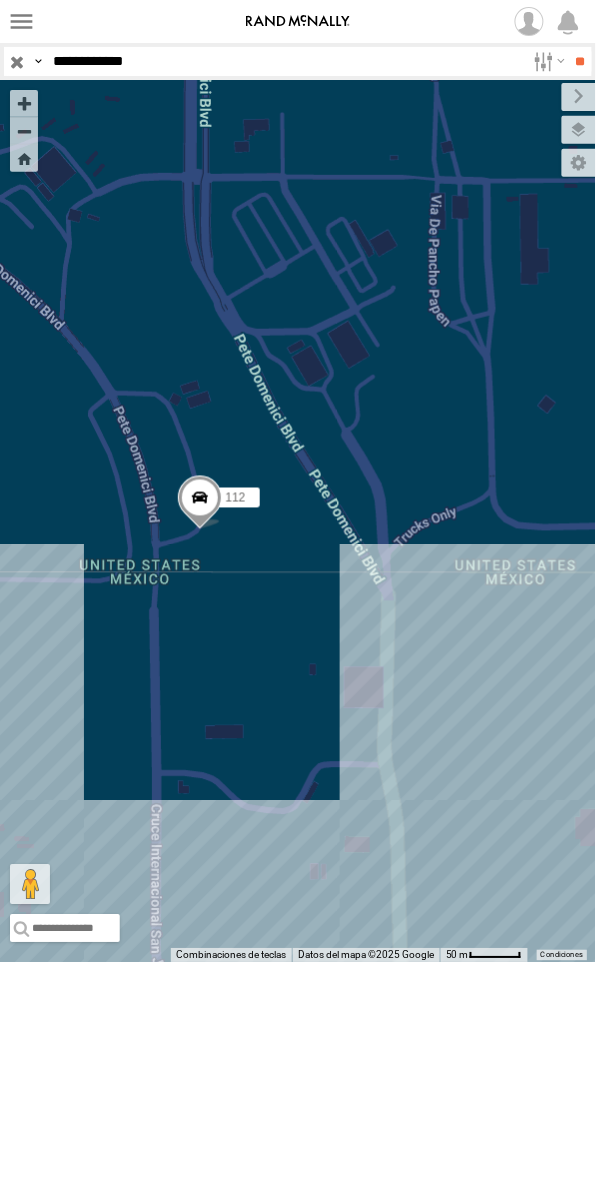 click on "**" at bounding box center [580, 61] 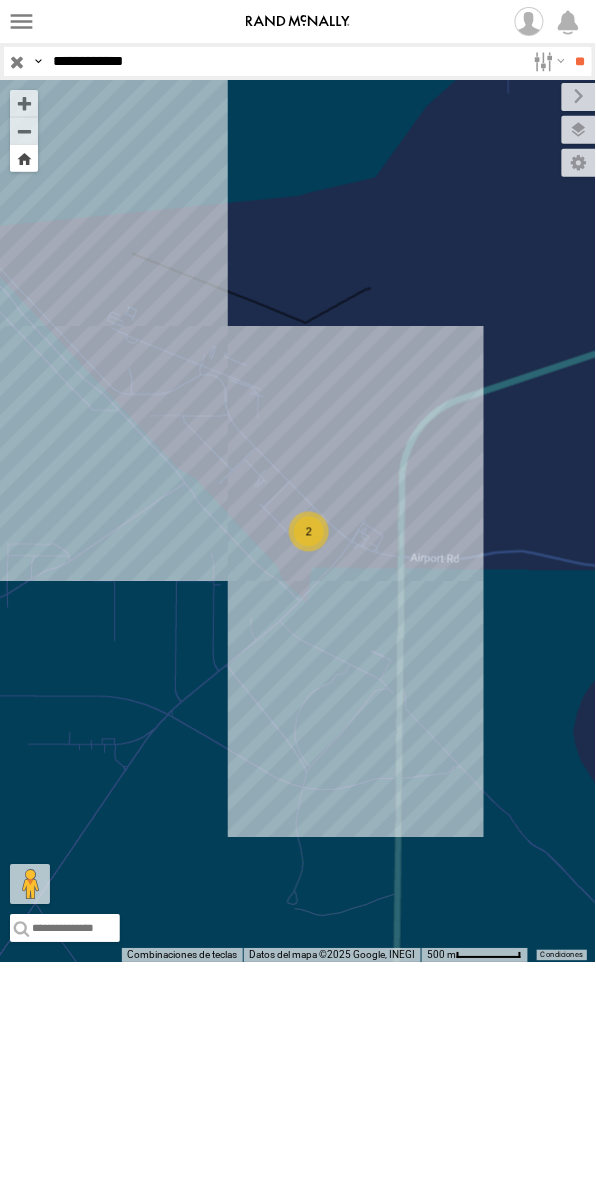 click at bounding box center [24, 158] 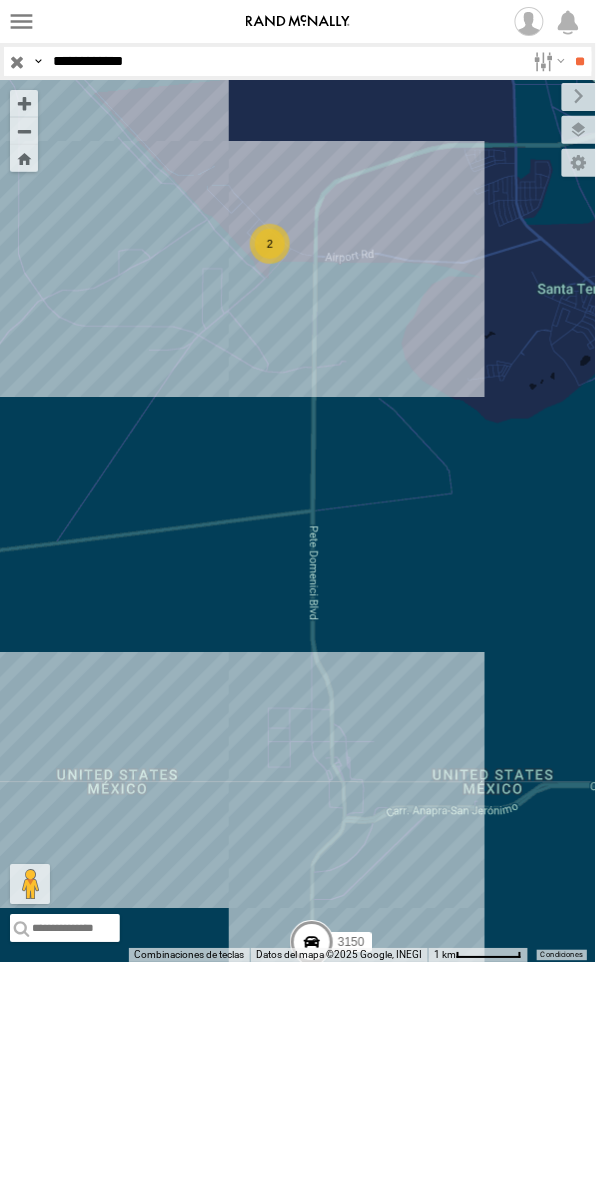 drag, startPoint x: 162, startPoint y: 60, endPoint x: 222, endPoint y: 98, distance: 71.021126 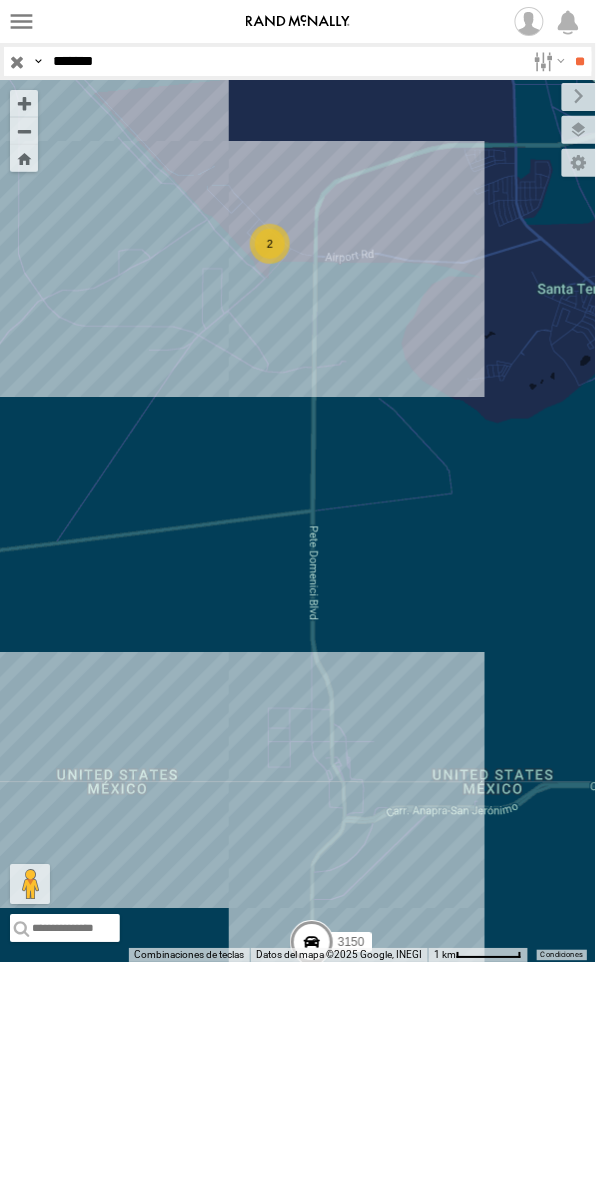 type on "*******" 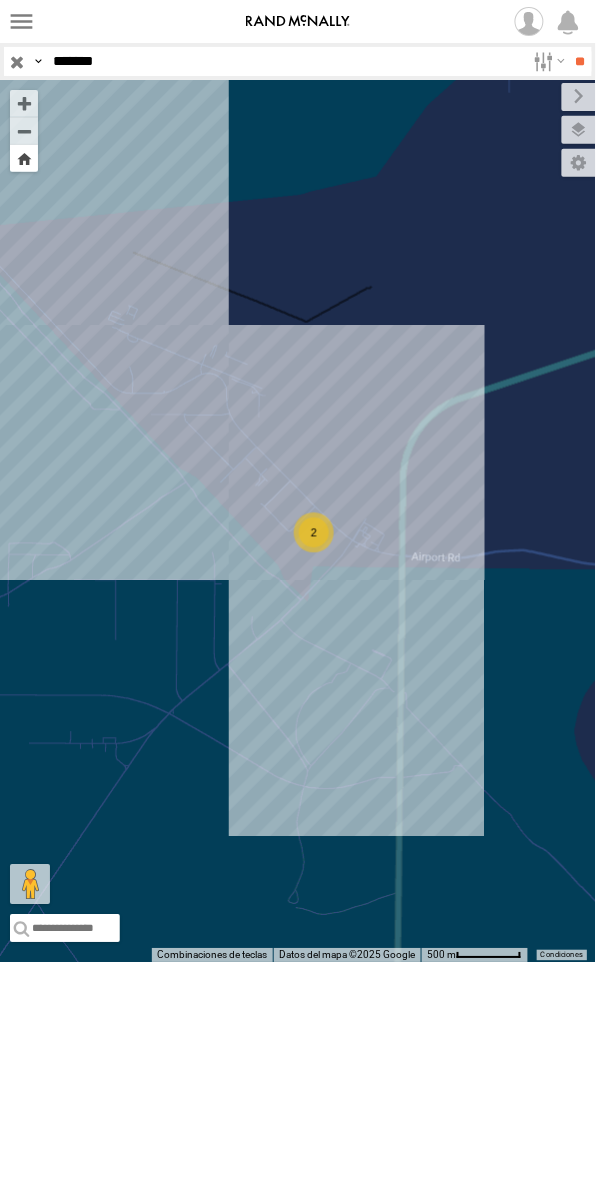 click at bounding box center (24, 158) 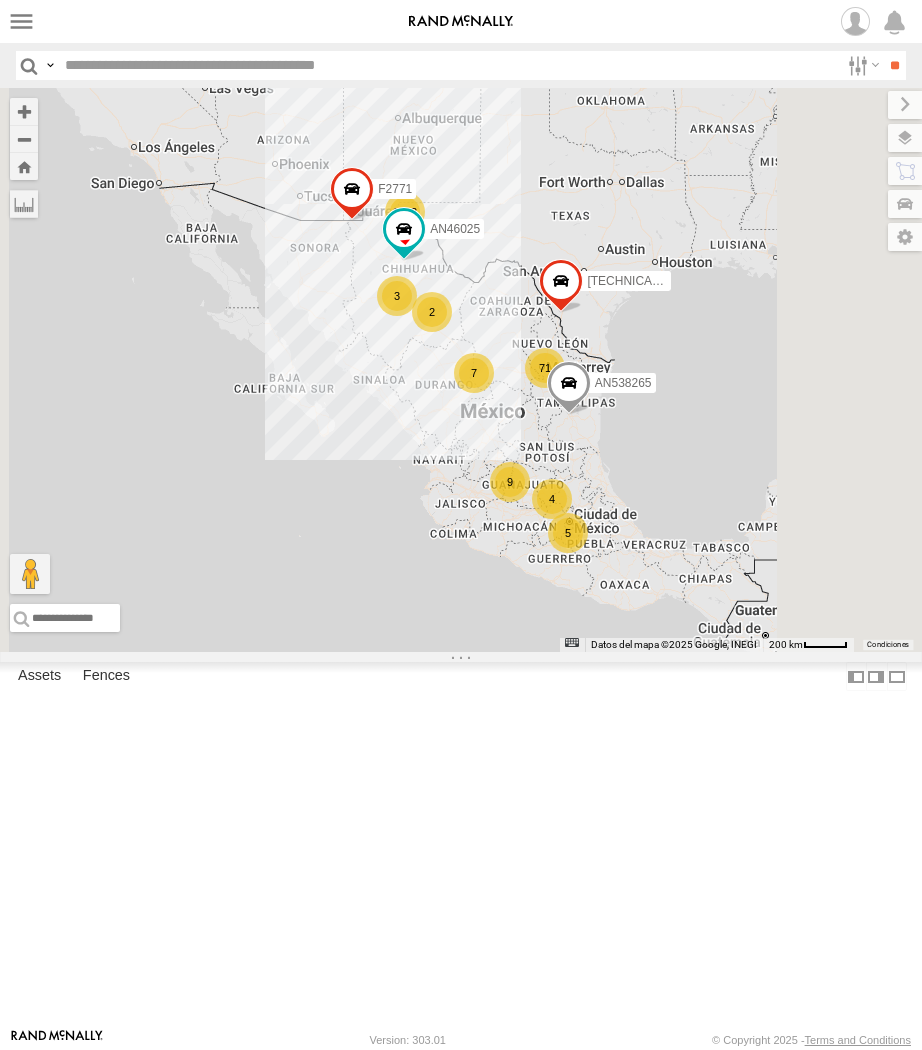scroll, scrollTop: 0, scrollLeft: 0, axis: both 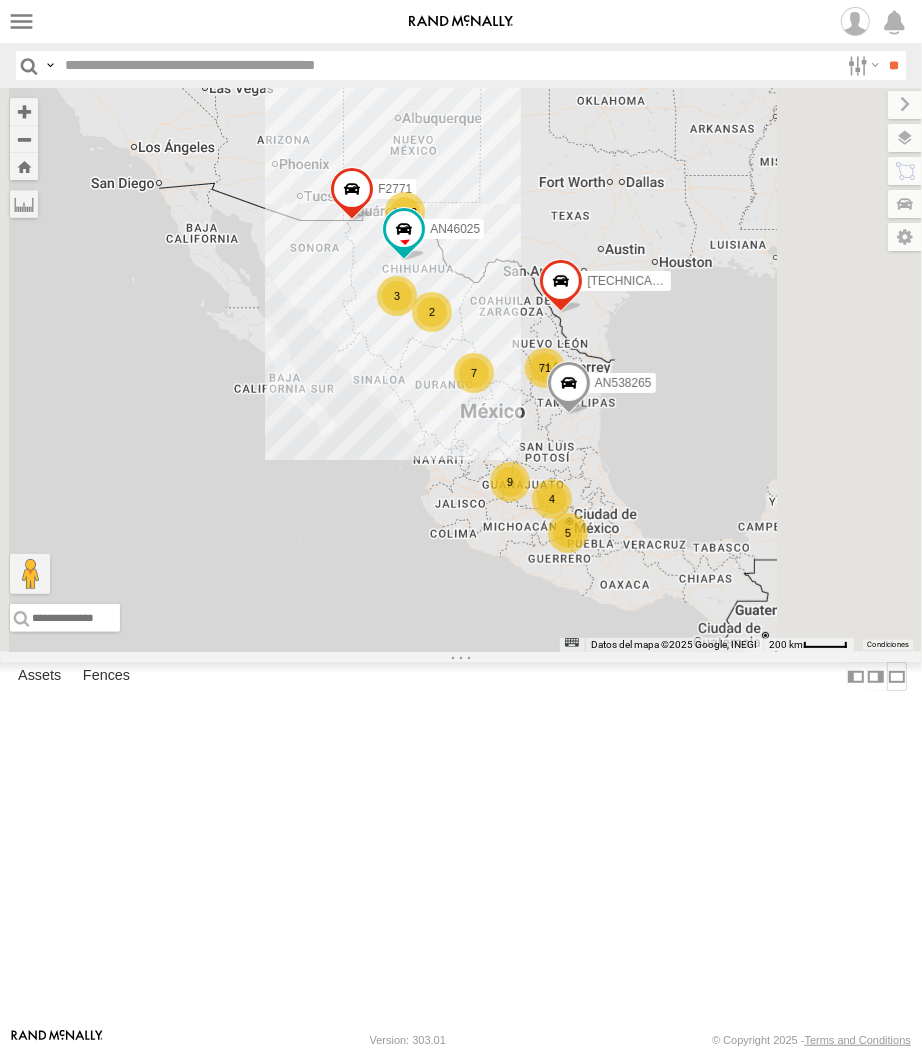 click at bounding box center (897, 676) 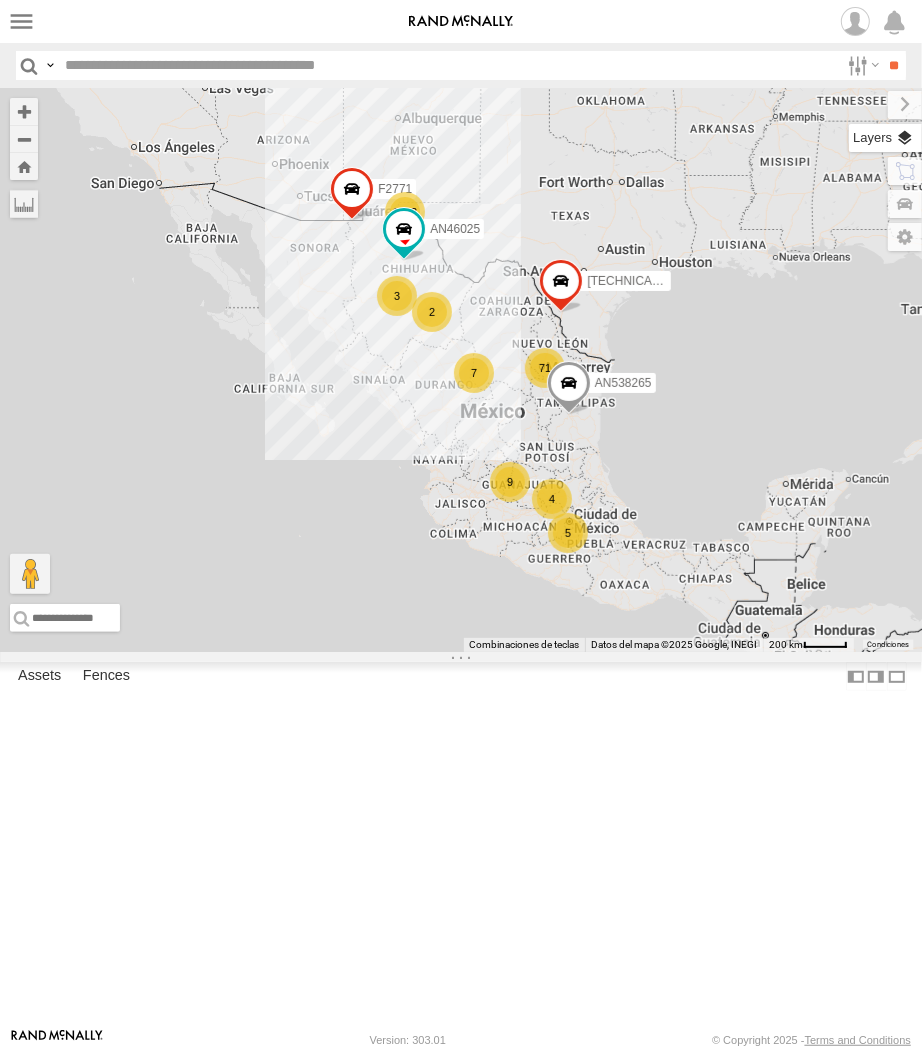 click at bounding box center [885, 138] 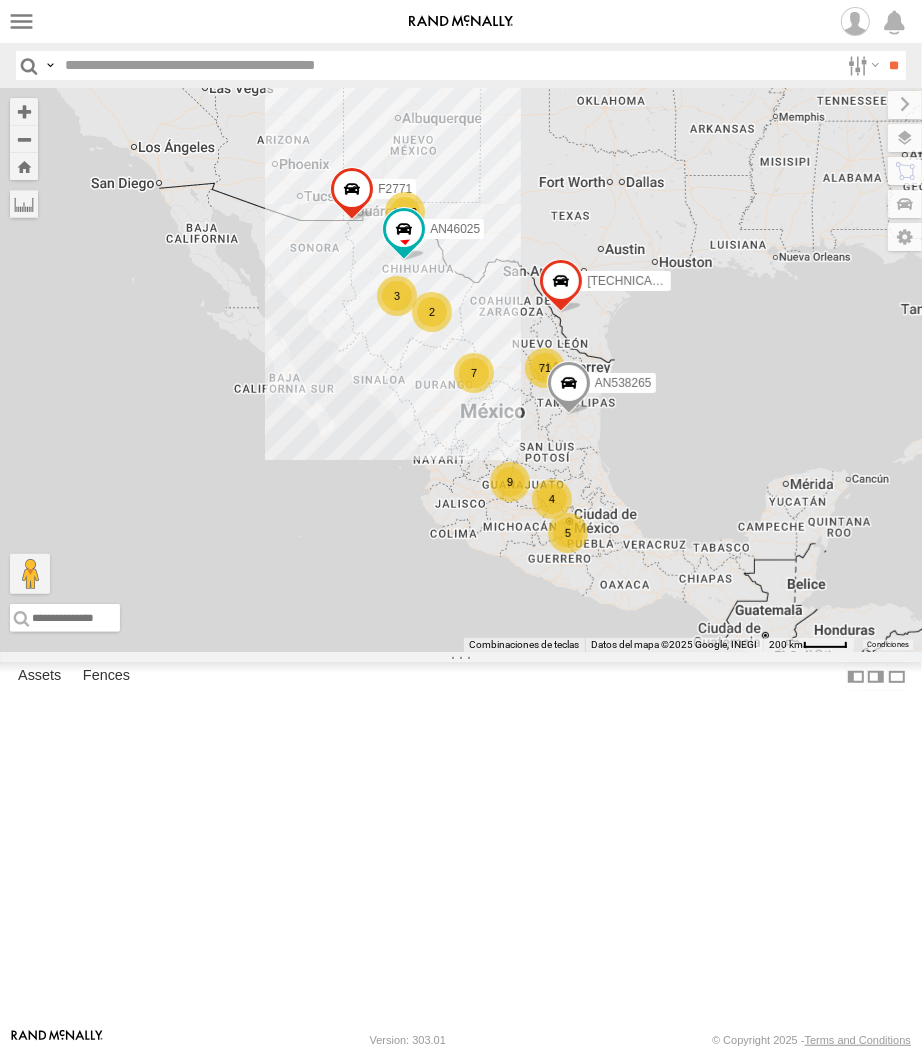 click on "Basemaps" at bounding box center (0, 0) 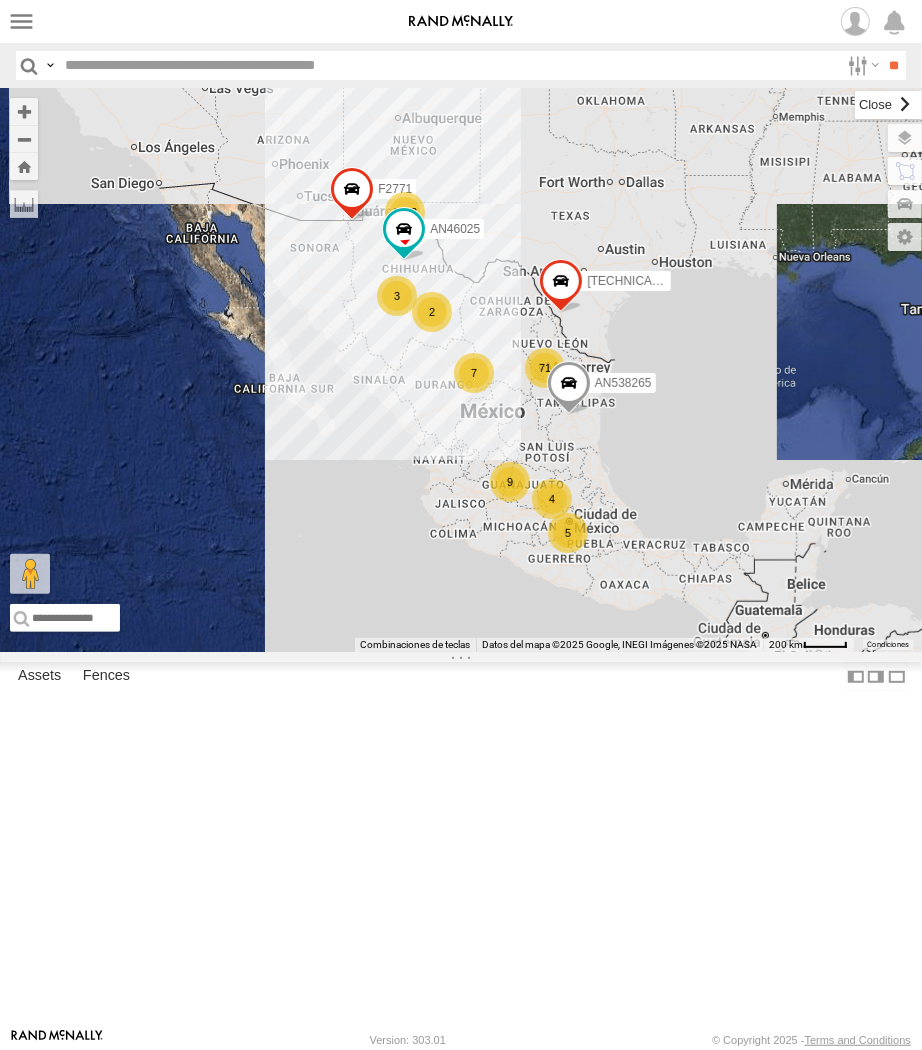 click at bounding box center (888, 105) 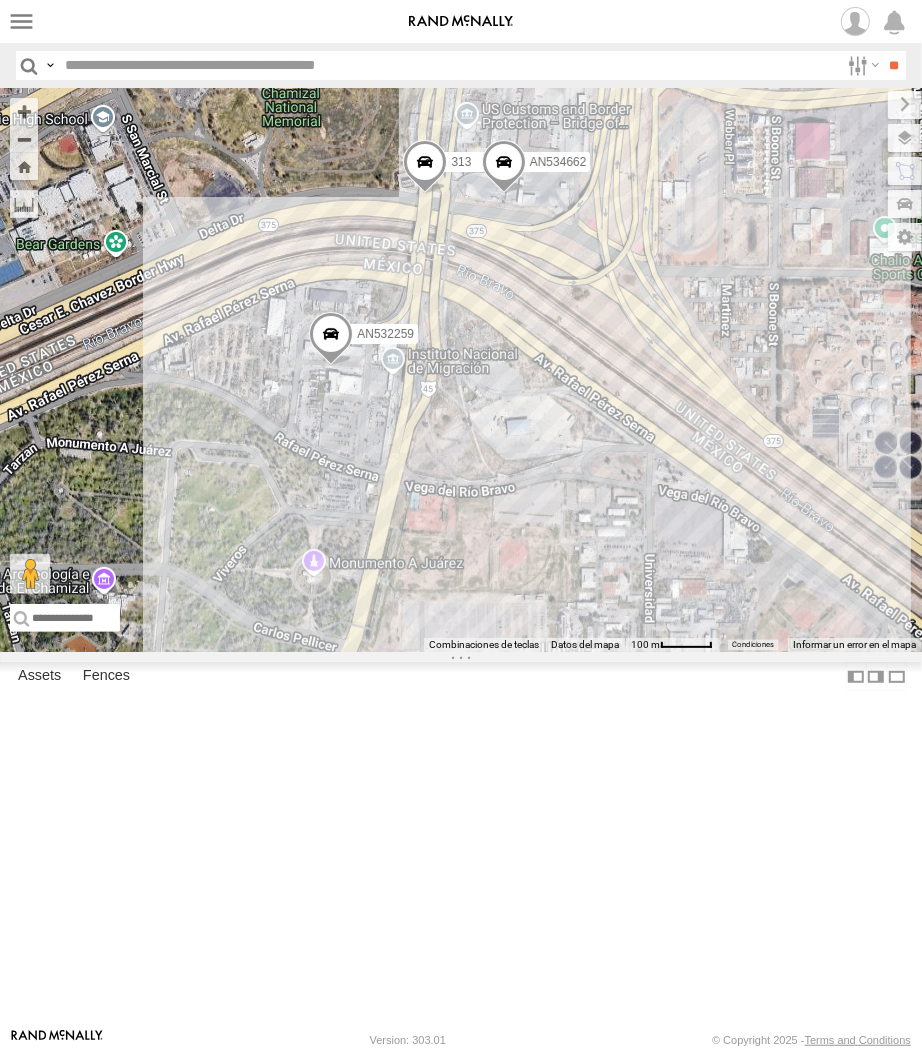 click on "[TECHNICAL_ID] AN46025 F2771 AN538265 AN534662 AN532259 313" at bounding box center (461, 370) 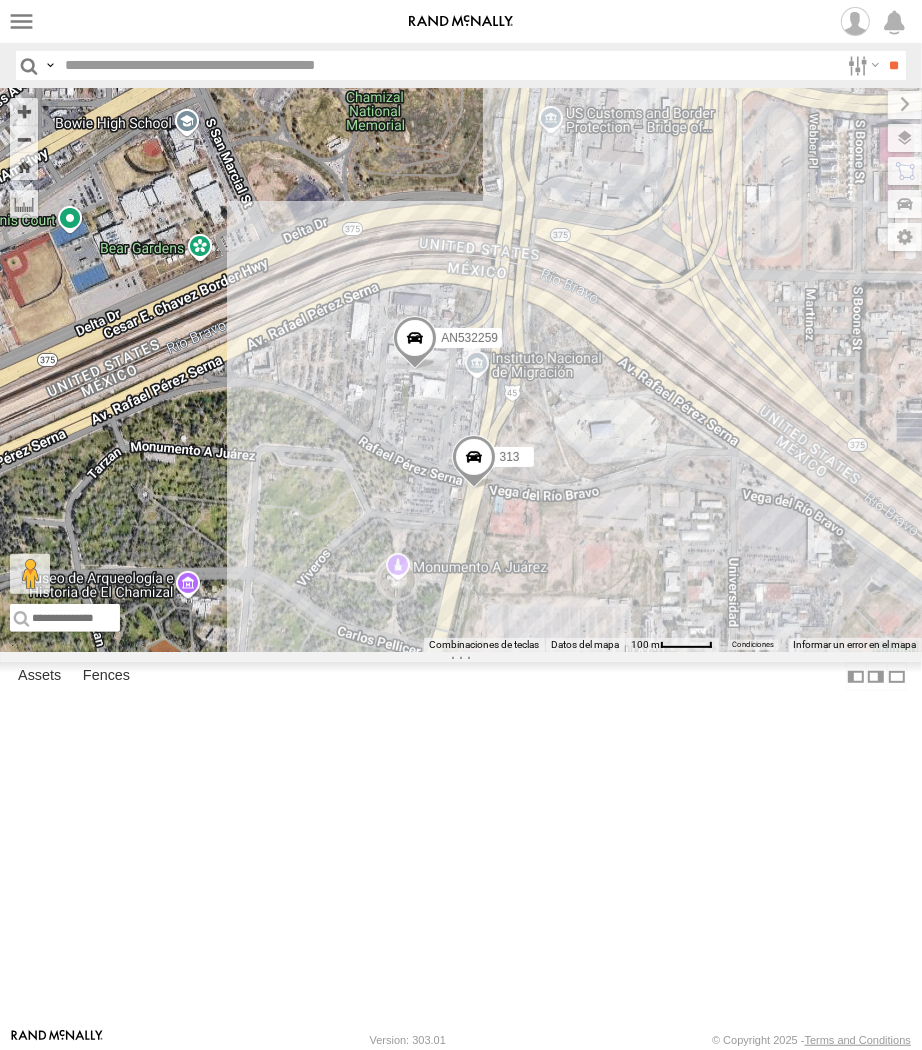 drag, startPoint x: 684, startPoint y: 442, endPoint x: 580, endPoint y: 460, distance: 105.546196 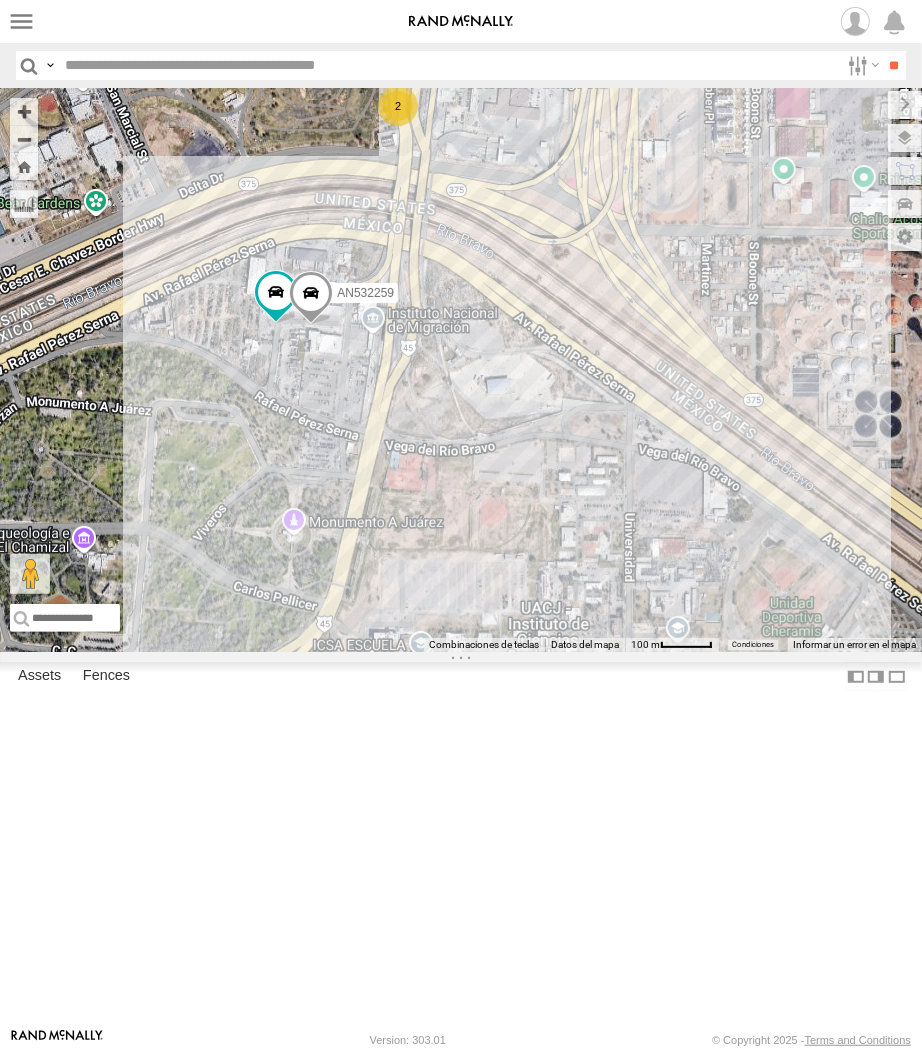 drag, startPoint x: 617, startPoint y: 356, endPoint x: 612, endPoint y: 380, distance: 24.5153 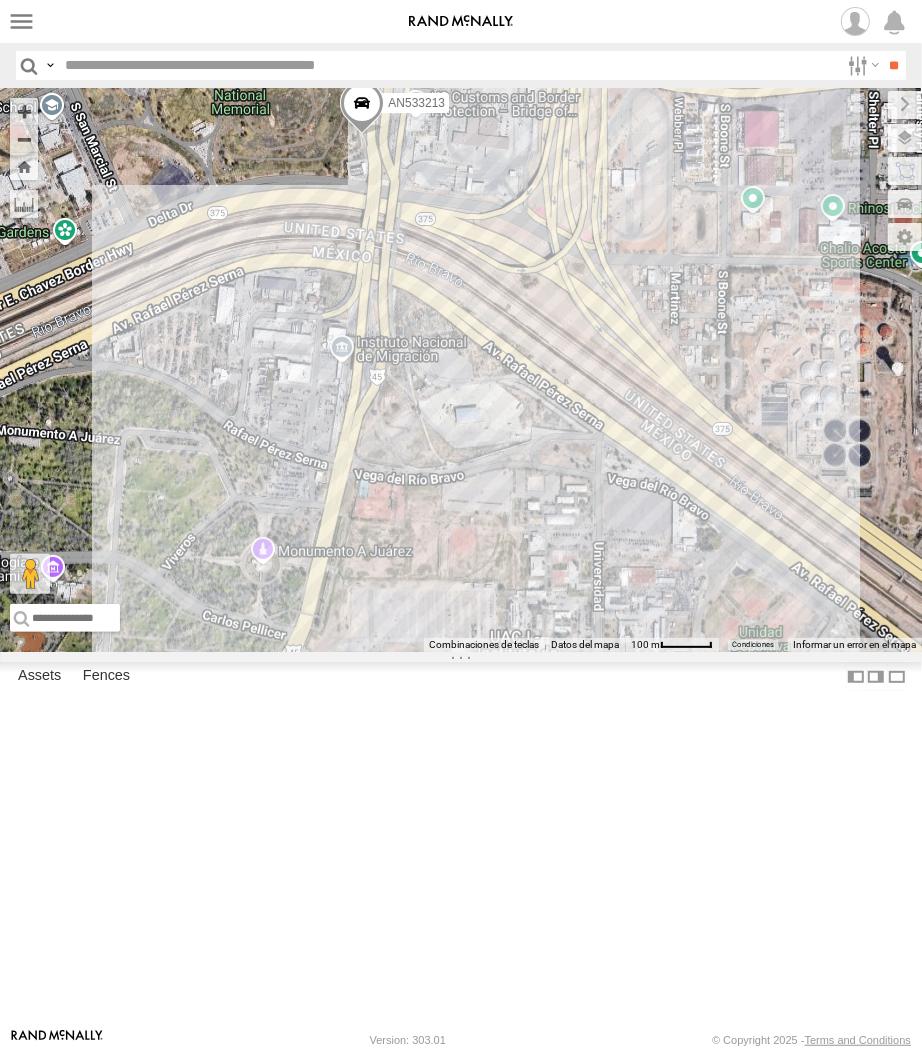 click on "AN533213" at bounding box center [461, 370] 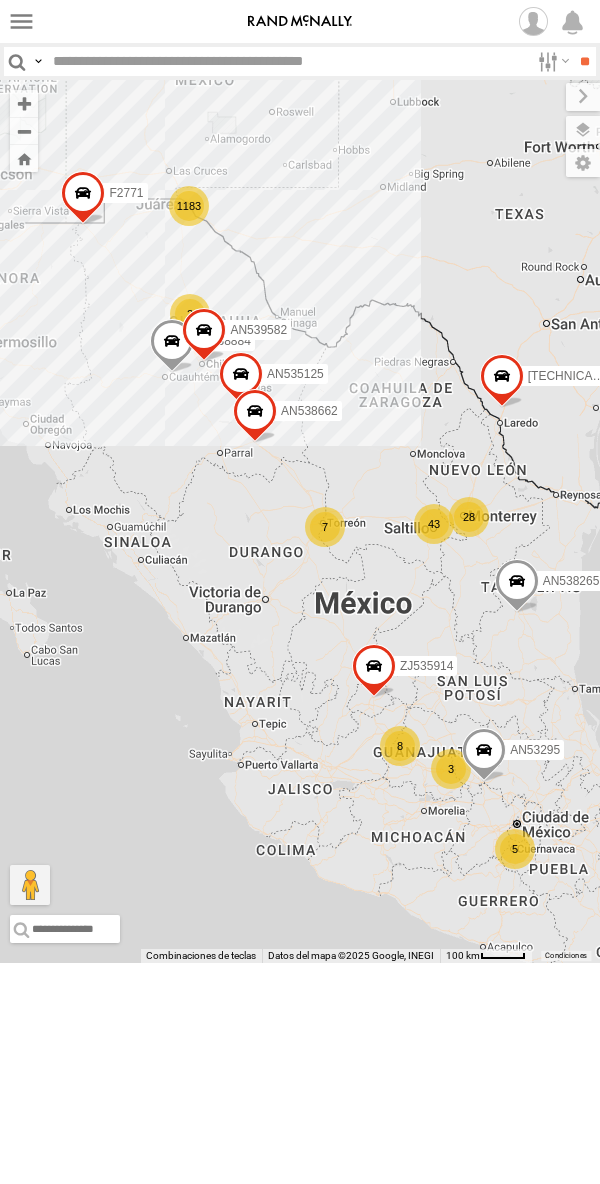 scroll, scrollTop: 0, scrollLeft: 0, axis: both 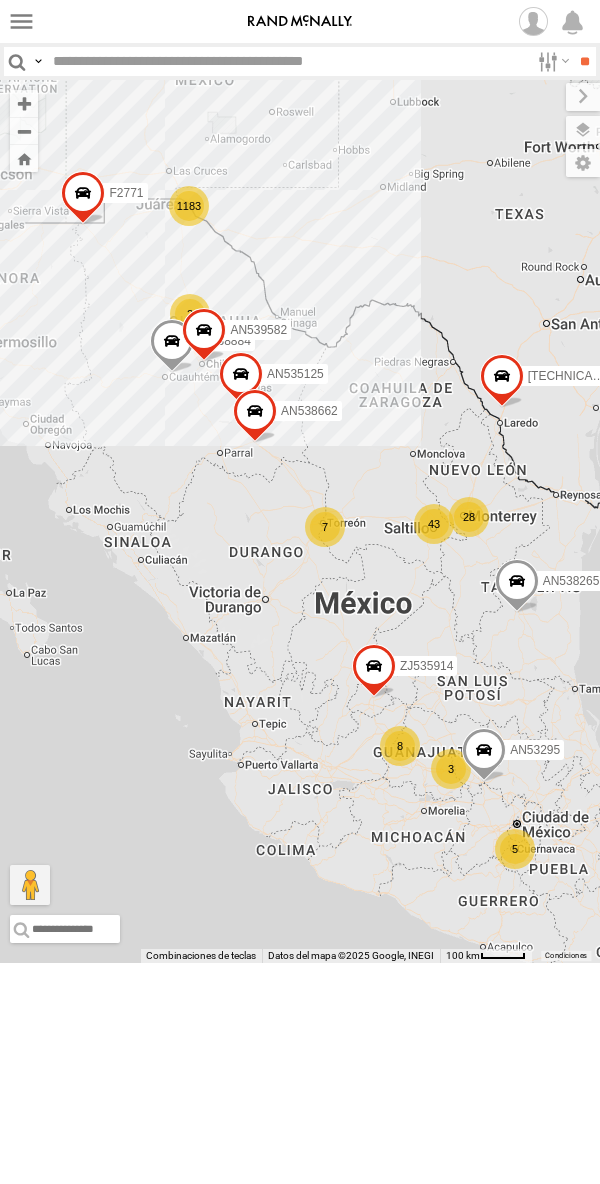 drag, startPoint x: 150, startPoint y: 52, endPoint x: 47, endPoint y: 76, distance: 105.75916 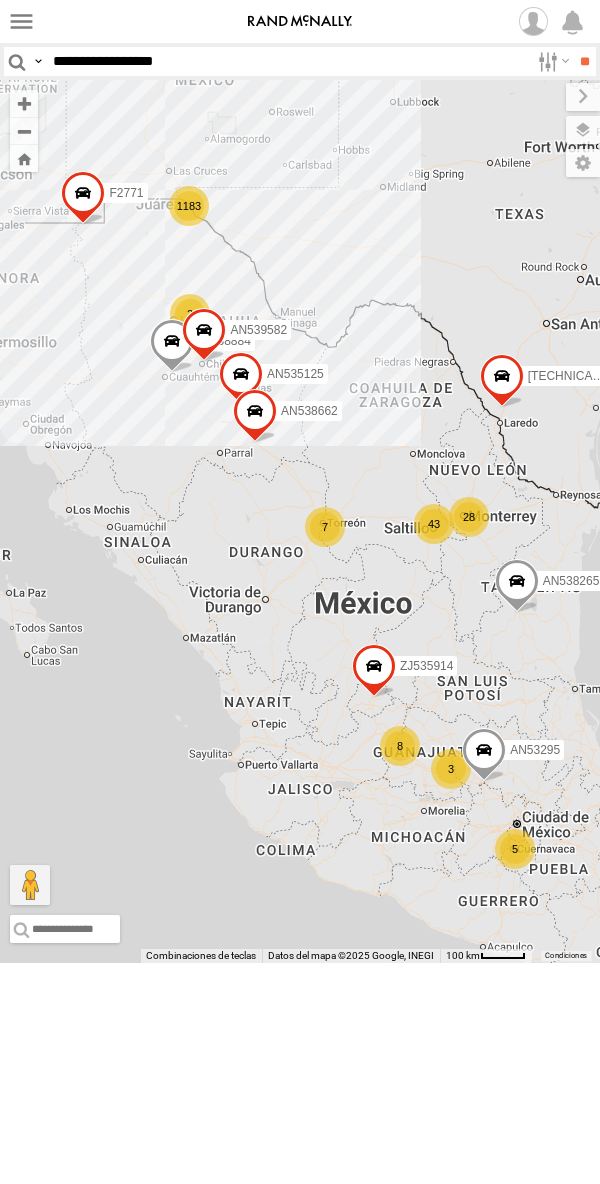 click on "**" at bounding box center (584, 61) 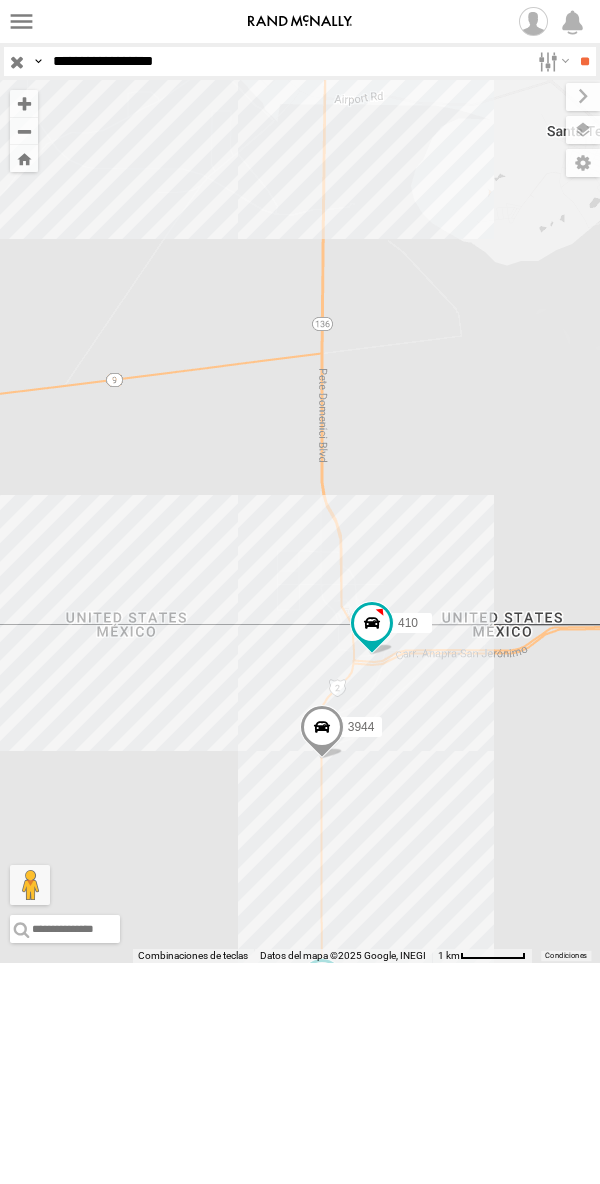 drag, startPoint x: 254, startPoint y: 53, endPoint x: 268, endPoint y: 62, distance: 16.643316 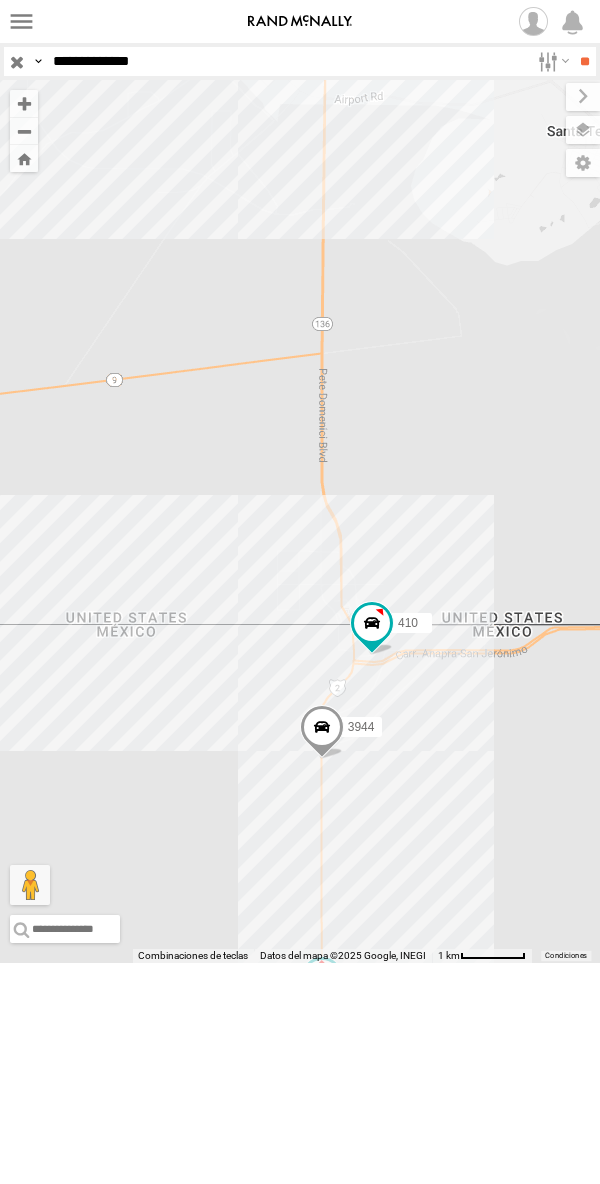 click on "**" at bounding box center [584, 61] 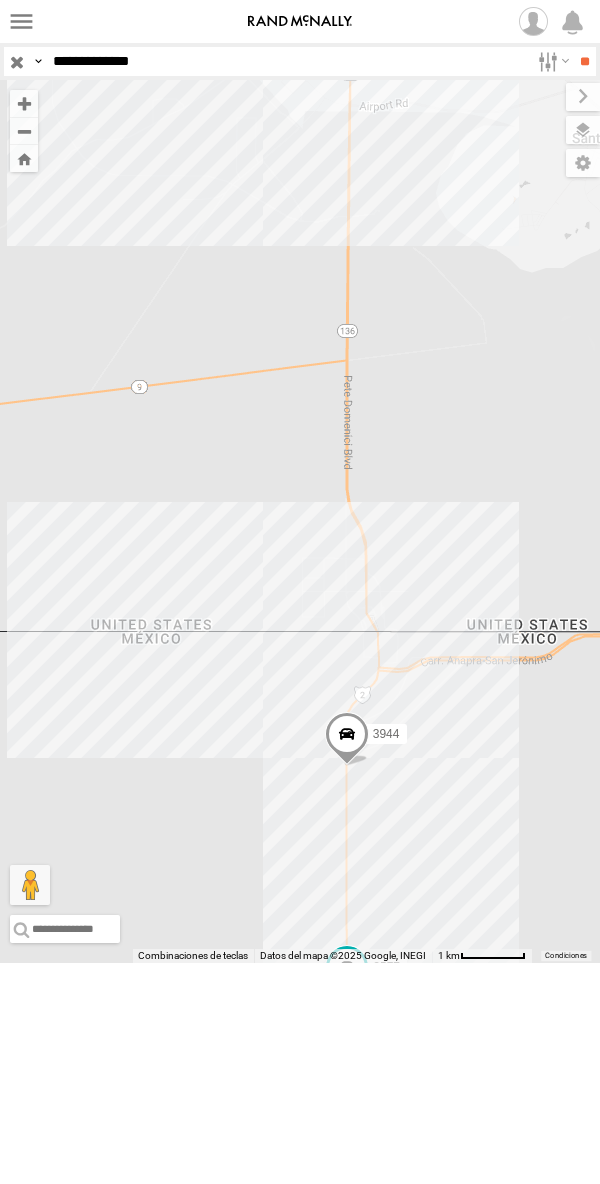 drag, startPoint x: 145, startPoint y: 68, endPoint x: 162, endPoint y: 84, distance: 23.345236 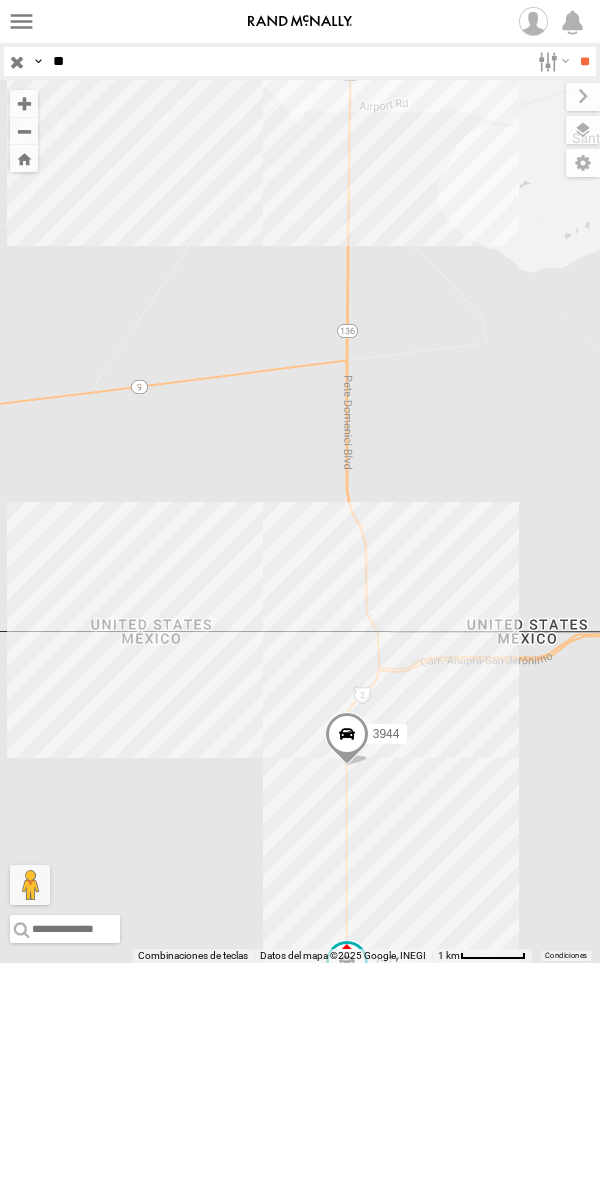 type on "*" 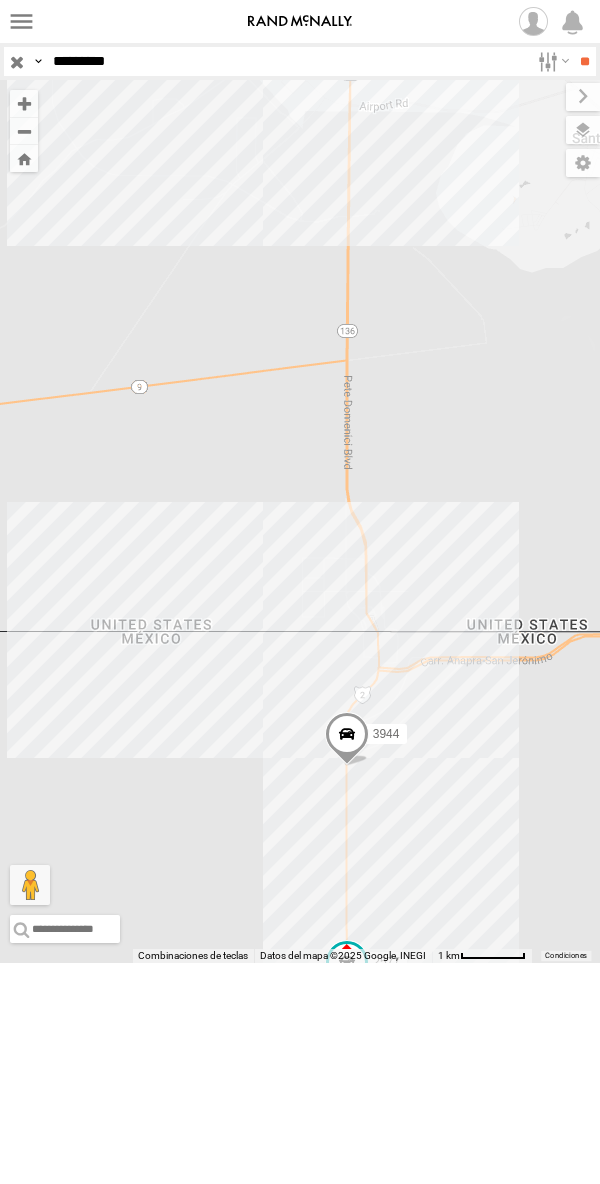 click on "**" at bounding box center (584, 61) 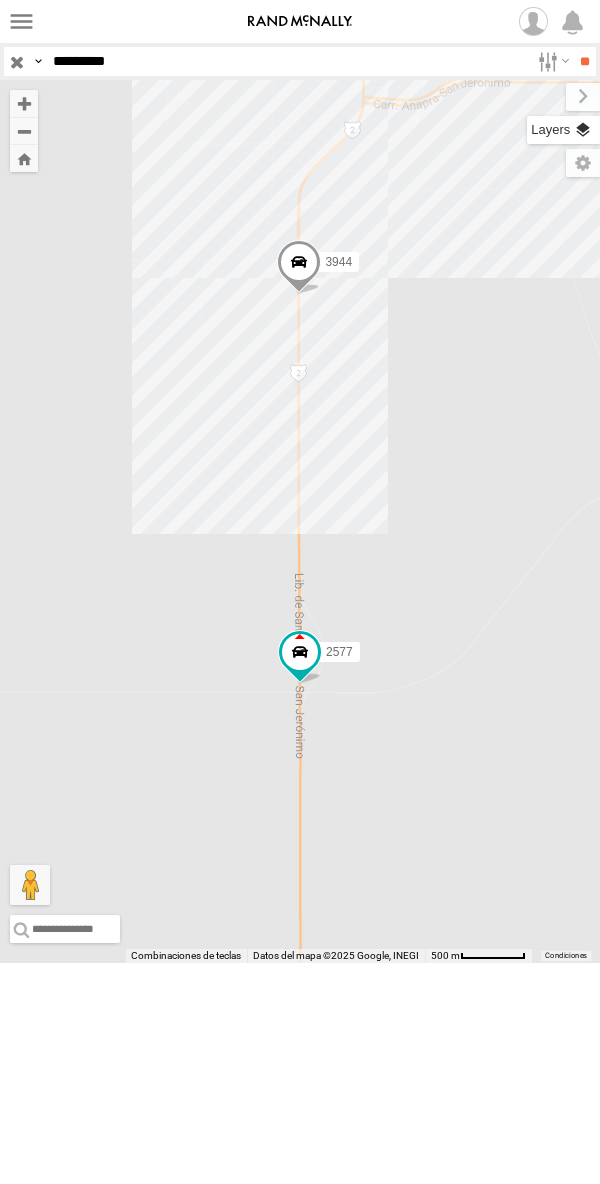 click at bounding box center (563, 130) 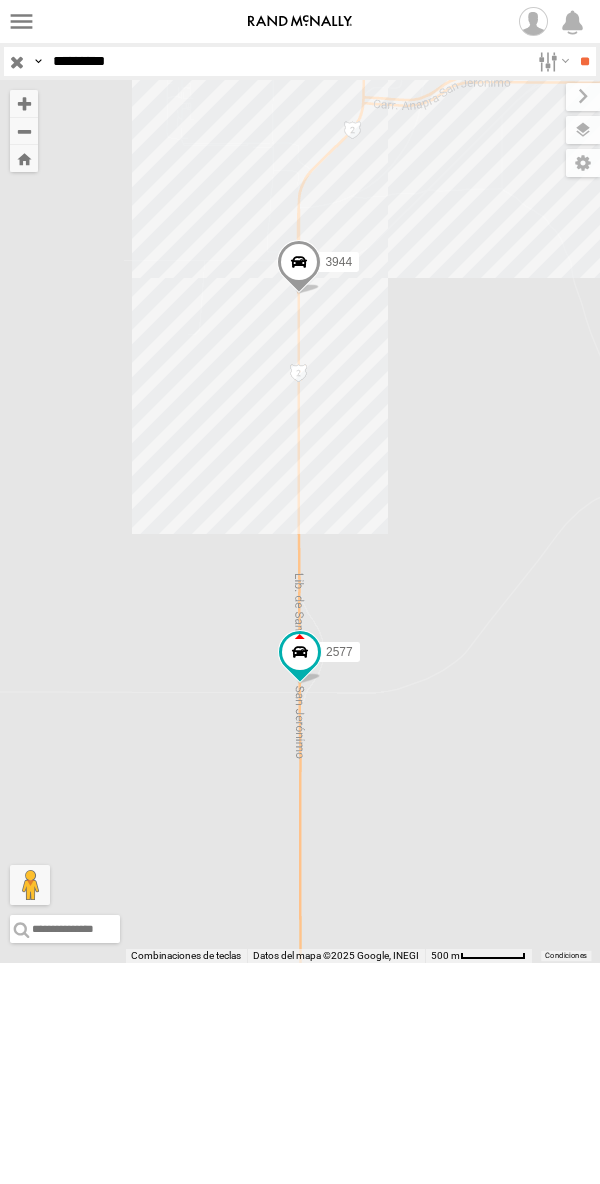 click on "Basemaps" at bounding box center [0, 0] 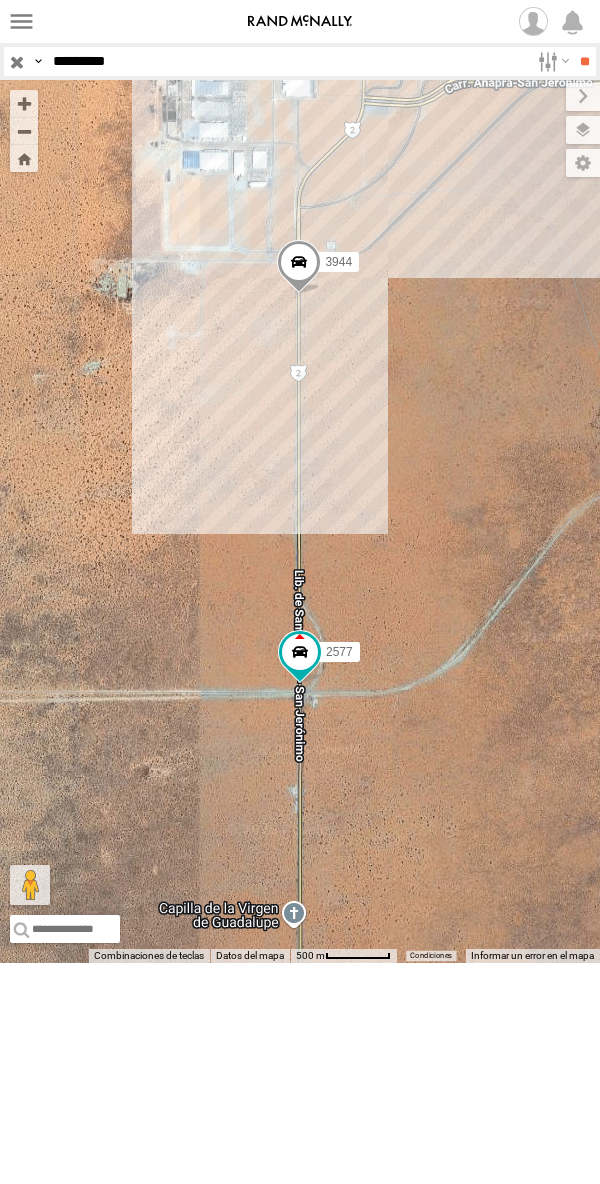 click on "3944 2577" at bounding box center (300, 521) 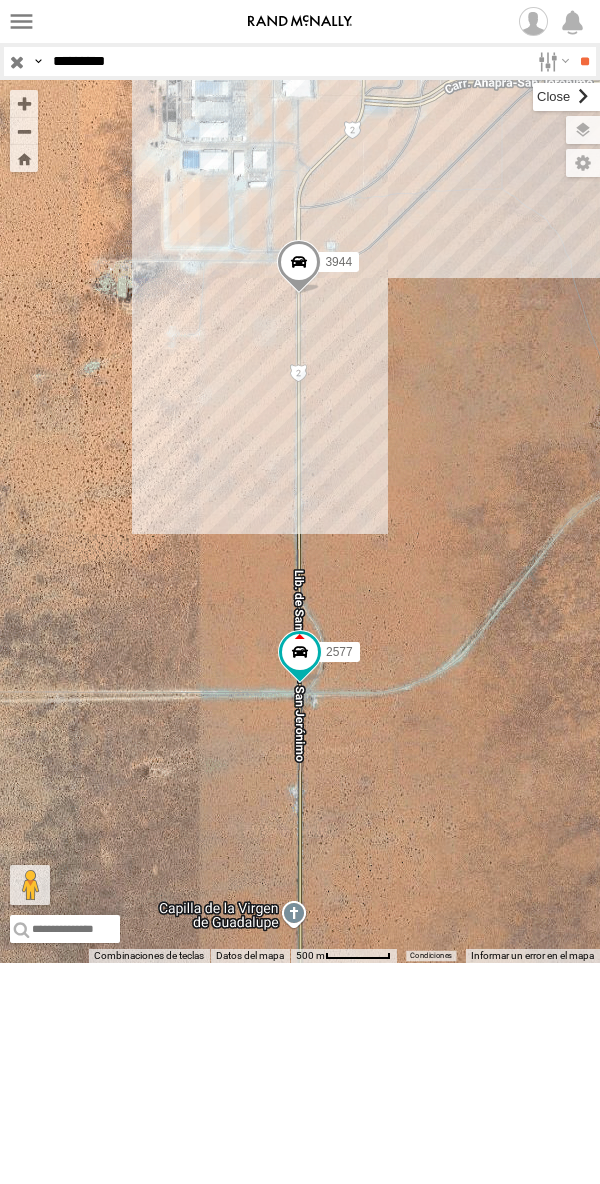 click at bounding box center (566, 97) 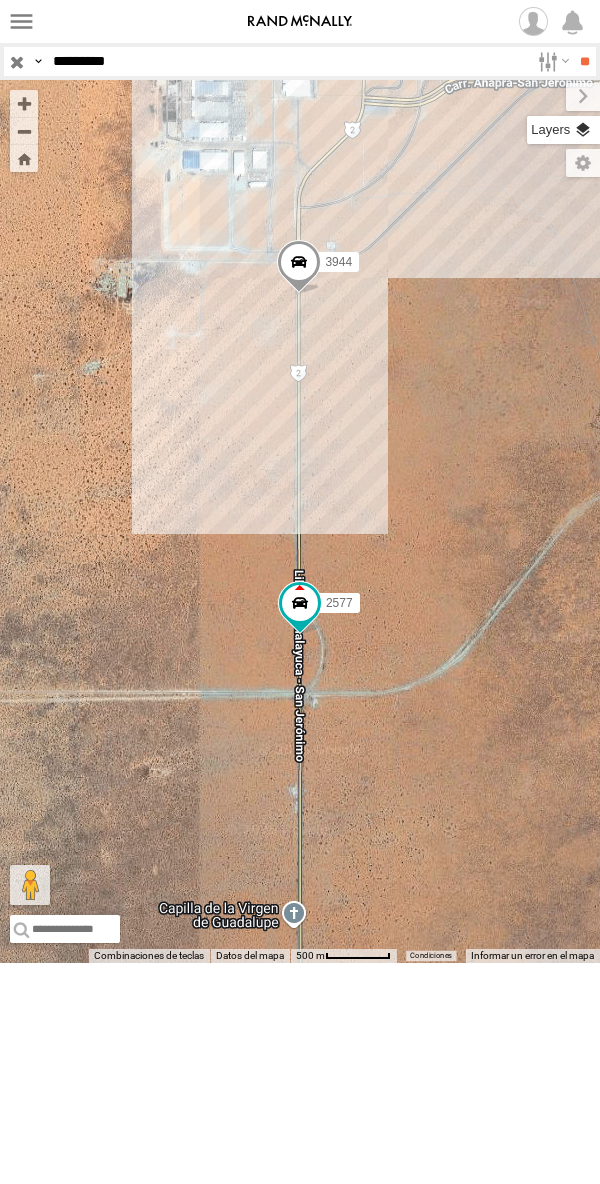 click at bounding box center (563, 130) 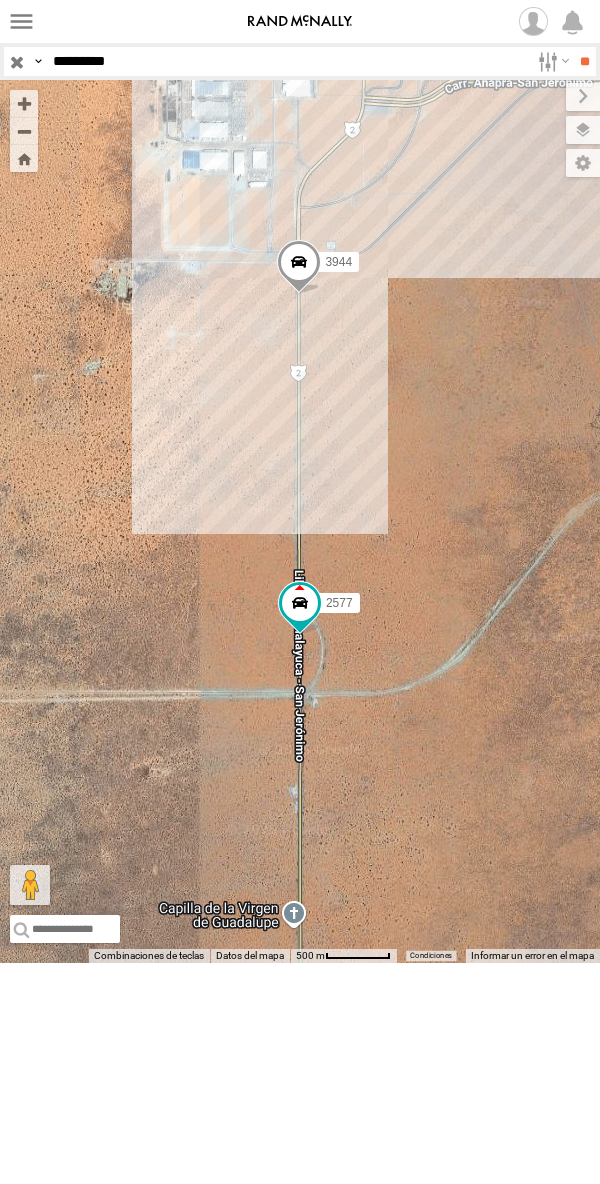 click on "Grayscale" at bounding box center (0, 0) 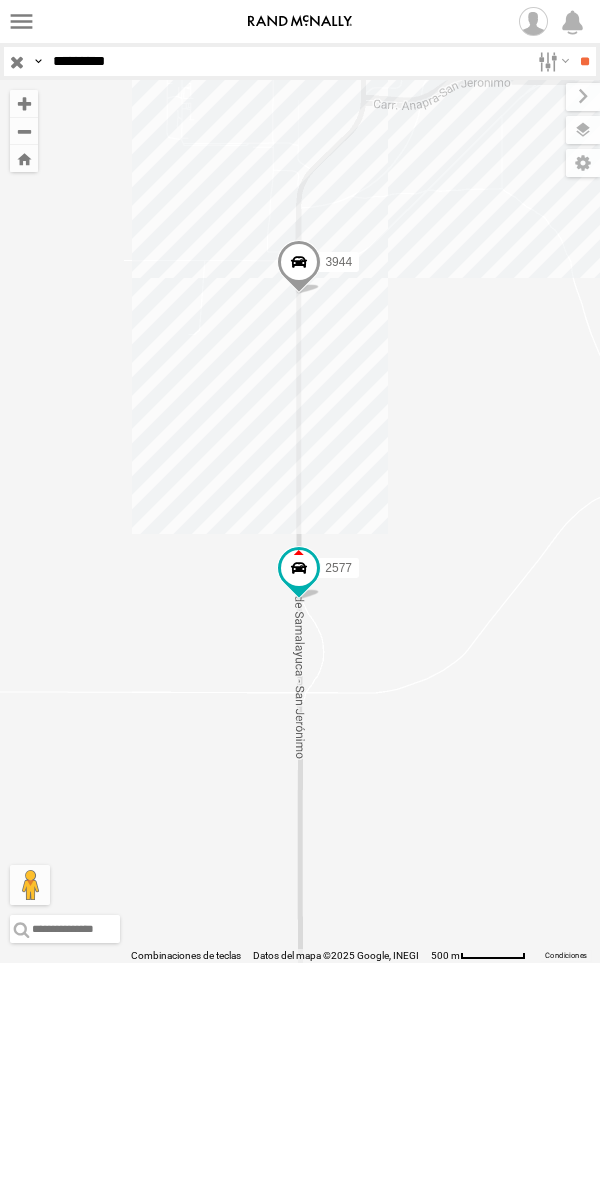 click on "Terrain" at bounding box center (0, 0) 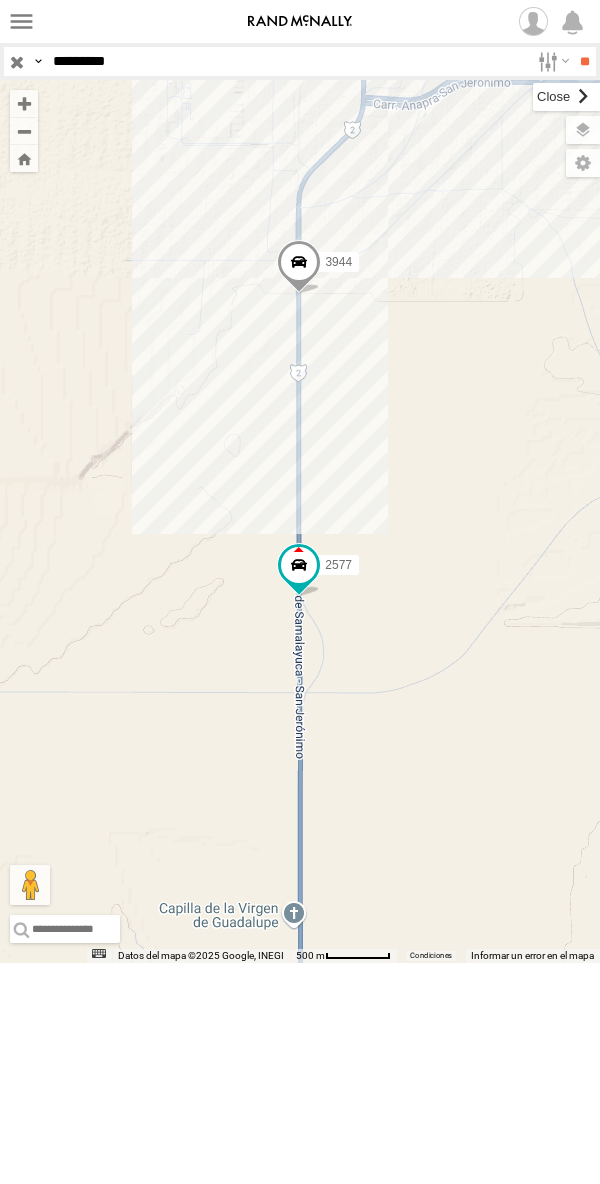click at bounding box center (566, 97) 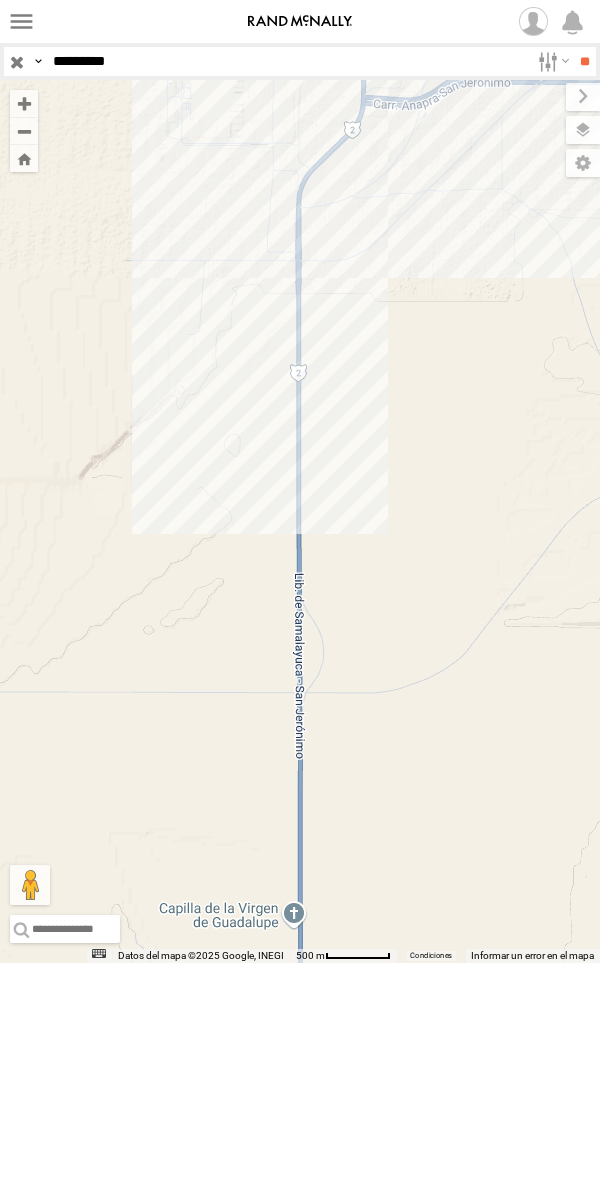 click on "*********" at bounding box center [287, 61] 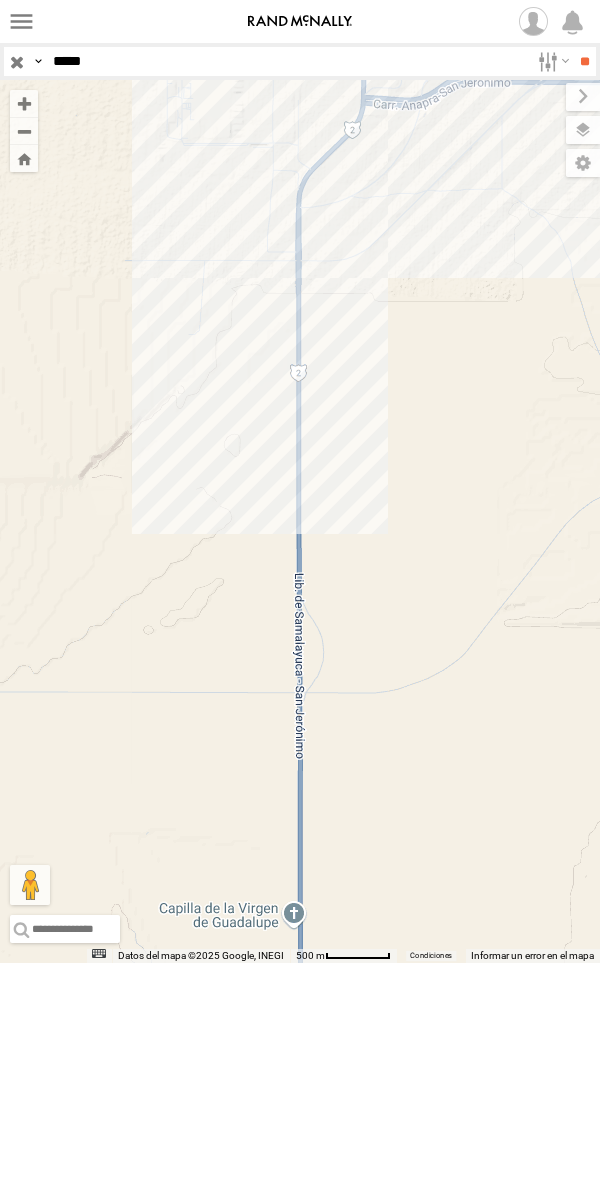 click on "**" at bounding box center (584, 61) 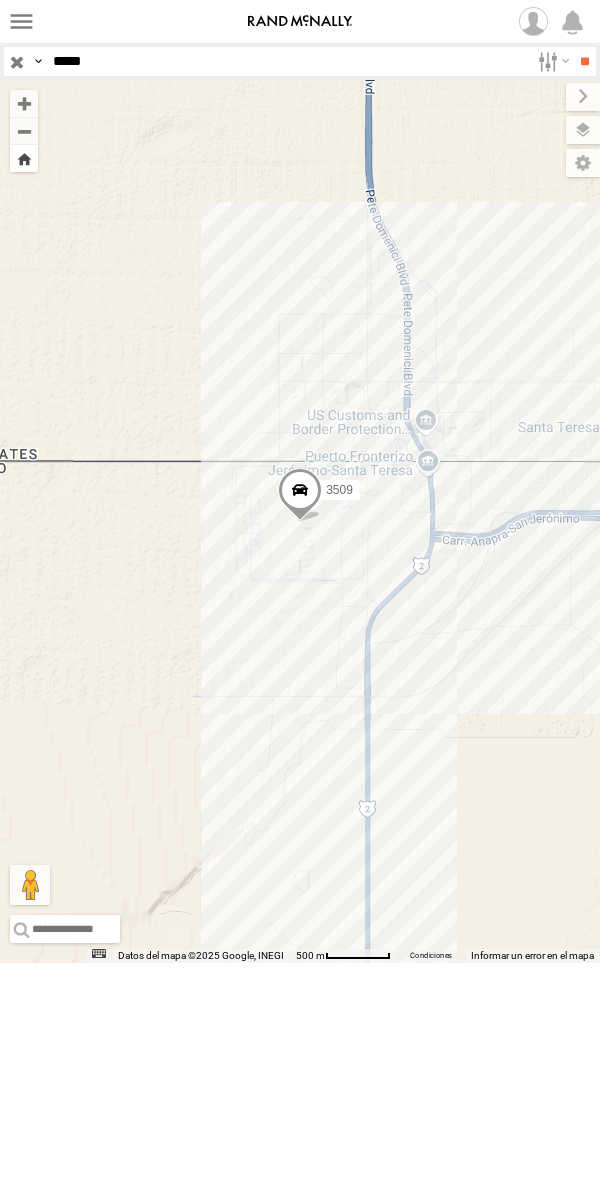 click at bounding box center [24, 158] 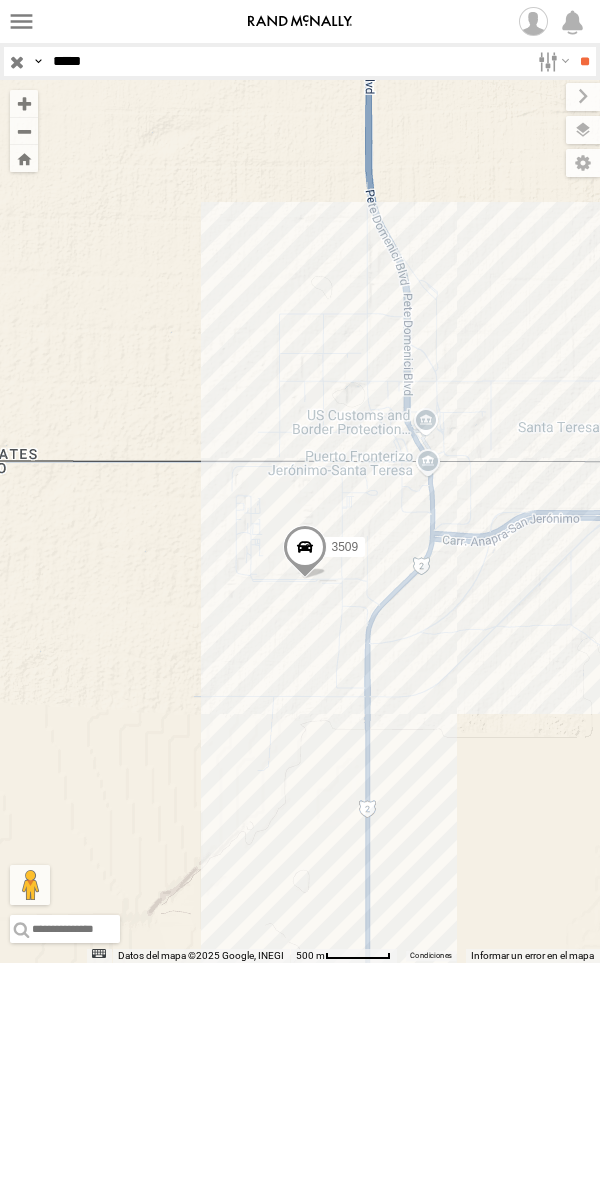 click on "*****" at bounding box center (287, 61) 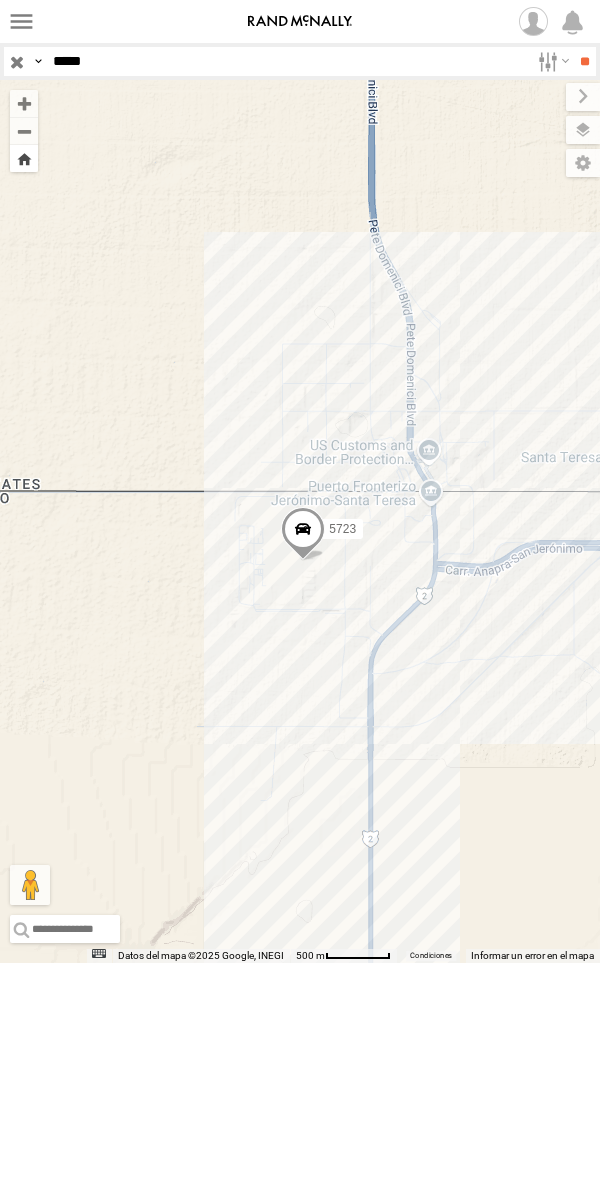 click at bounding box center (24, 158) 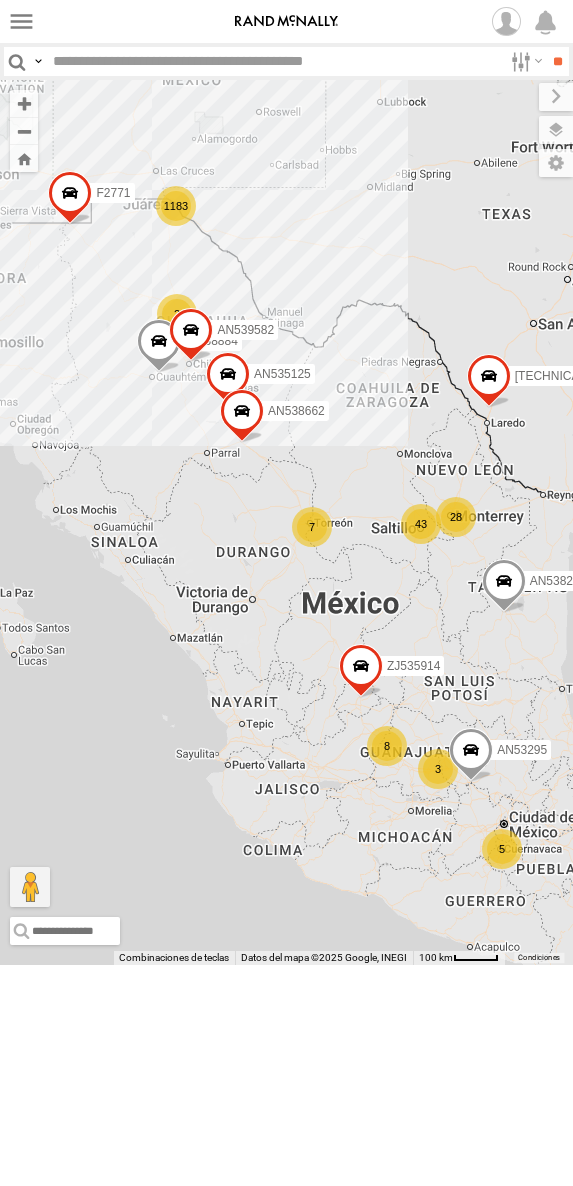 scroll, scrollTop: 0, scrollLeft: 0, axis: both 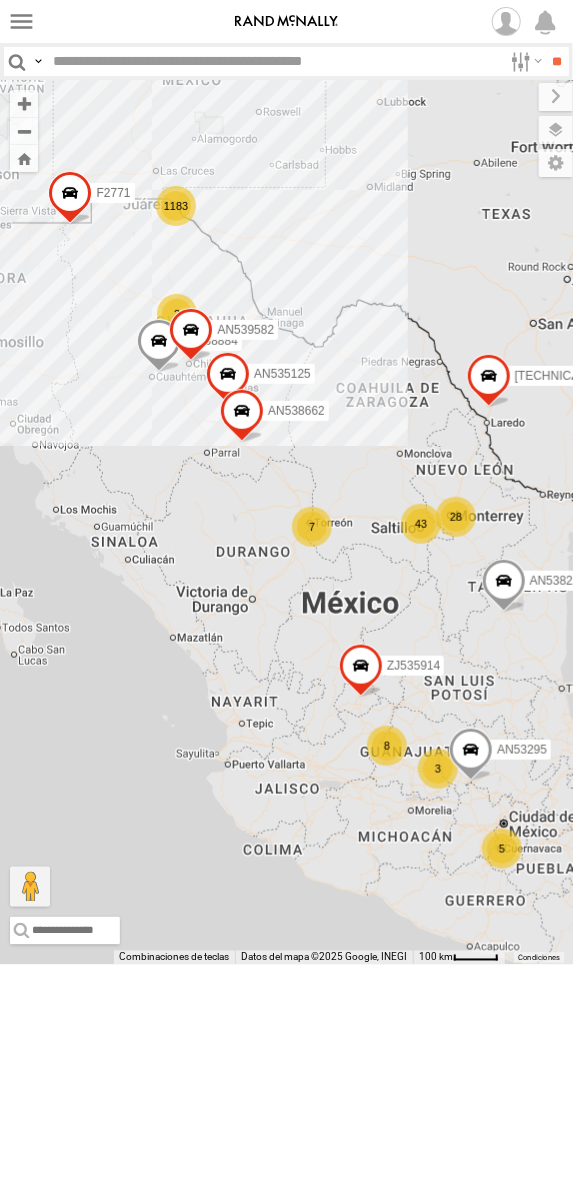 click at bounding box center [556, 130] 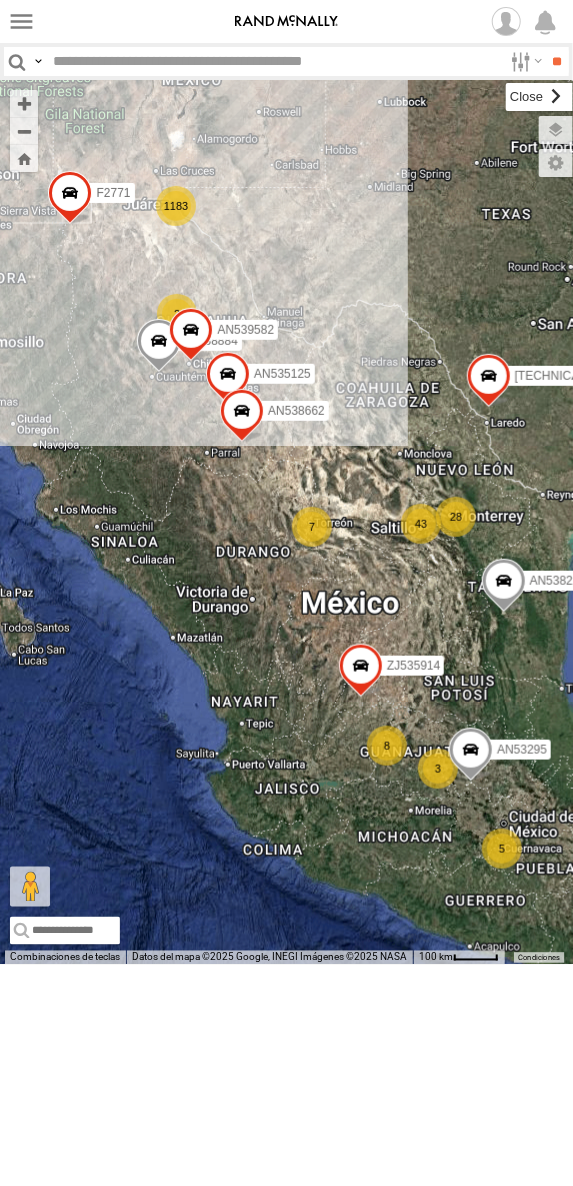 click at bounding box center (539, 97) 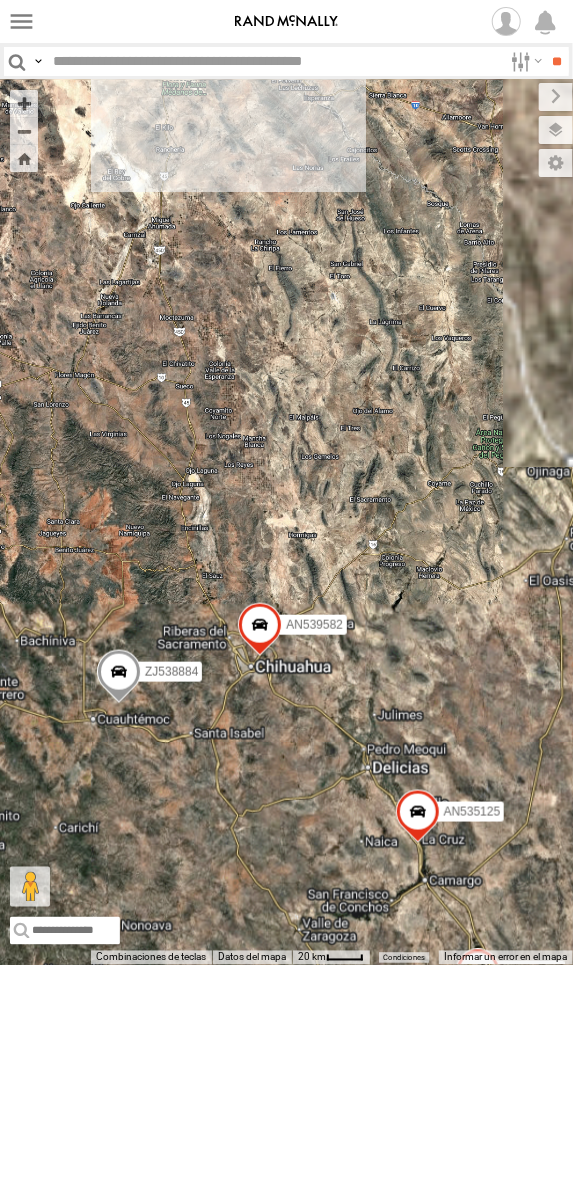 drag, startPoint x: 155, startPoint y: 297, endPoint x: 191, endPoint y: 472, distance: 178.66449 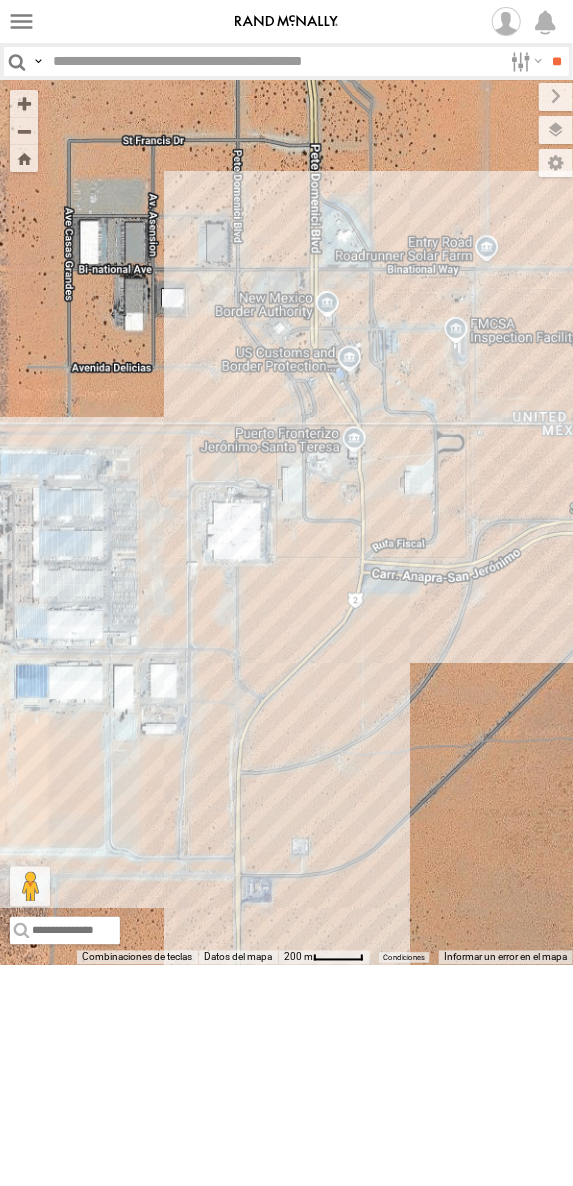 drag, startPoint x: 260, startPoint y: 192, endPoint x: 254, endPoint y: 458, distance: 266.06766 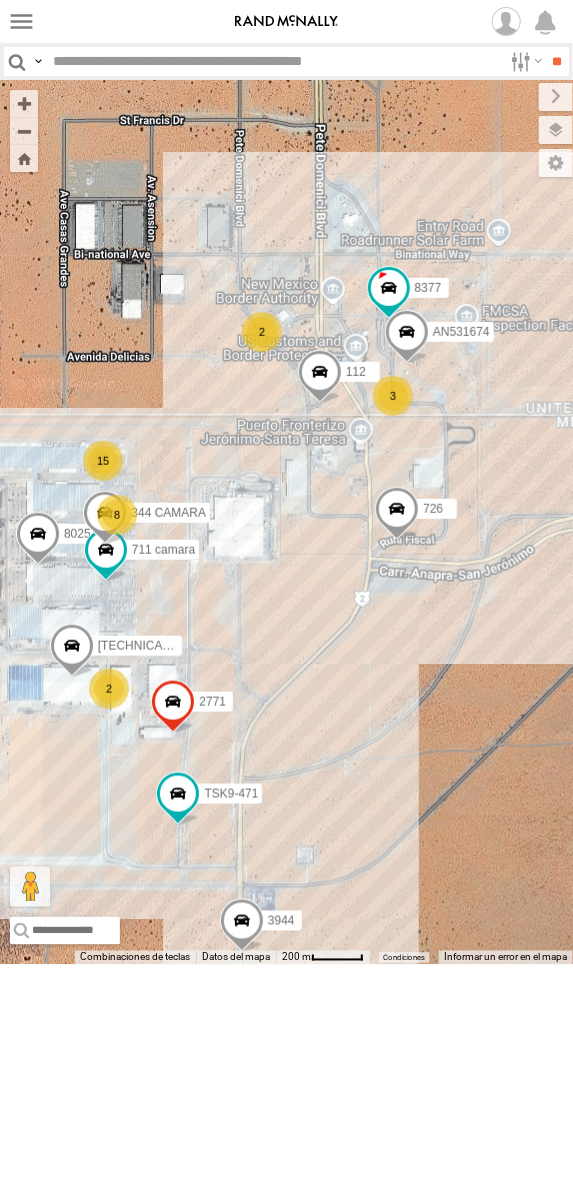 drag, startPoint x: 260, startPoint y: 474, endPoint x: 271, endPoint y: 433, distance: 42.44997 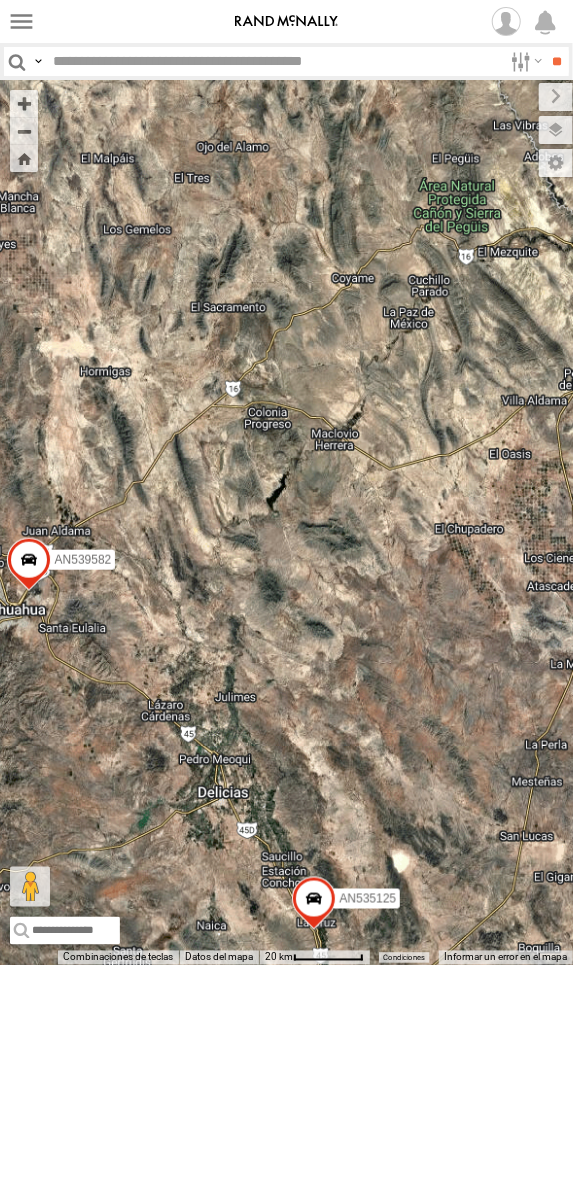 drag, startPoint x: 104, startPoint y: 395, endPoint x: 313, endPoint y: 441, distance: 214.00233 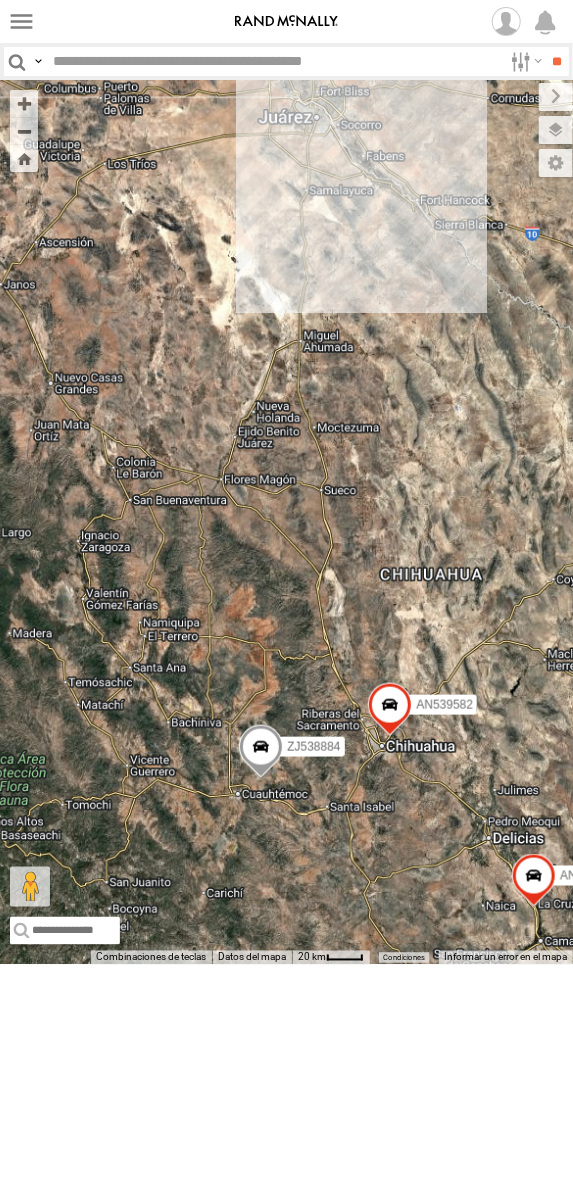 drag, startPoint x: 307, startPoint y: 296, endPoint x: 254, endPoint y: 536, distance: 245.78242 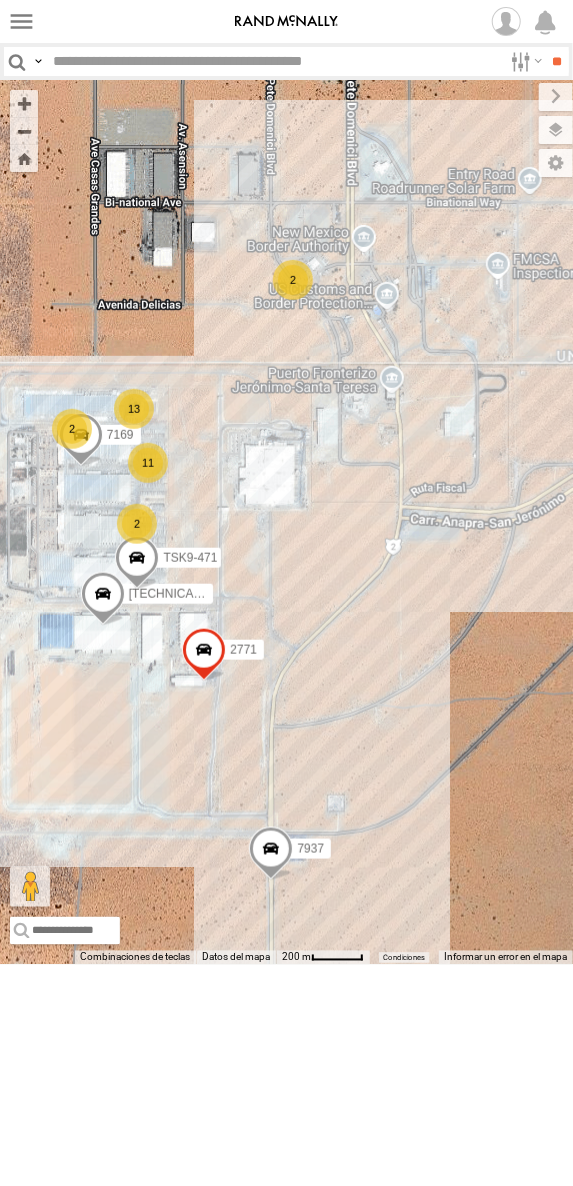 drag, startPoint x: 386, startPoint y: 768, endPoint x: 381, endPoint y: 750, distance: 18.681541 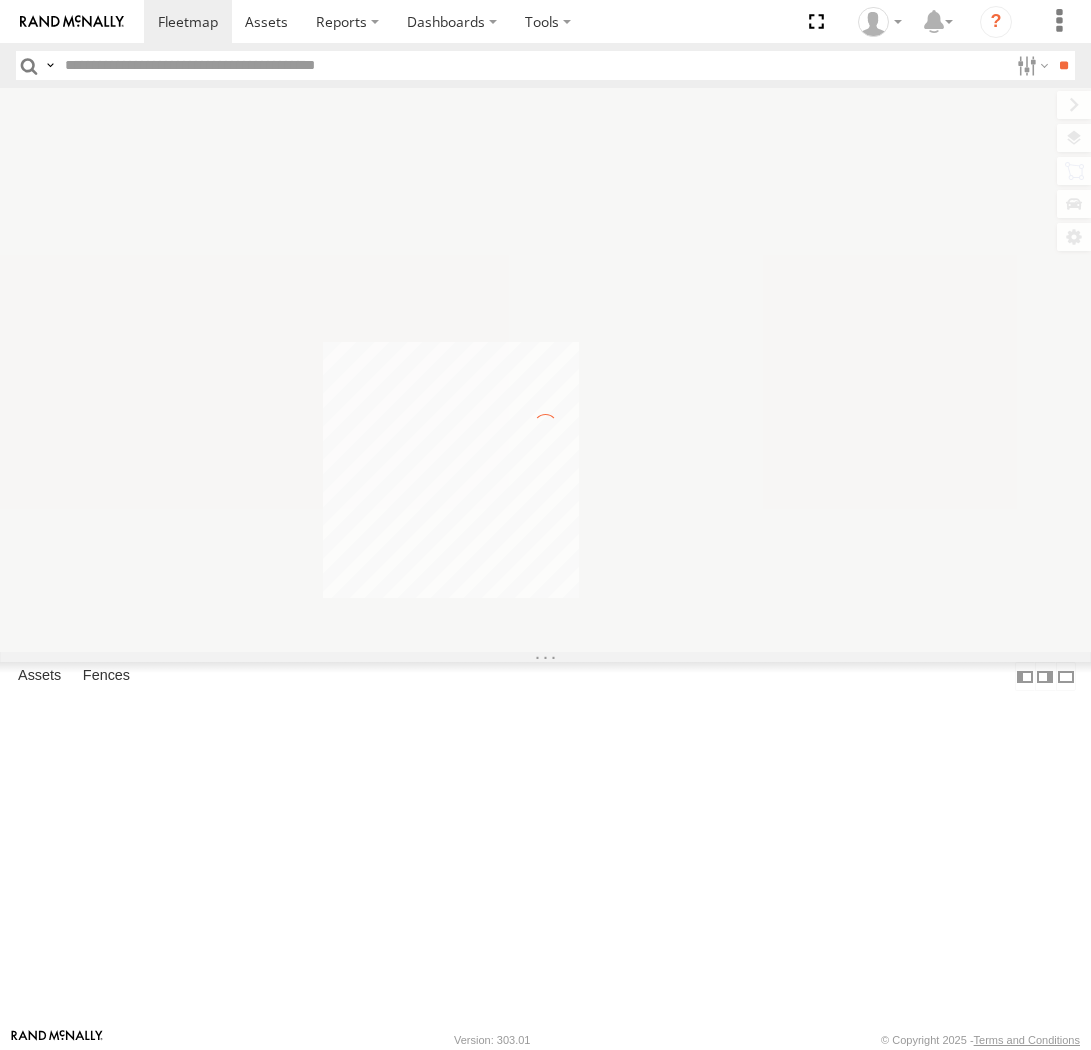 scroll, scrollTop: 0, scrollLeft: 0, axis: both 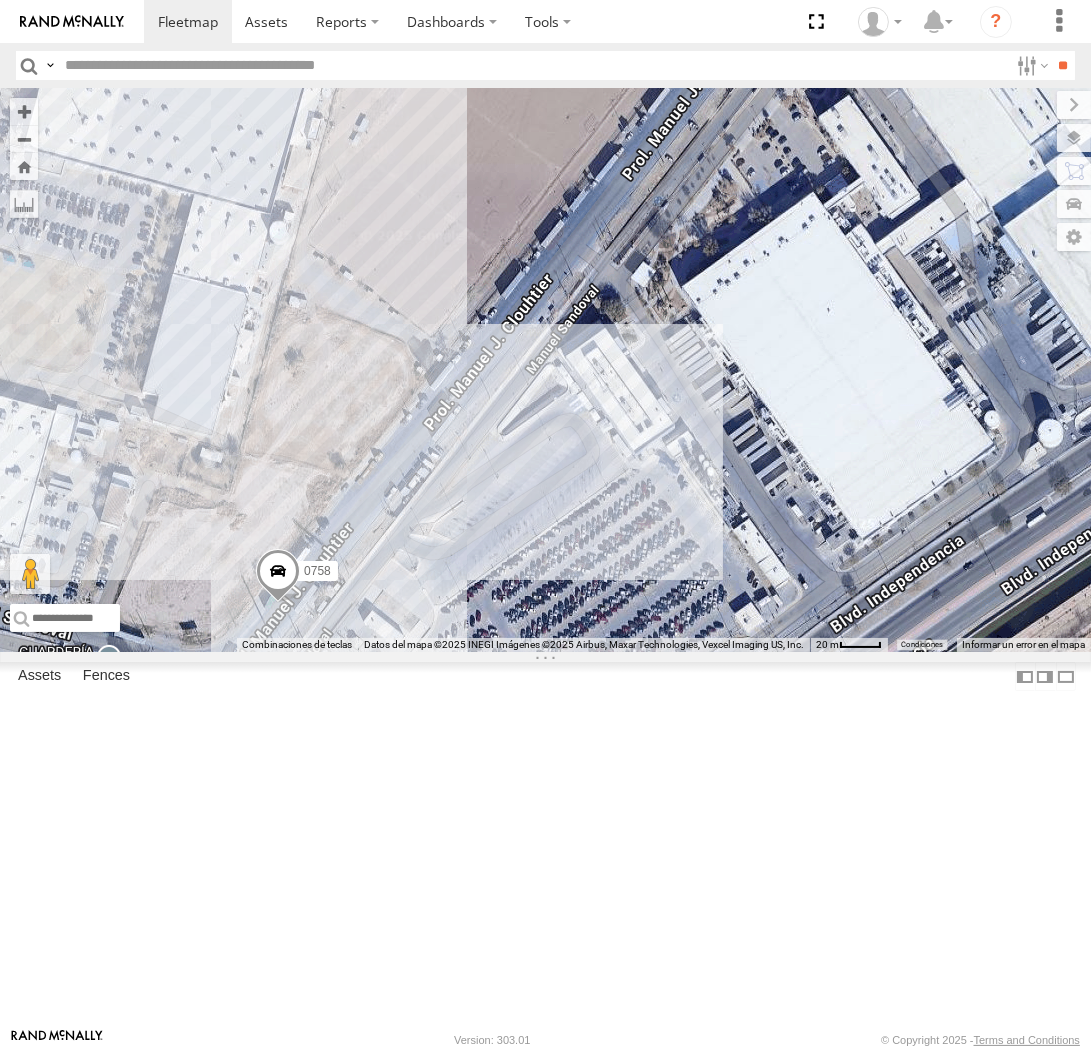 drag, startPoint x: 638, startPoint y: 815, endPoint x: 744, endPoint y: 631, distance: 212.34877 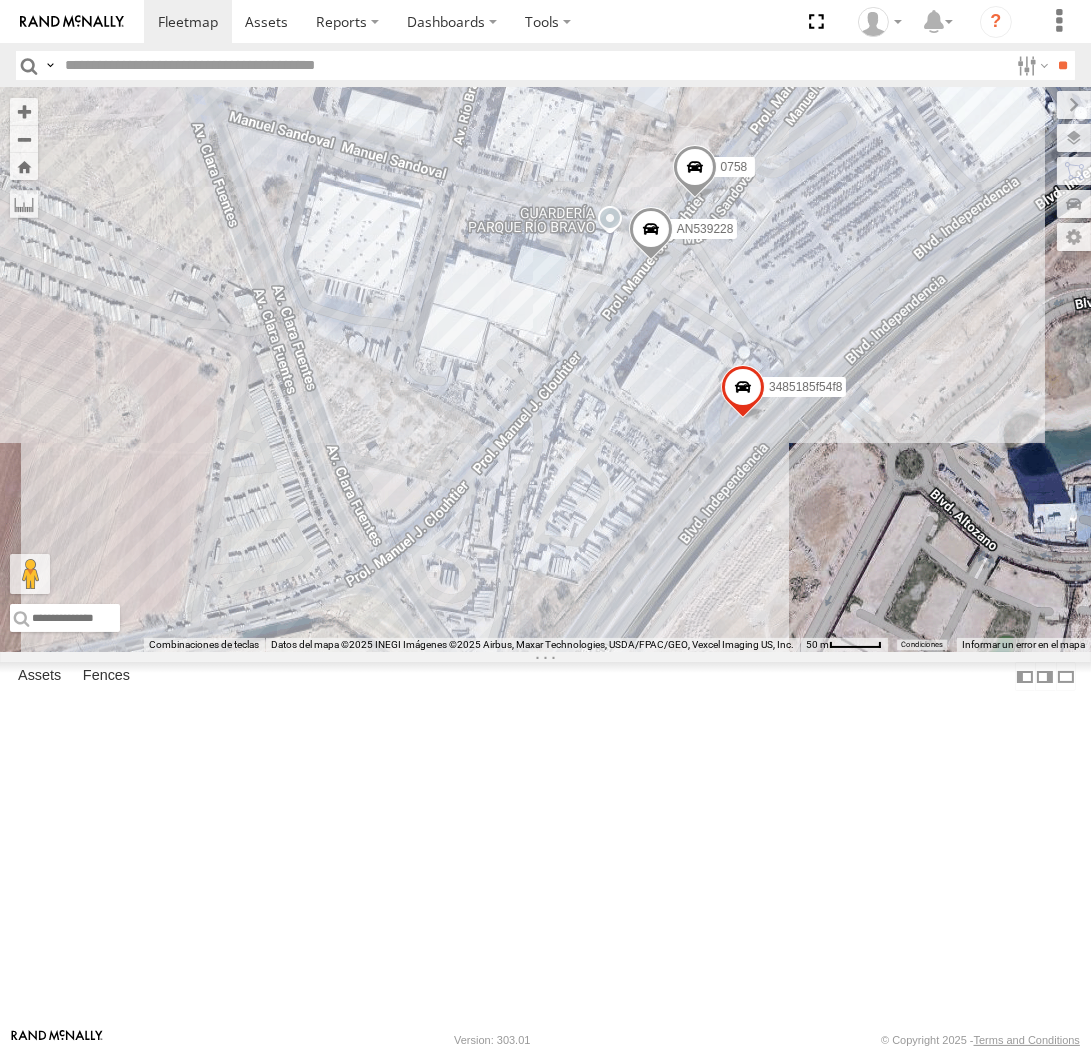 drag, startPoint x: 633, startPoint y: 720, endPoint x: 807, endPoint y: 400, distance: 364.24716 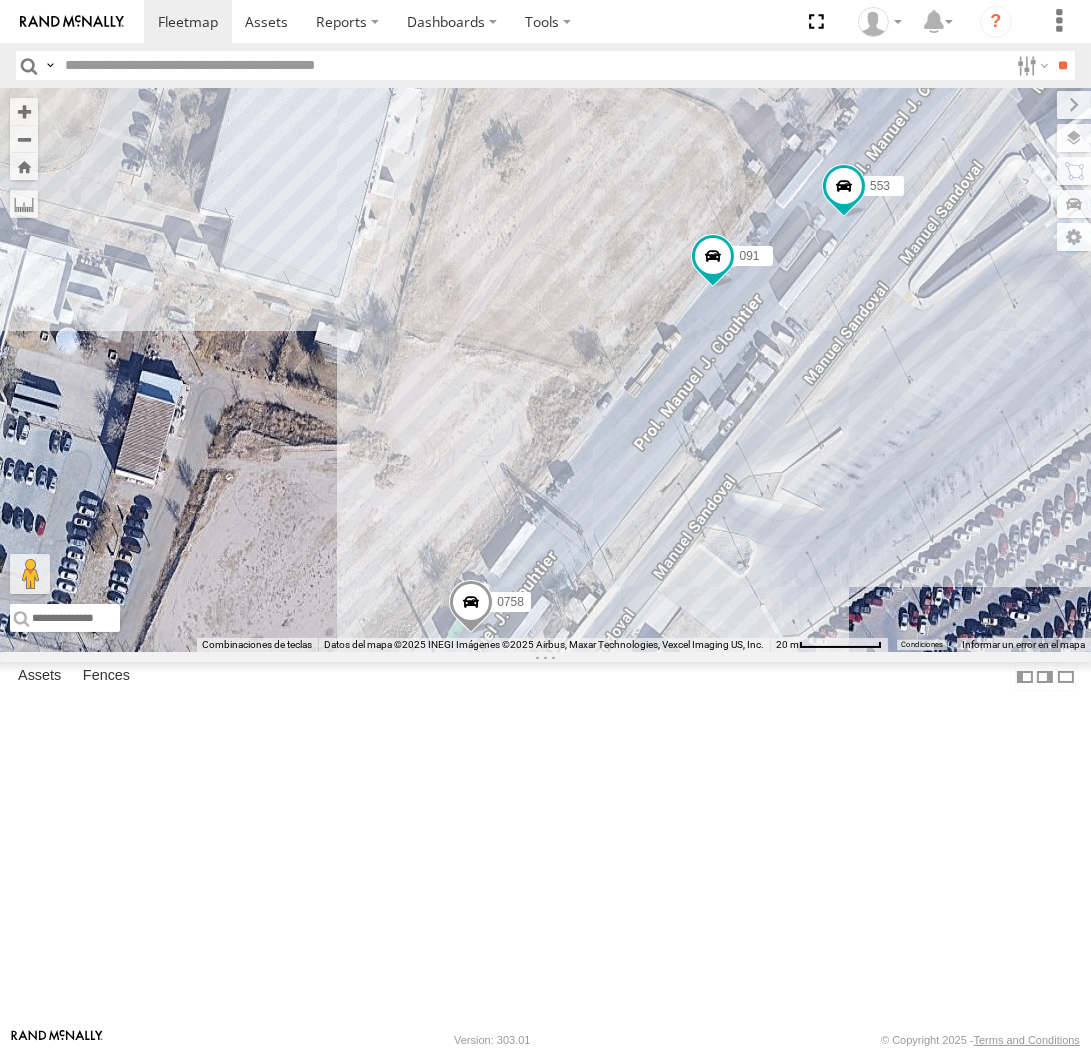 drag, startPoint x: 624, startPoint y: 457, endPoint x: 585, endPoint y: 518, distance: 72.40166 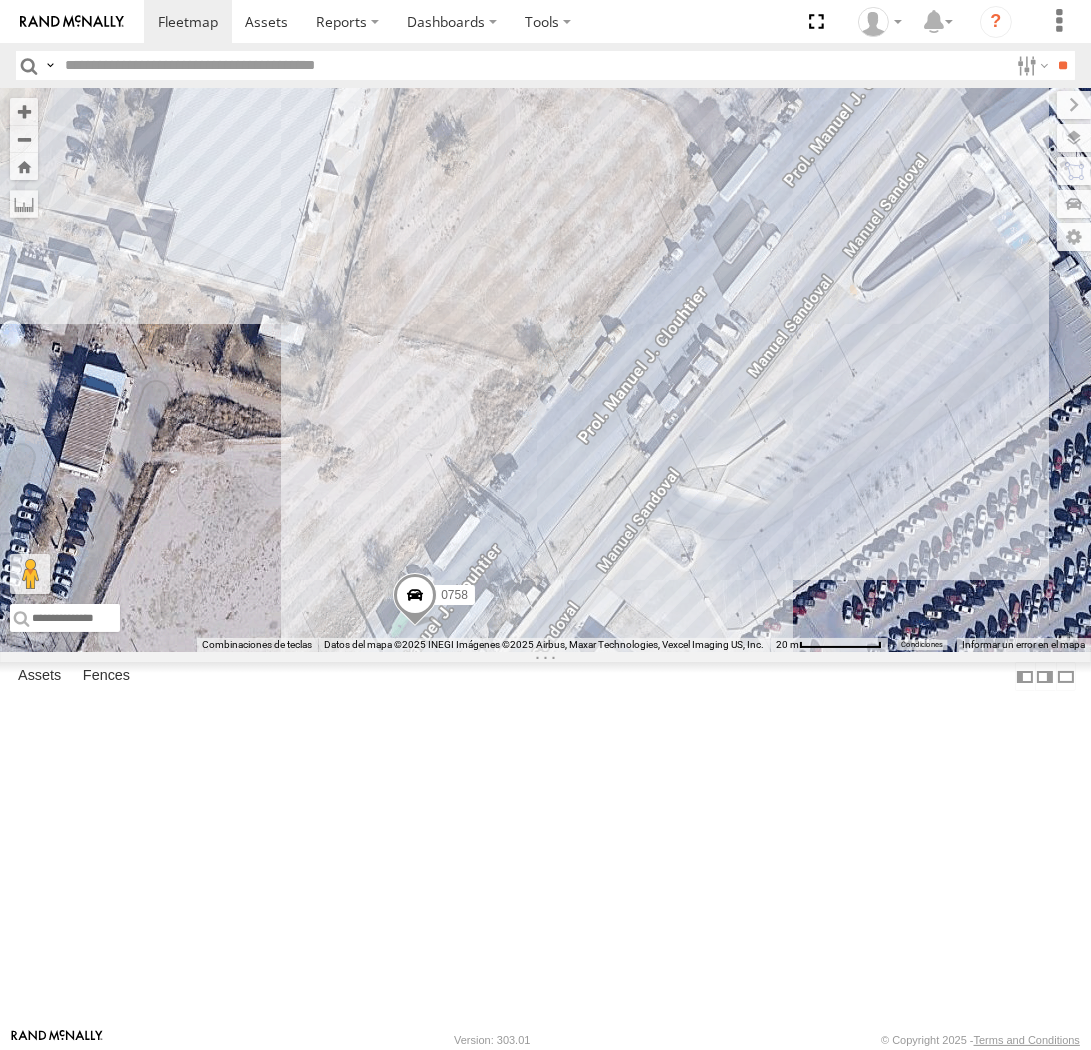 drag, startPoint x: 797, startPoint y: 721, endPoint x: 728, endPoint y: 714, distance: 69.354164 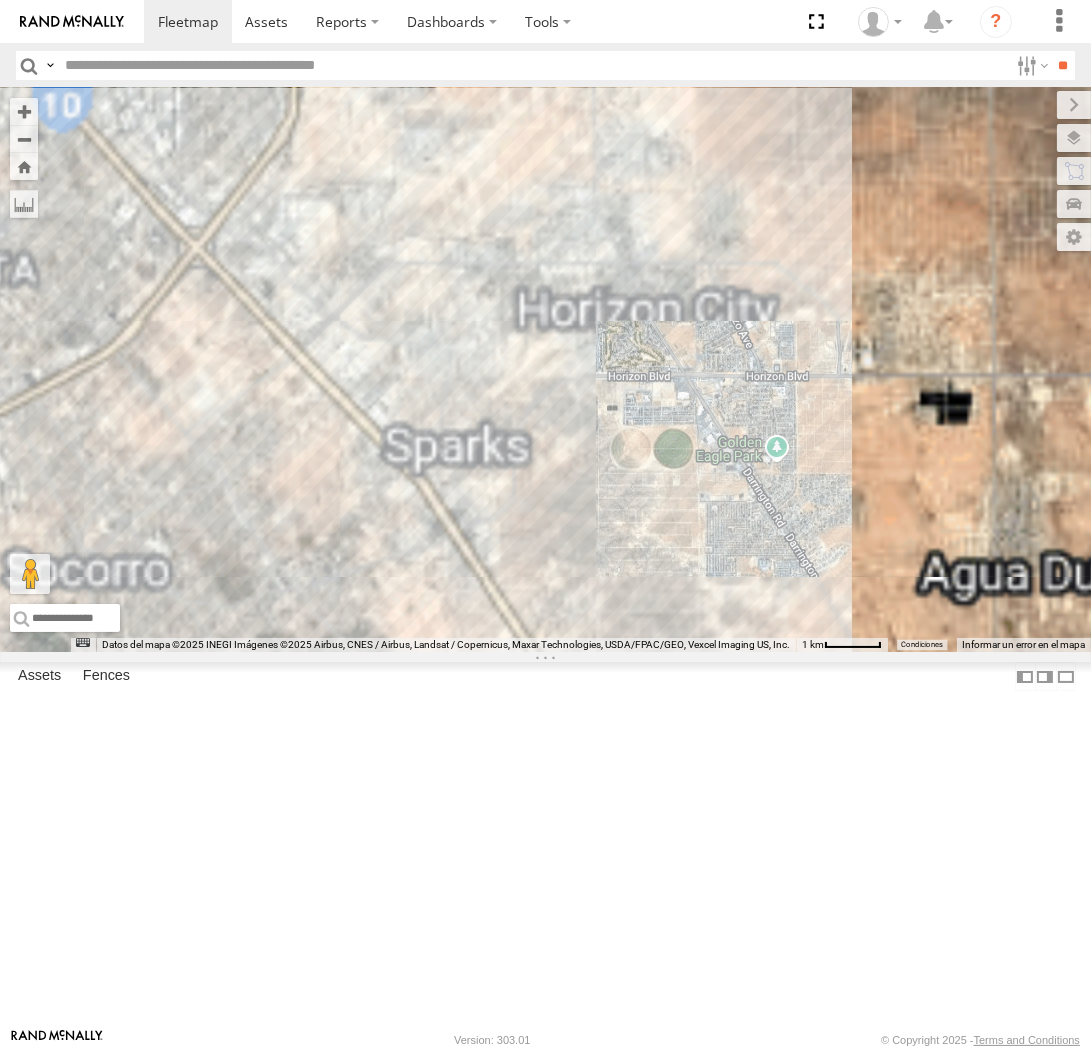 drag, startPoint x: 118, startPoint y: 612, endPoint x: 674, endPoint y: 416, distance: 589.5354 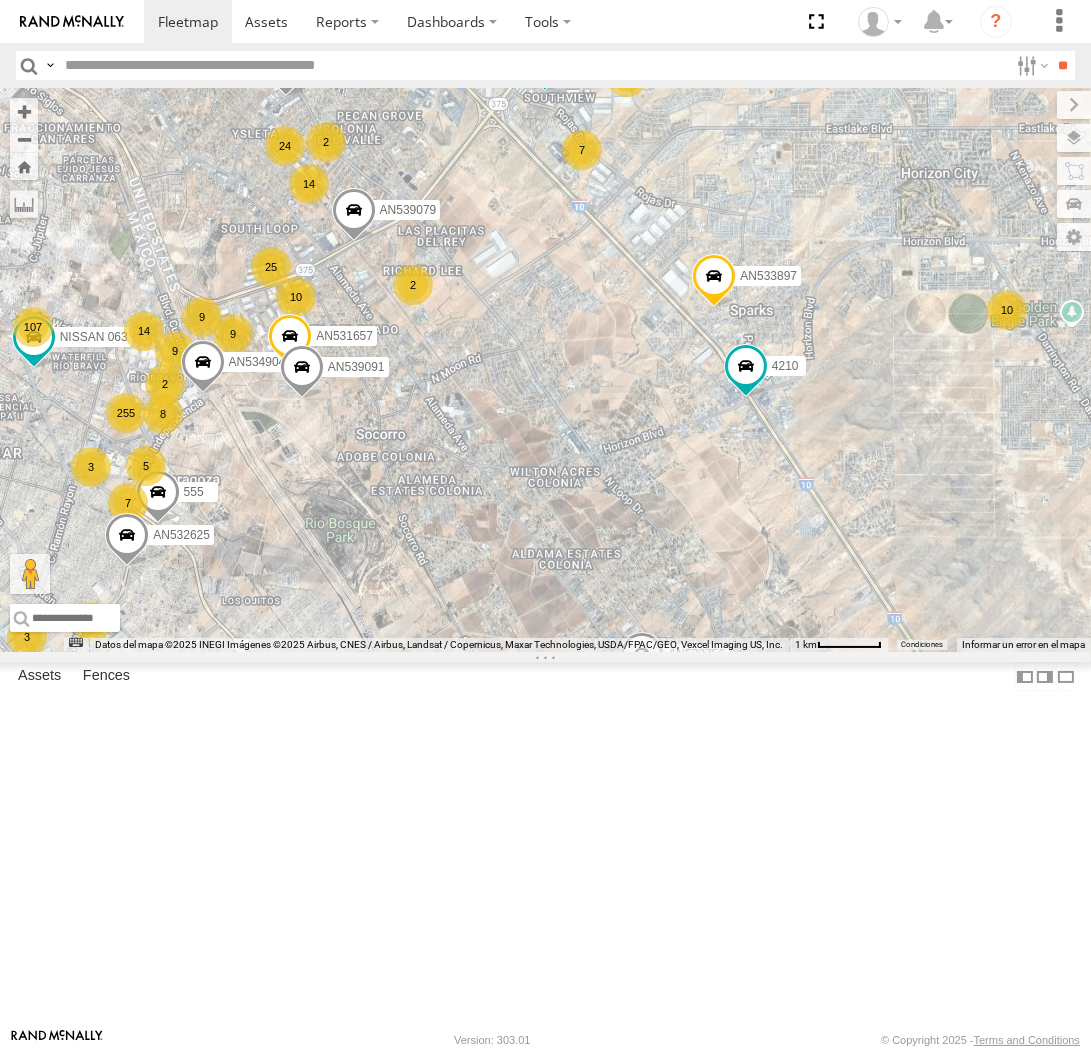 drag, startPoint x: 333, startPoint y: 548, endPoint x: 136, endPoint y: 594, distance: 202.29929 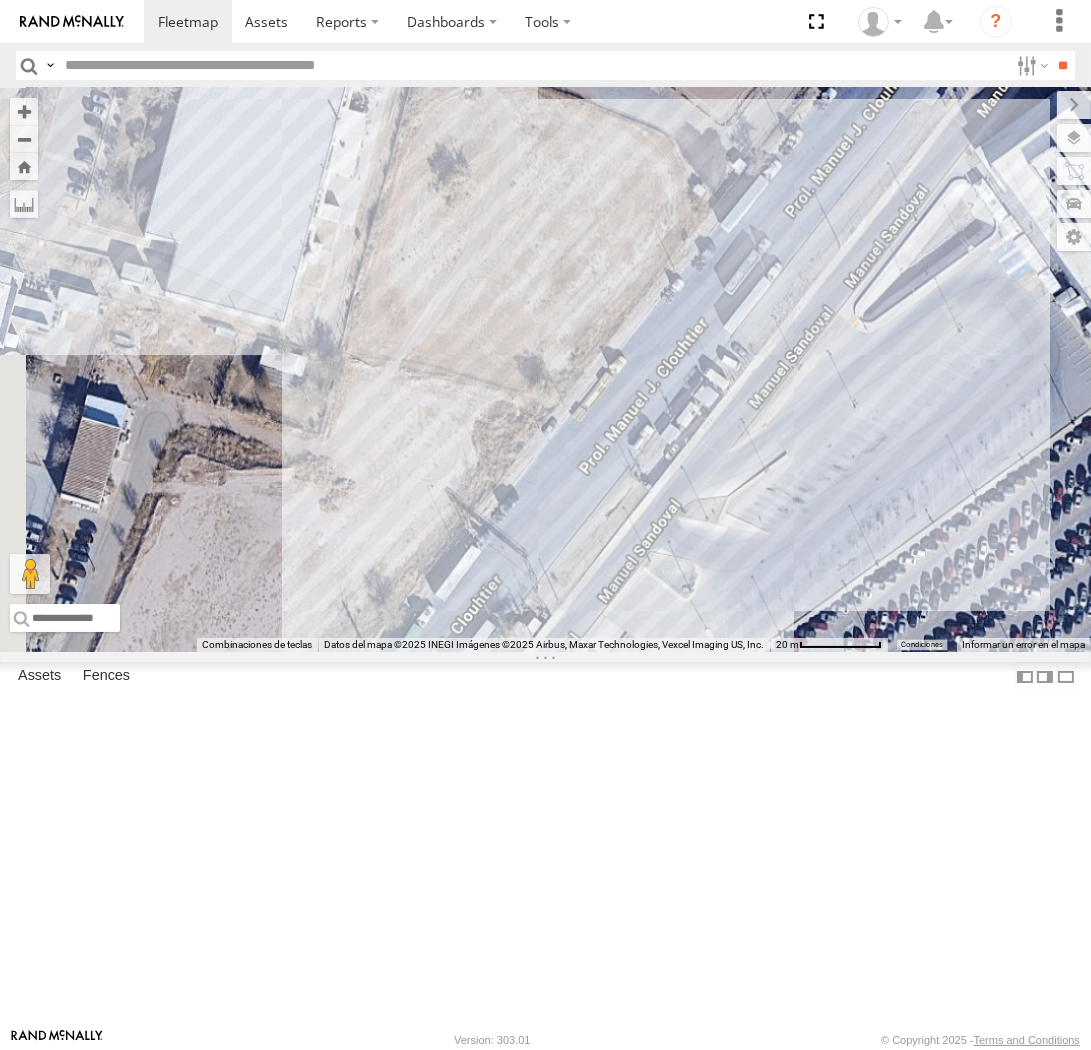 drag, startPoint x: 384, startPoint y: 616, endPoint x: 586, endPoint y: 694, distance: 216.53638 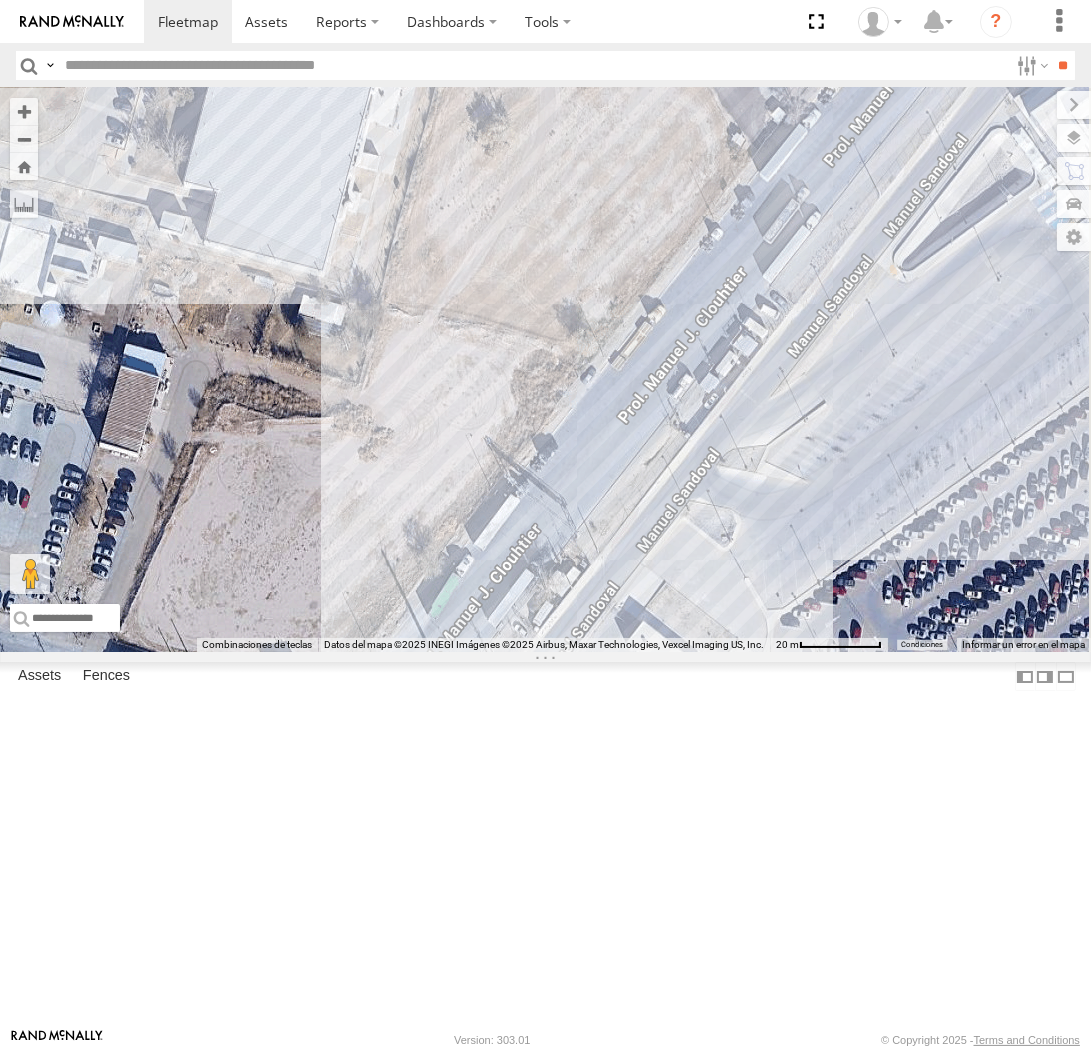 drag, startPoint x: 968, startPoint y: 635, endPoint x: 517, endPoint y: 623, distance: 451.1596 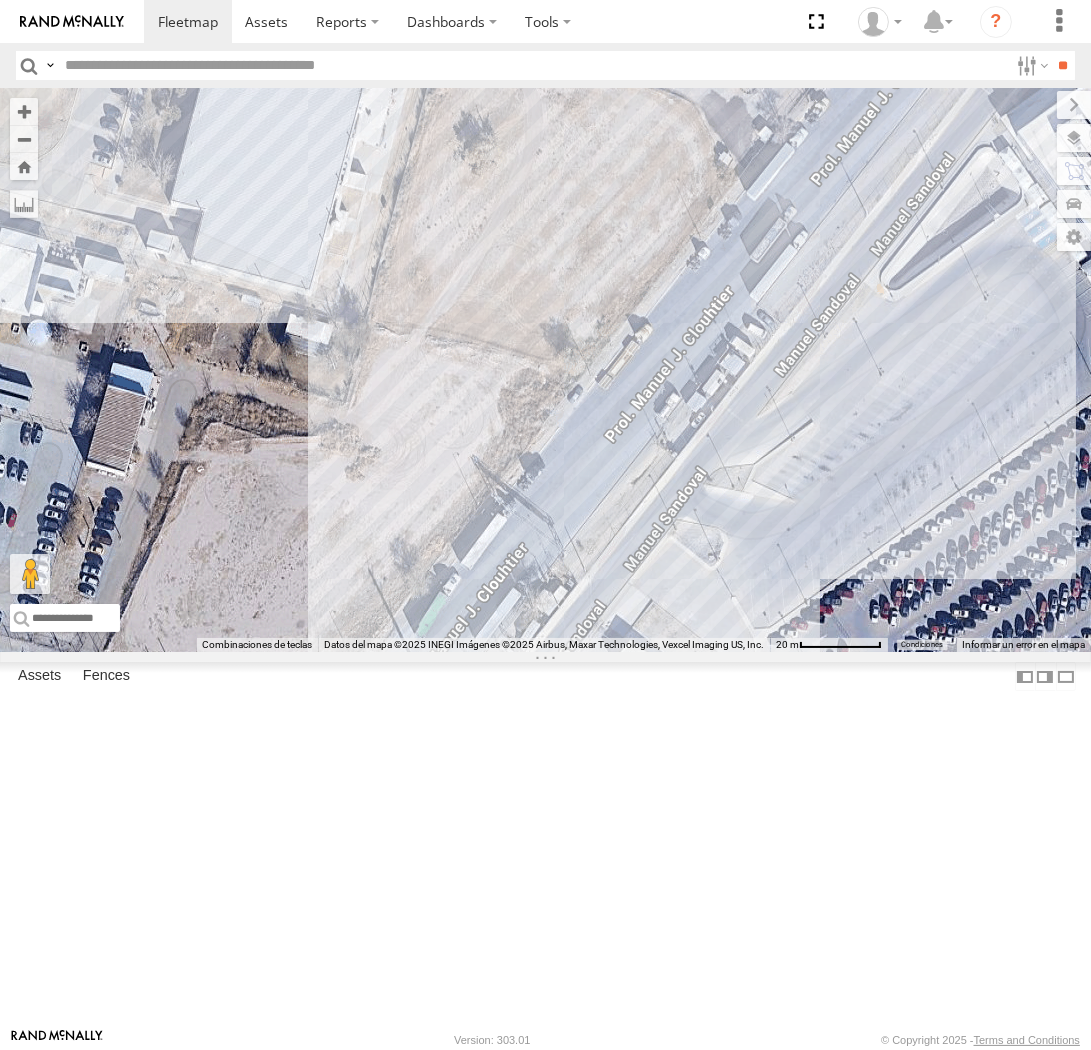 click on "AN539228" at bounding box center (545, 370) 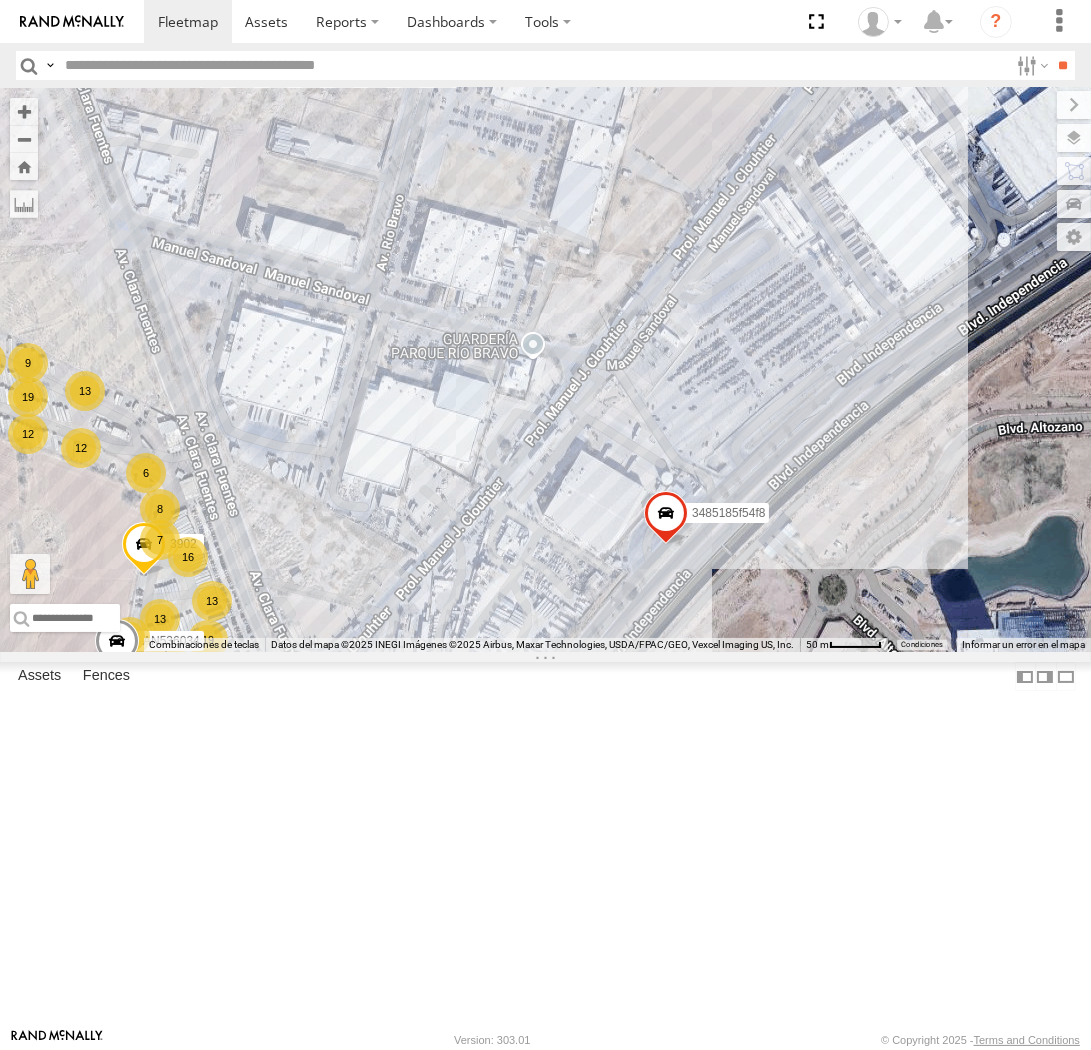drag, startPoint x: 672, startPoint y: 724, endPoint x: 682, endPoint y: 381, distance: 343.14575 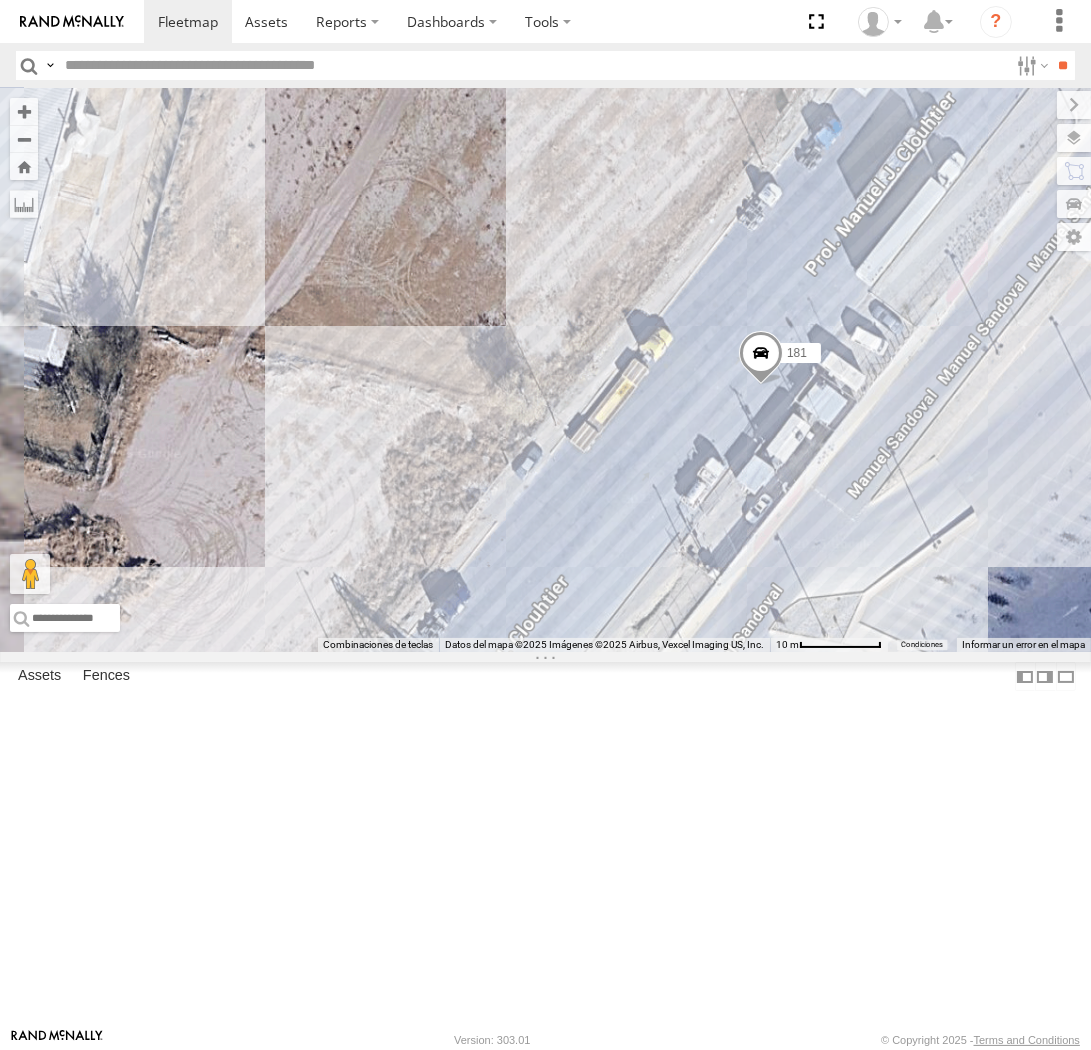 drag, startPoint x: 838, startPoint y: 648, endPoint x: 805, endPoint y: 634, distance: 35.846897 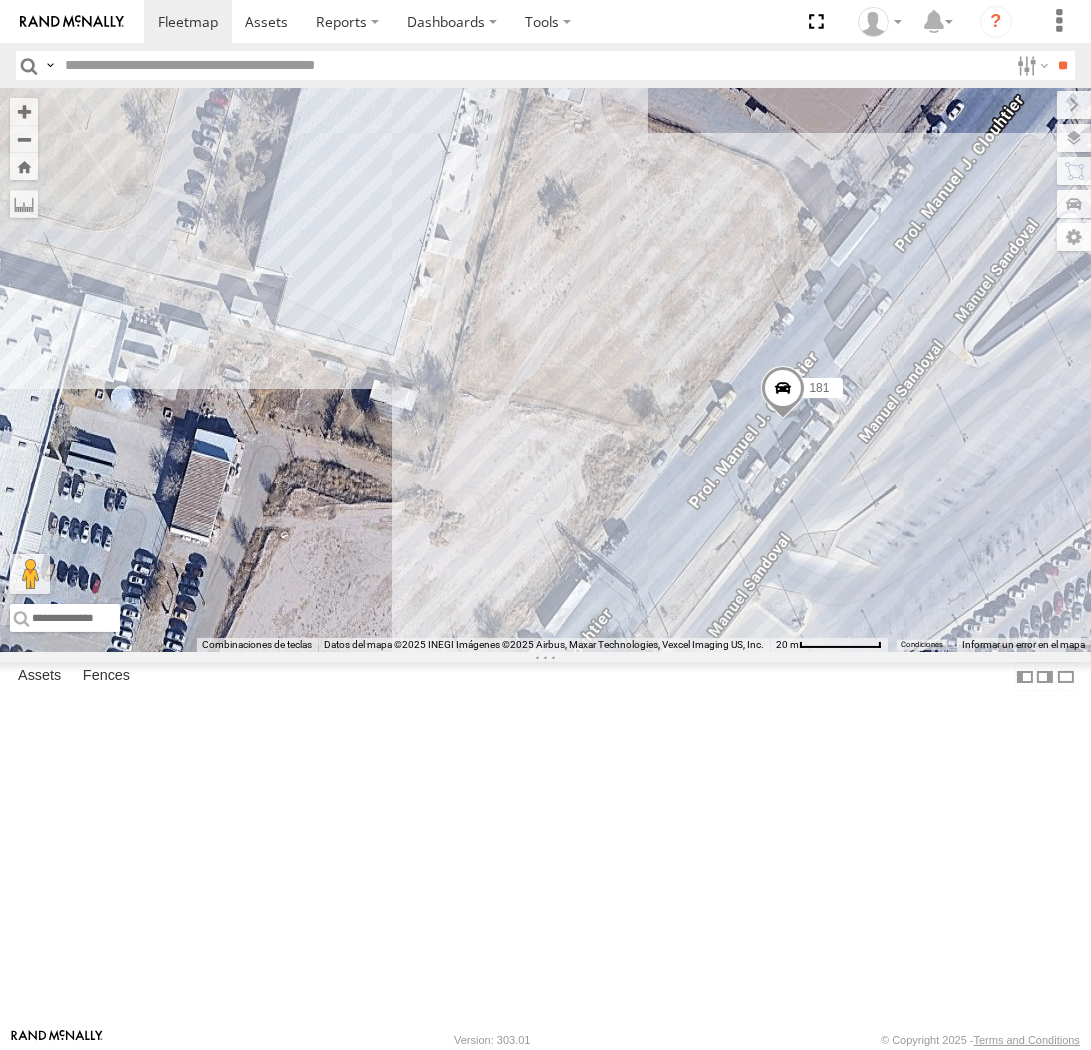drag, startPoint x: 892, startPoint y: 827, endPoint x: 822, endPoint y: 772, distance: 89.02247 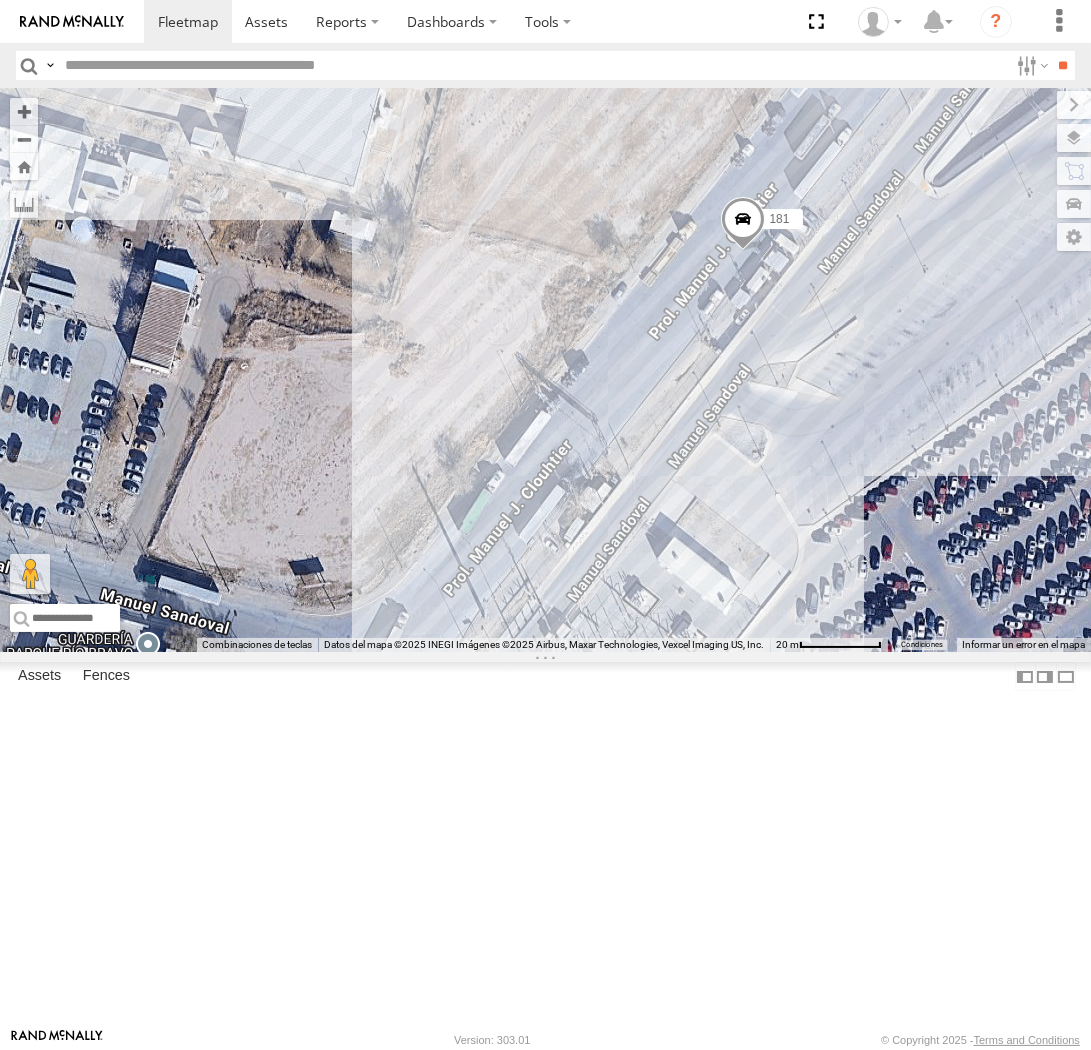 drag, startPoint x: 903, startPoint y: 600, endPoint x: 431, endPoint y: 640, distance: 473.6919 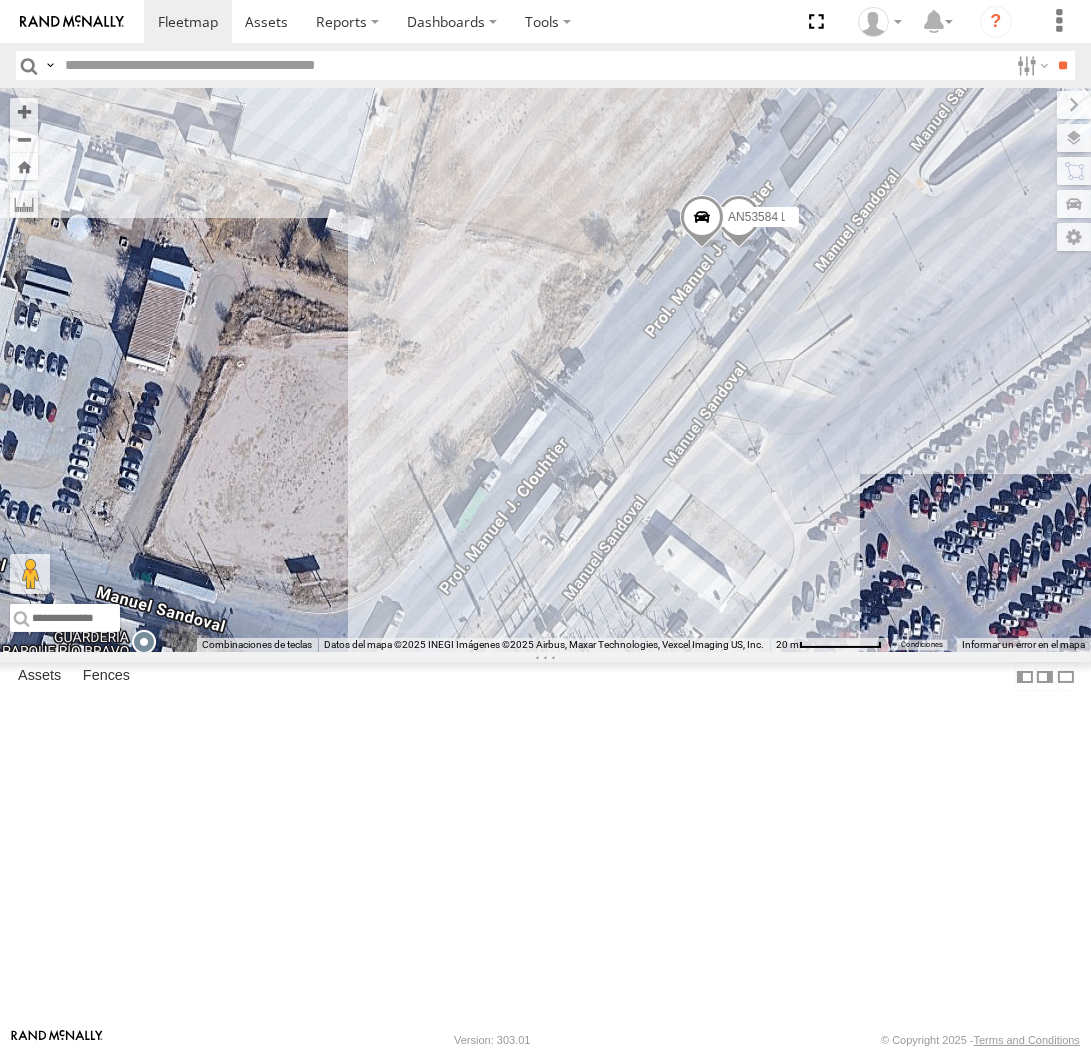 drag, startPoint x: 836, startPoint y: 490, endPoint x: 834, endPoint y: 571, distance: 81.02469 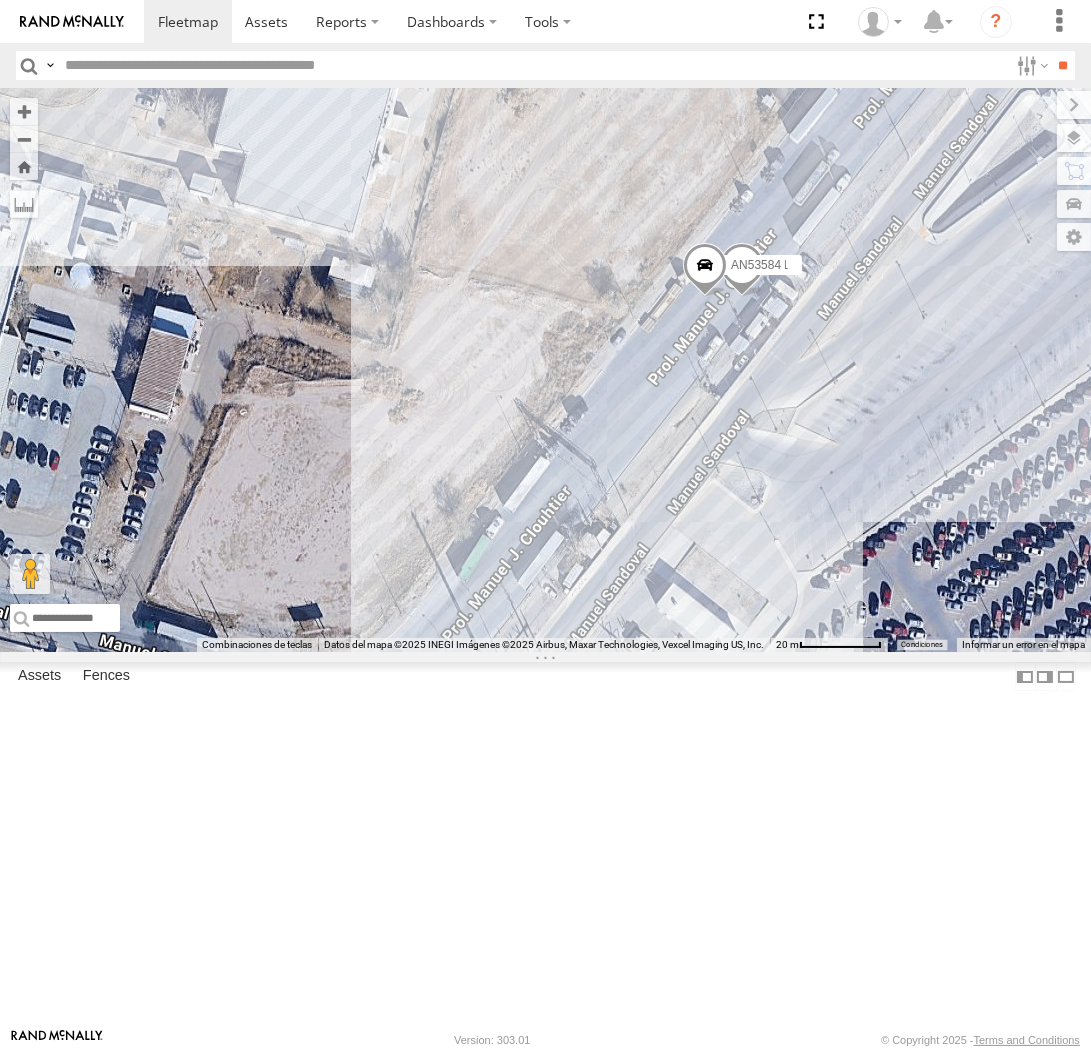 drag, startPoint x: 841, startPoint y: 532, endPoint x: 844, endPoint y: 573, distance: 41.109608 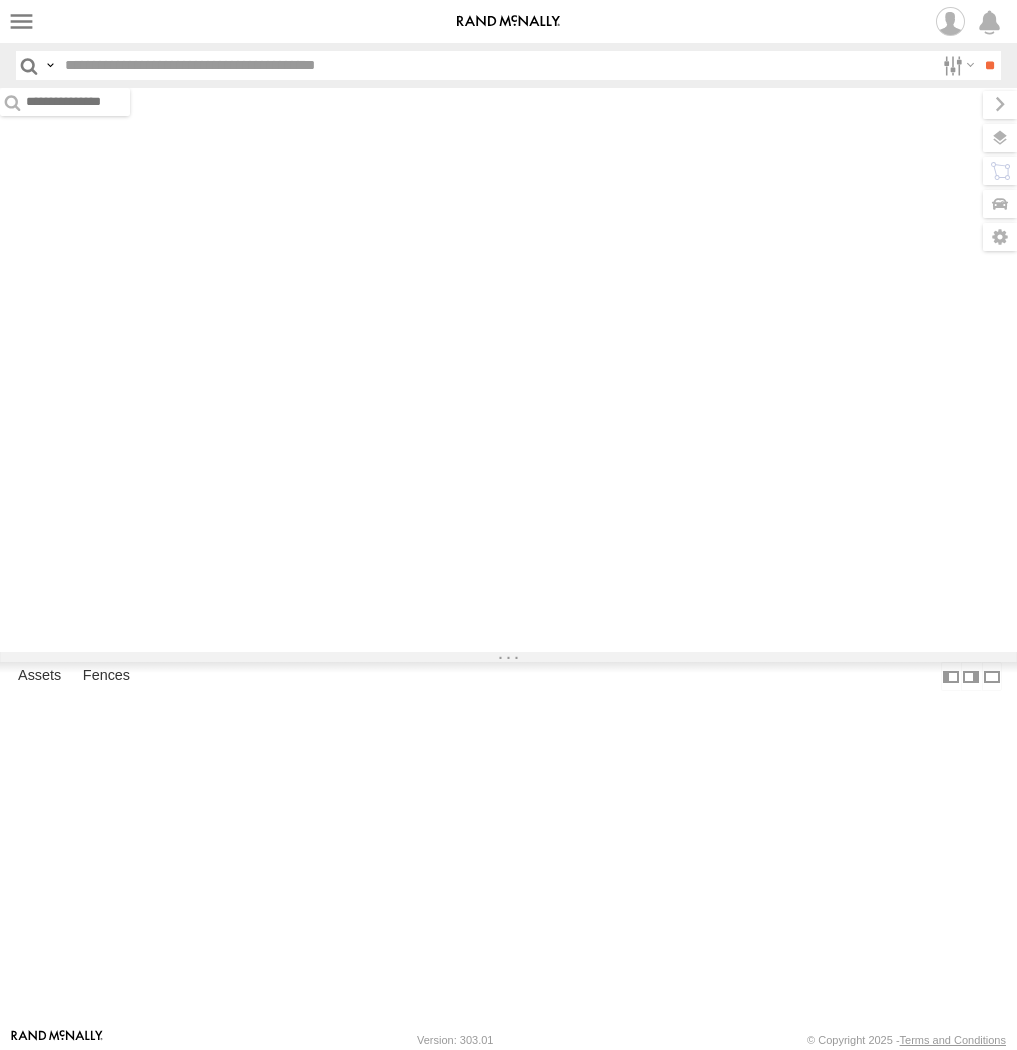 scroll, scrollTop: 0, scrollLeft: 0, axis: both 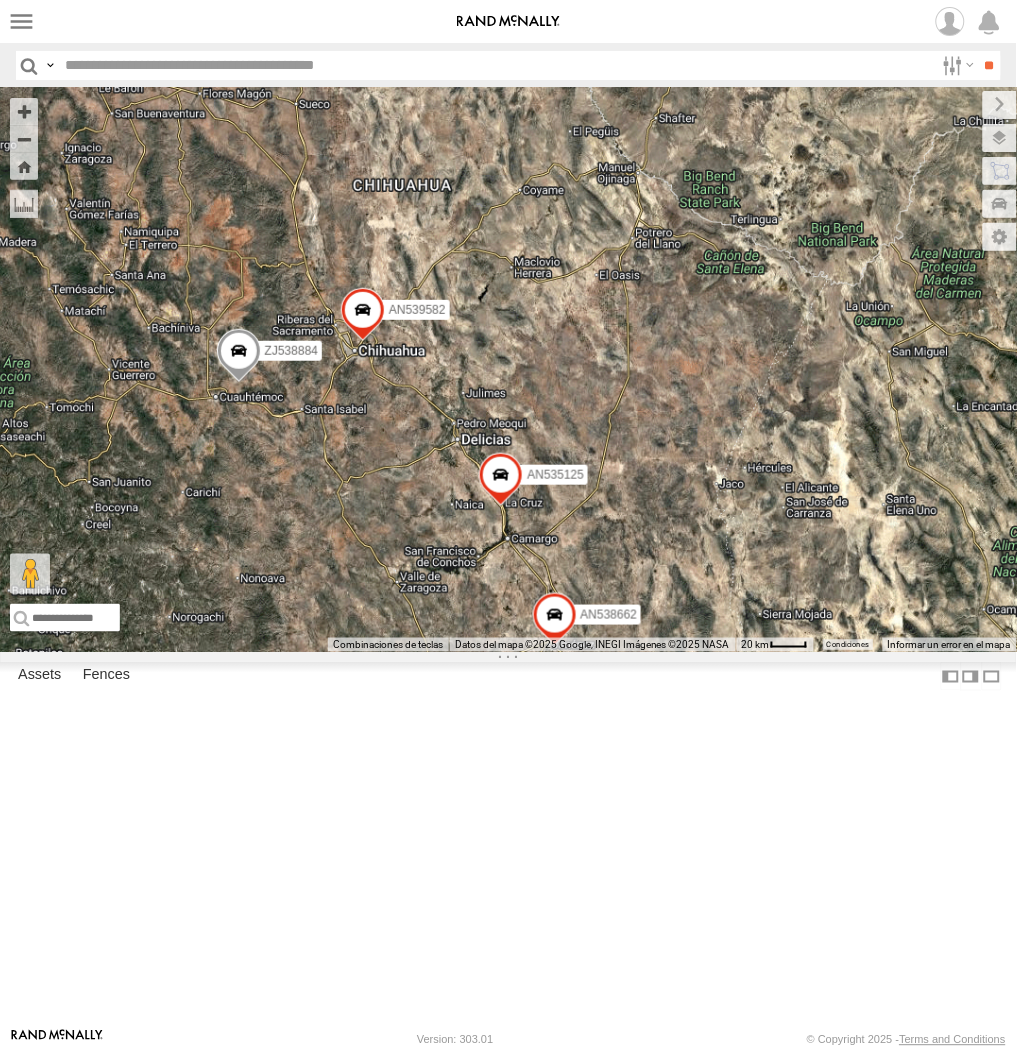 drag, startPoint x: 347, startPoint y: 266, endPoint x: 355, endPoint y: 480, distance: 214.14948 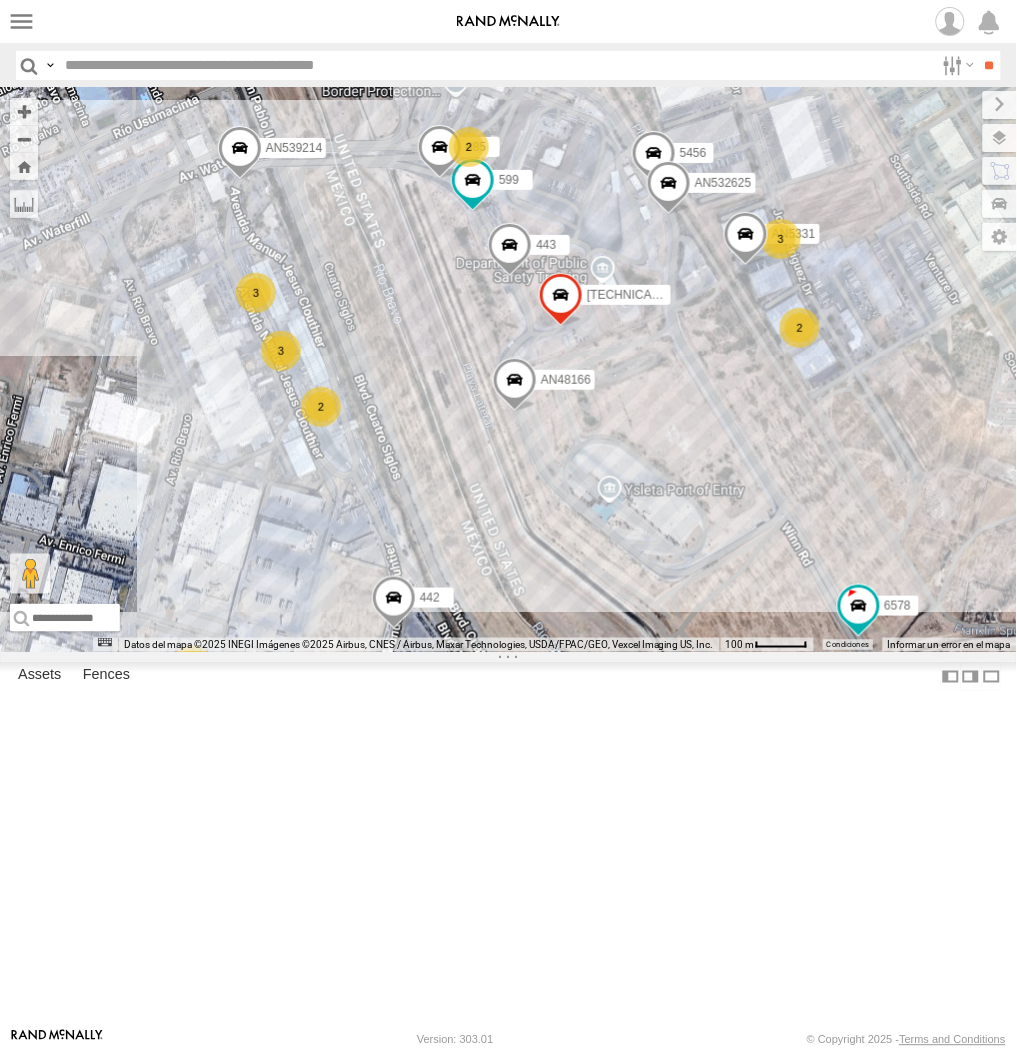drag, startPoint x: 355, startPoint y: 348, endPoint x: 418, endPoint y: 508, distance: 171.95639 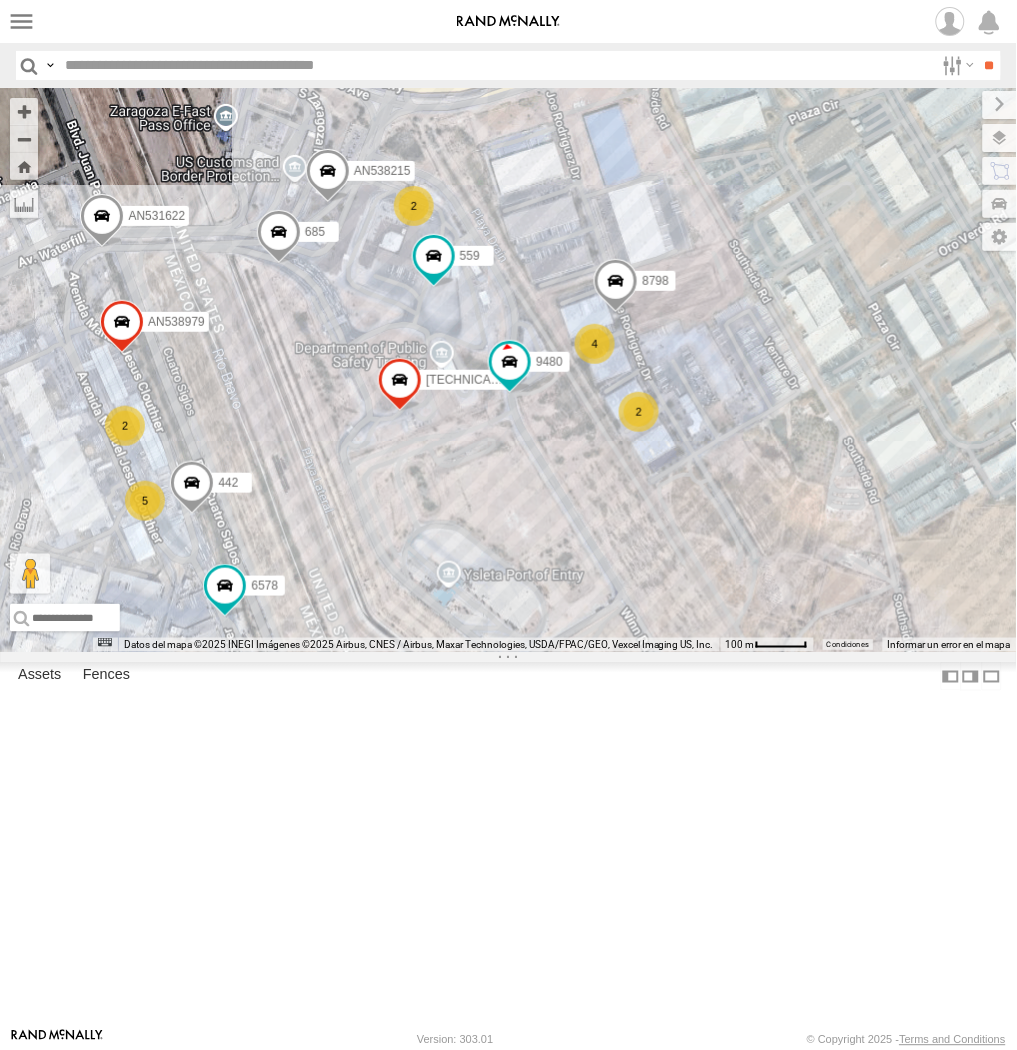 drag, startPoint x: 460, startPoint y: 534, endPoint x: 232, endPoint y: 547, distance: 228.37032 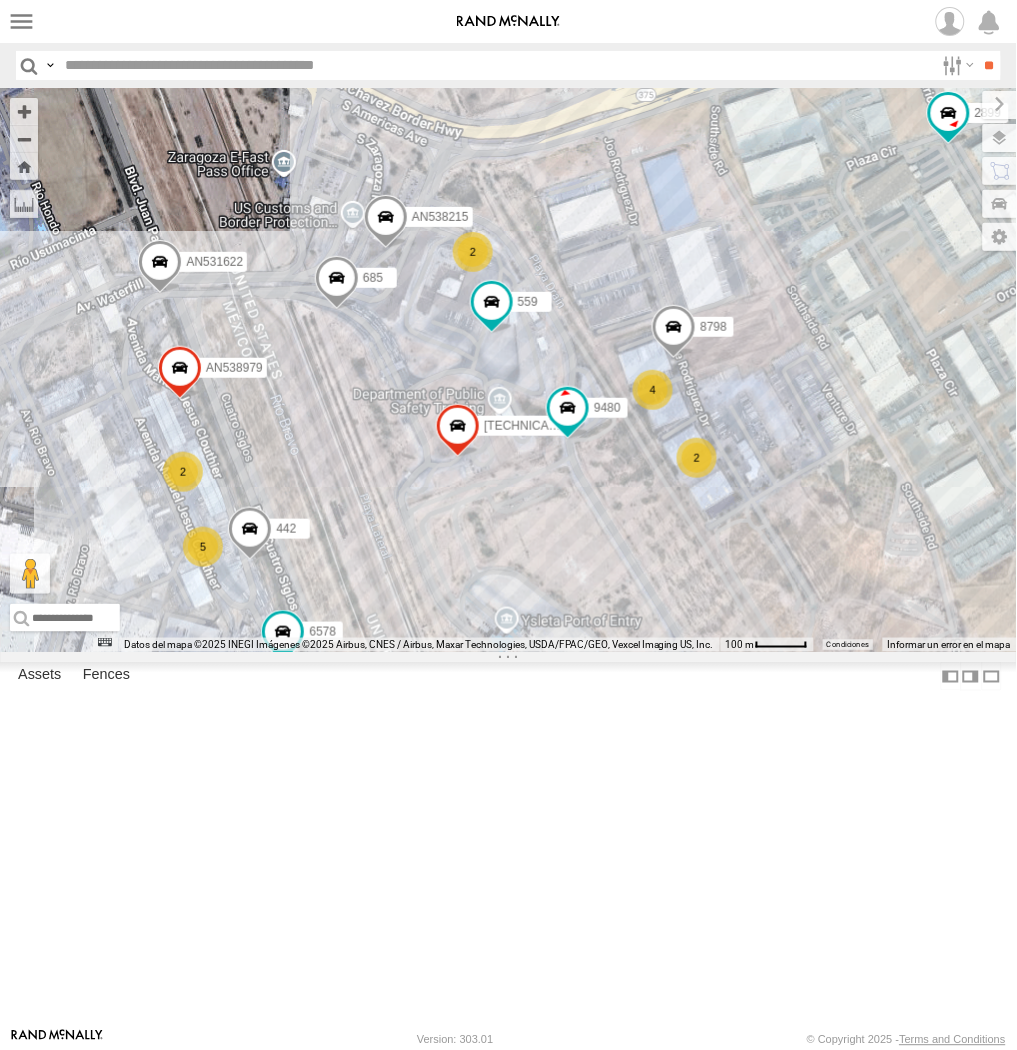 drag, startPoint x: 275, startPoint y: 573, endPoint x: 325, endPoint y: 598, distance: 55.9017 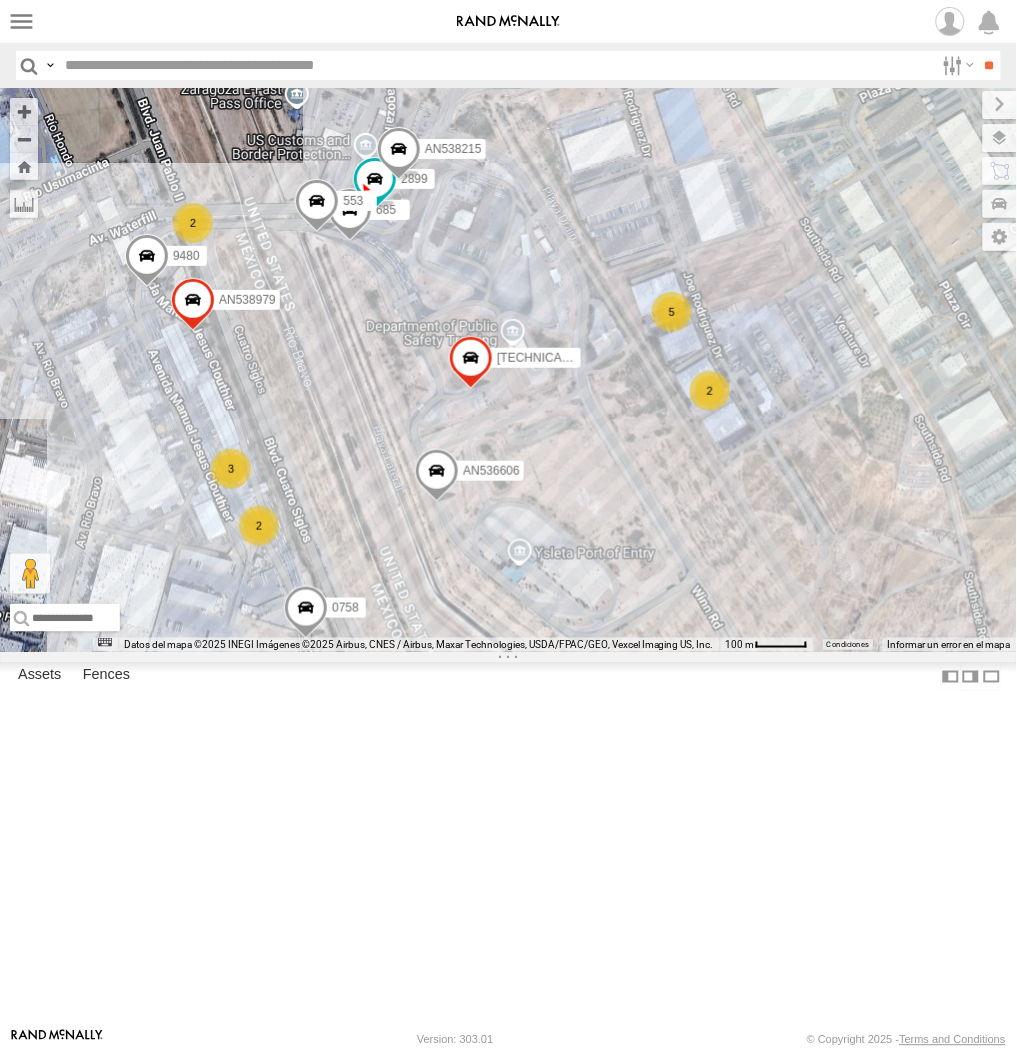 drag, startPoint x: 237, startPoint y: 408, endPoint x: 264, endPoint y: 502, distance: 97.80082 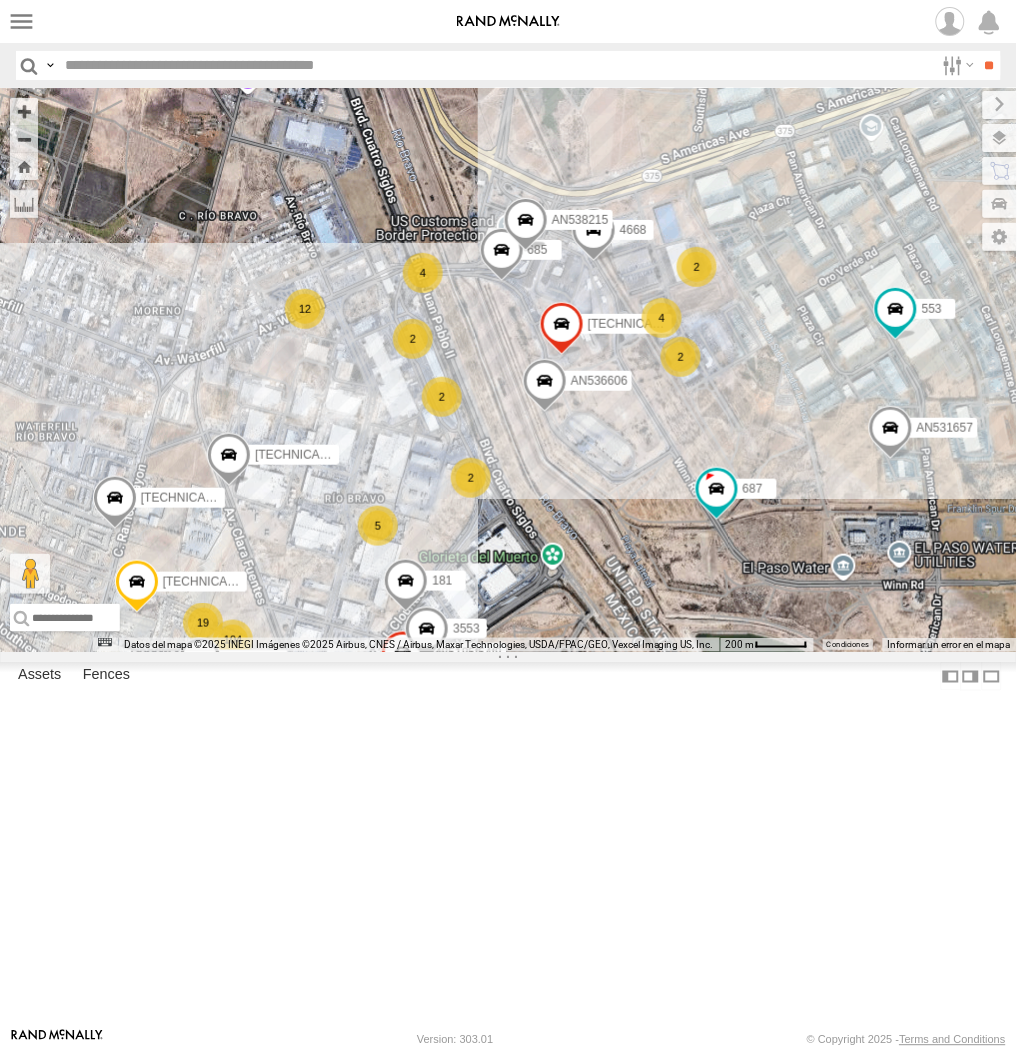 drag, startPoint x: 498, startPoint y: 234, endPoint x: 496, endPoint y: 773, distance: 539.0037 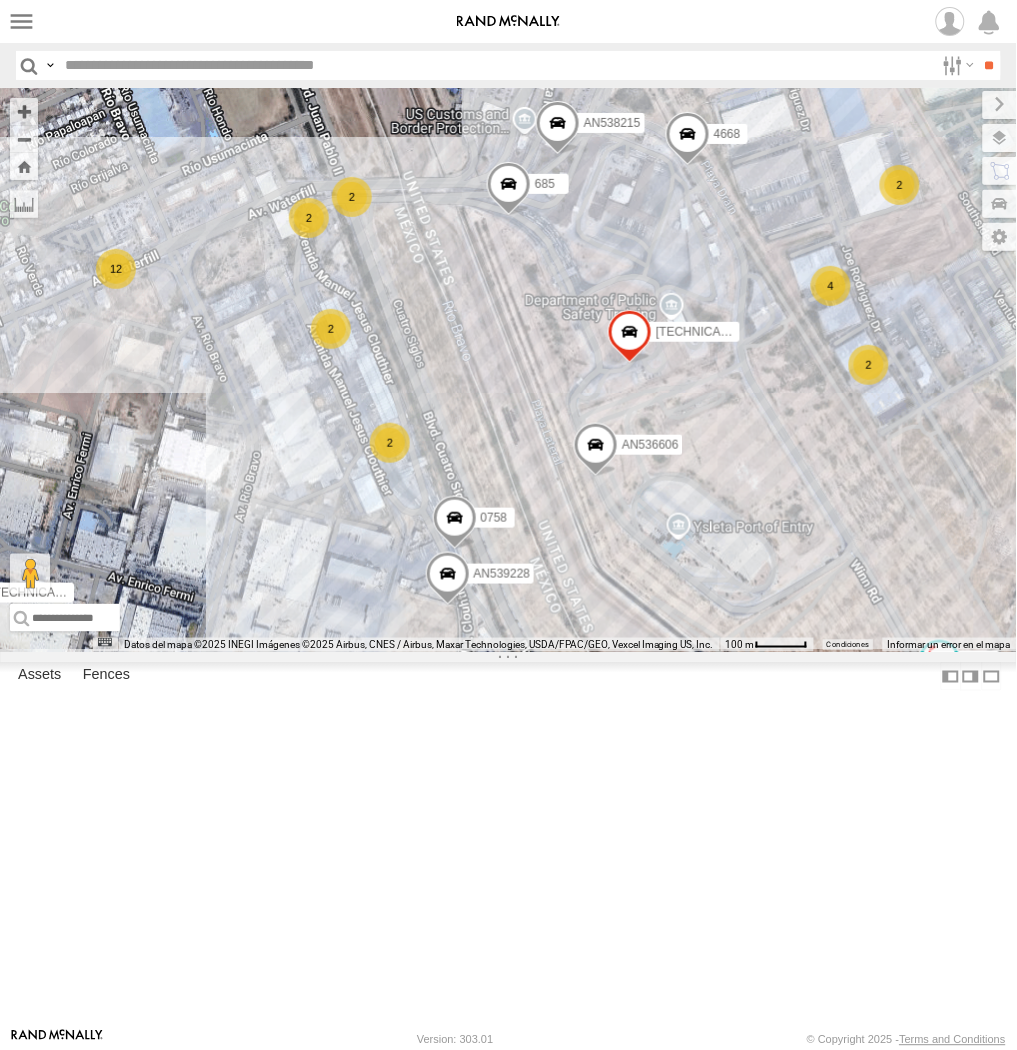 drag, startPoint x: 480, startPoint y: 458, endPoint x: 423, endPoint y: 547, distance: 105.68822 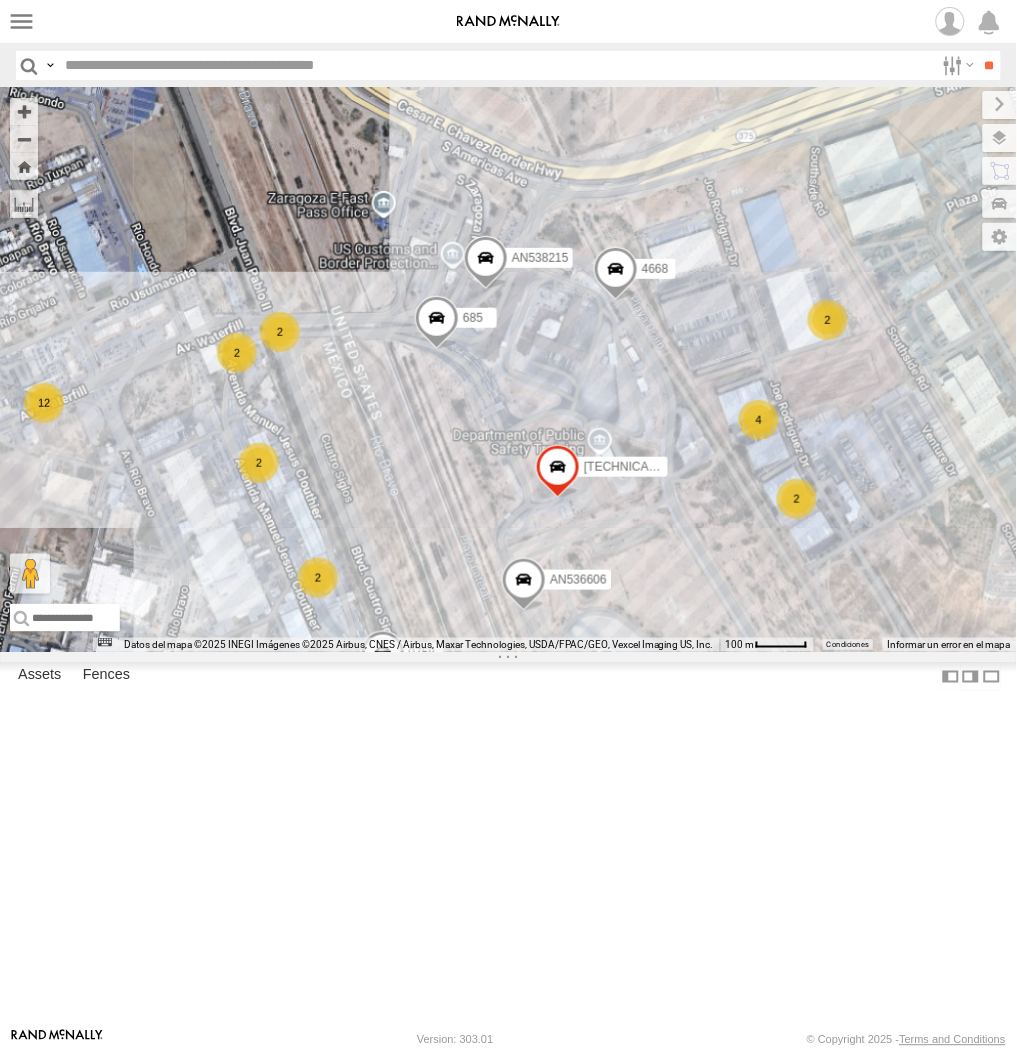 drag, startPoint x: 367, startPoint y: 625, endPoint x: 403, endPoint y: 596, distance: 46.227695 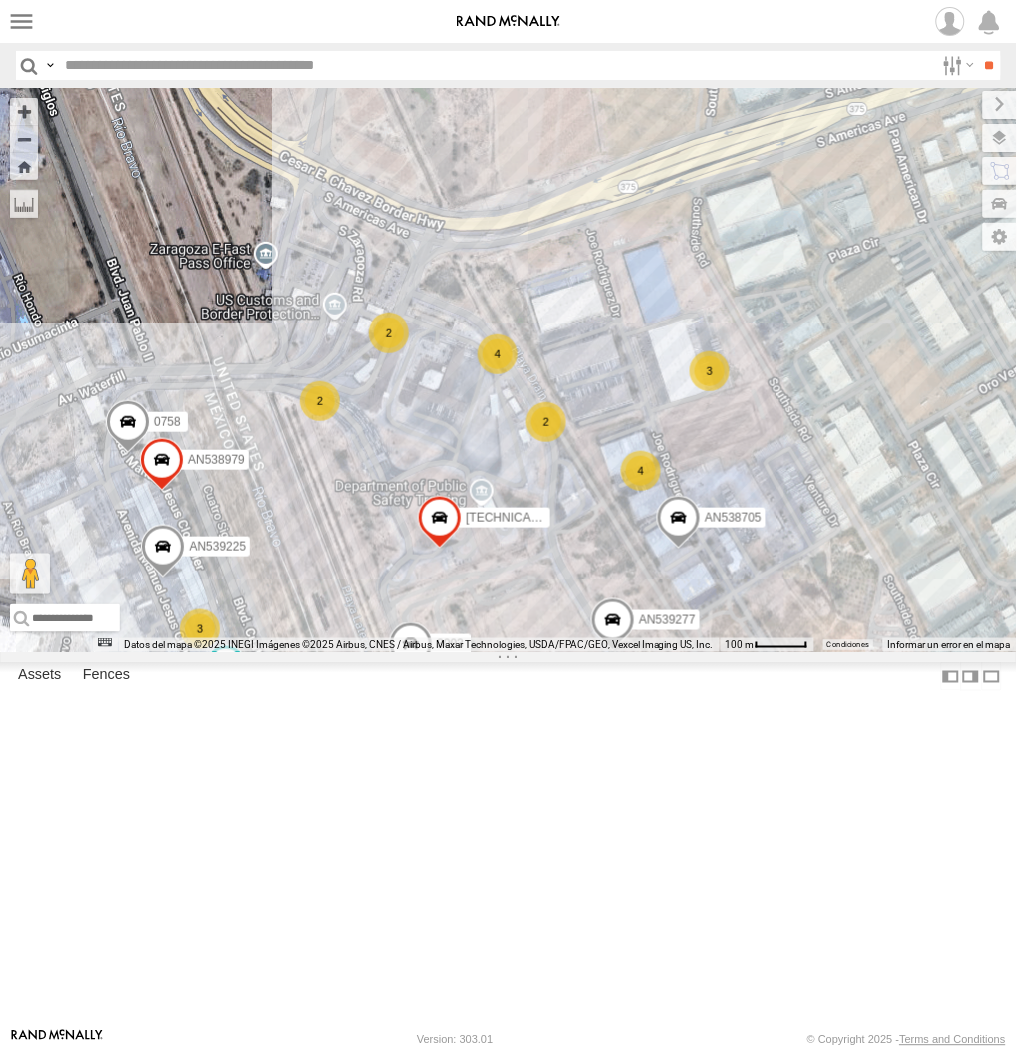drag, startPoint x: 174, startPoint y: 715, endPoint x: 342, endPoint y: 718, distance: 168.02678 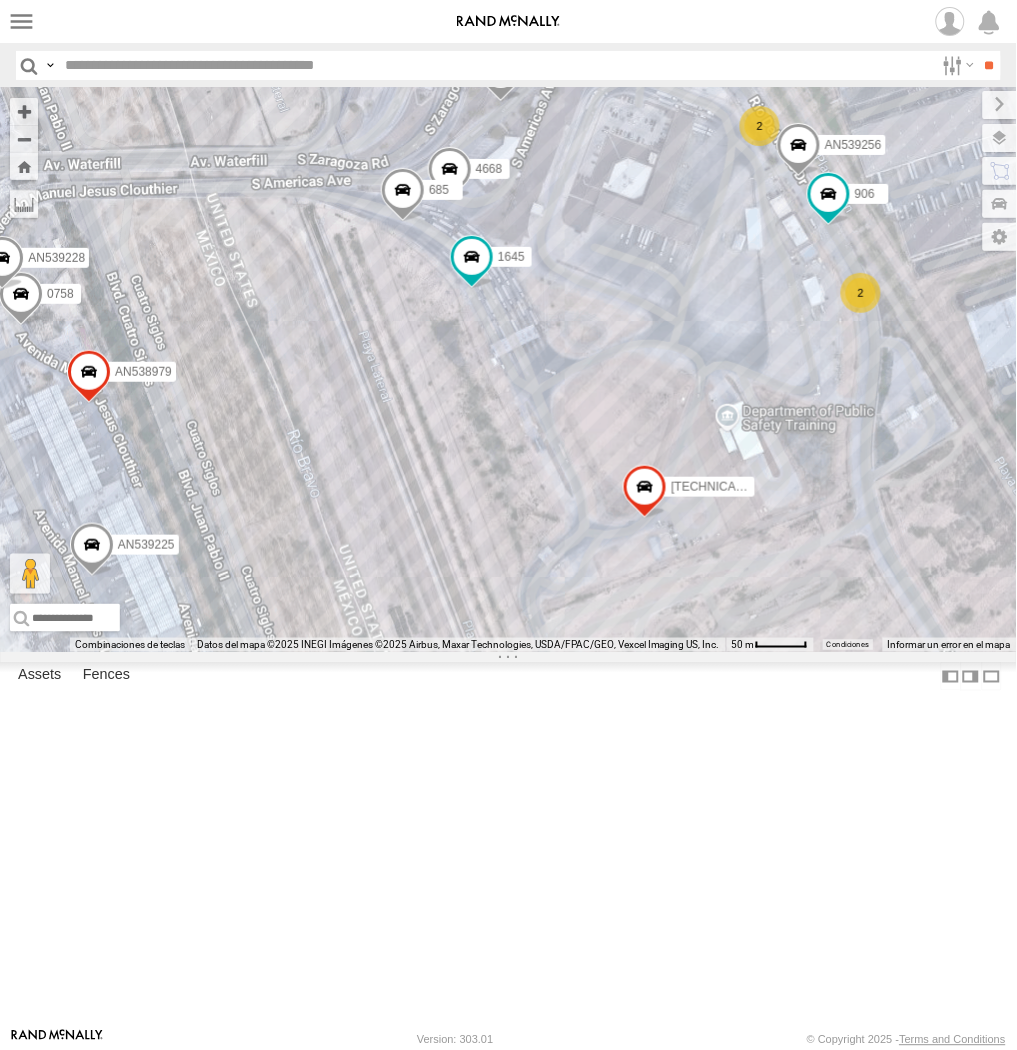 drag, startPoint x: 271, startPoint y: 707, endPoint x: 405, endPoint y: 673, distance: 138.24615 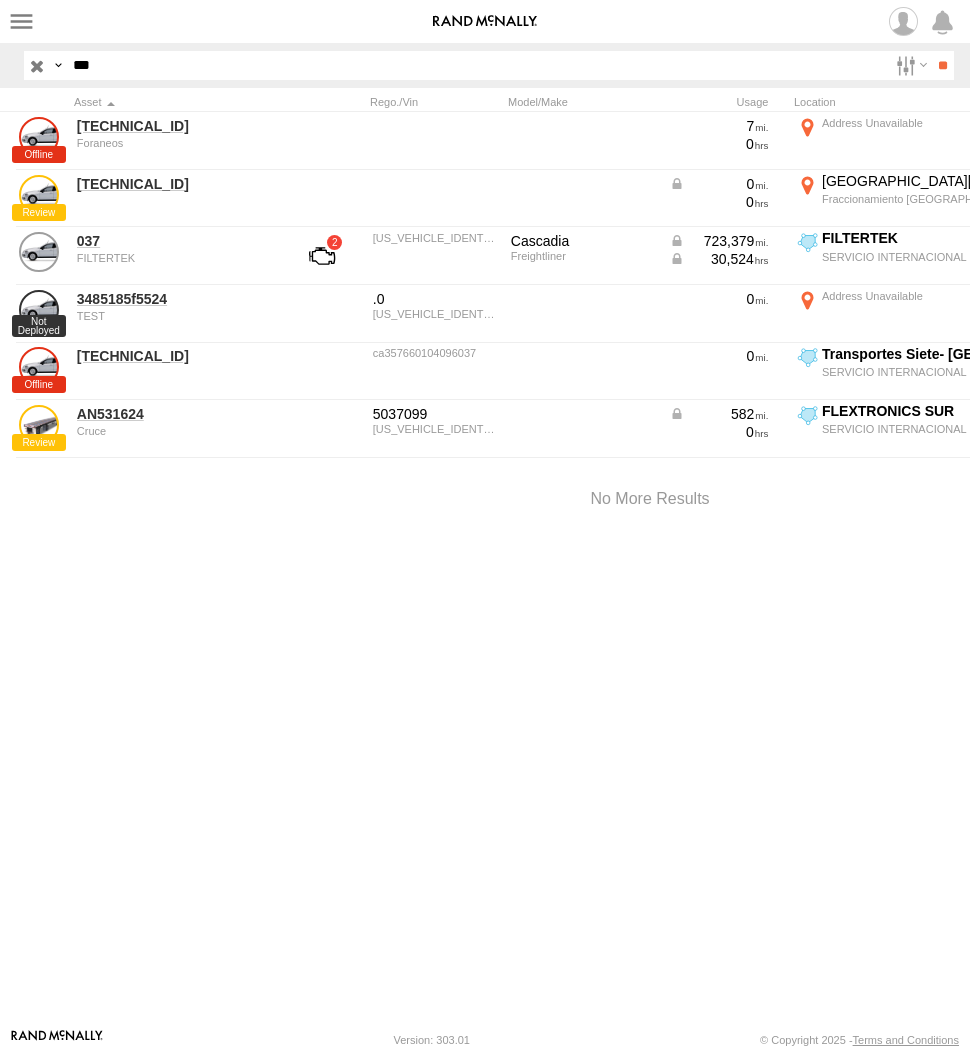 scroll, scrollTop: 0, scrollLeft: 0, axis: both 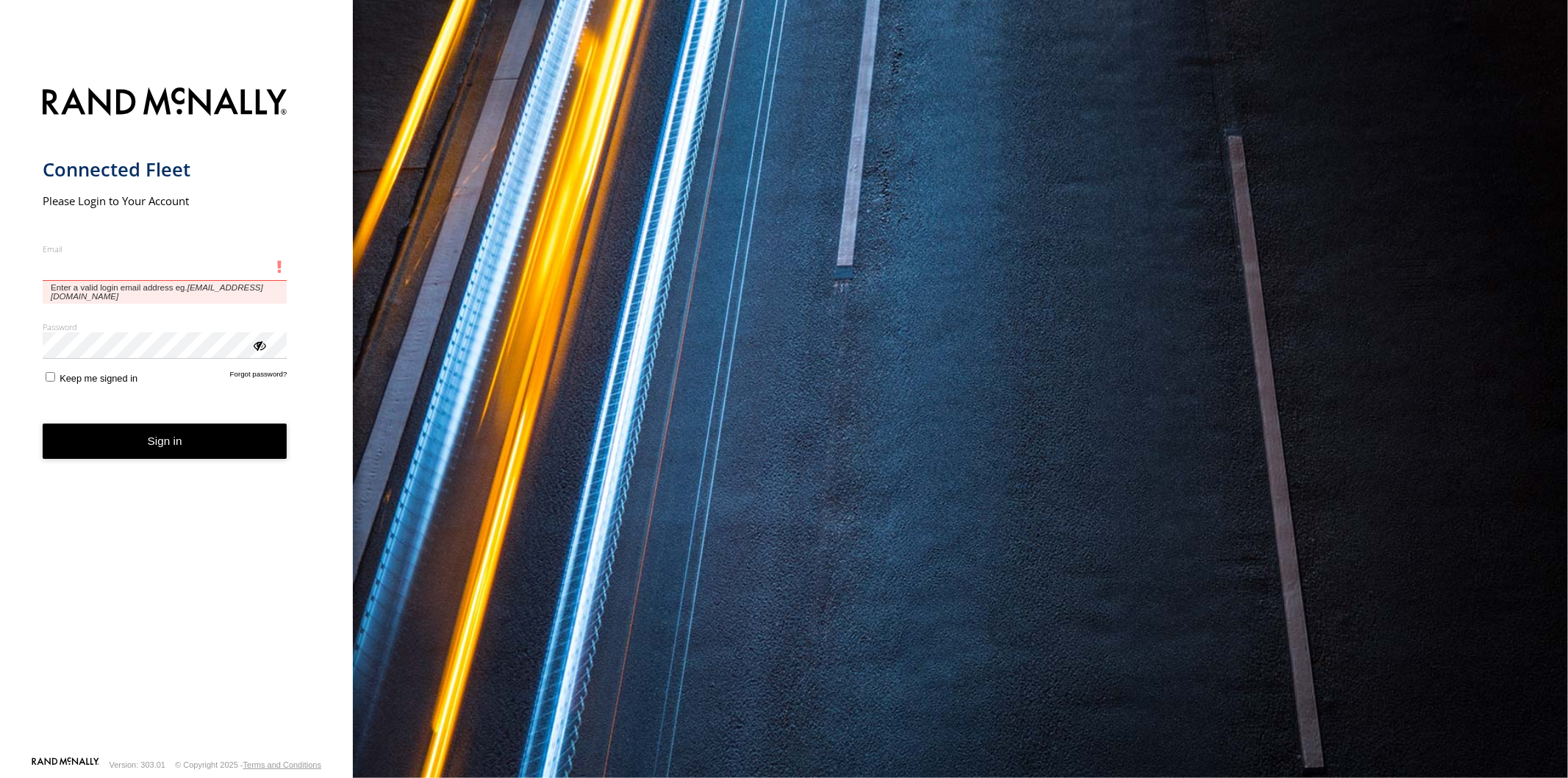 type on "**********" 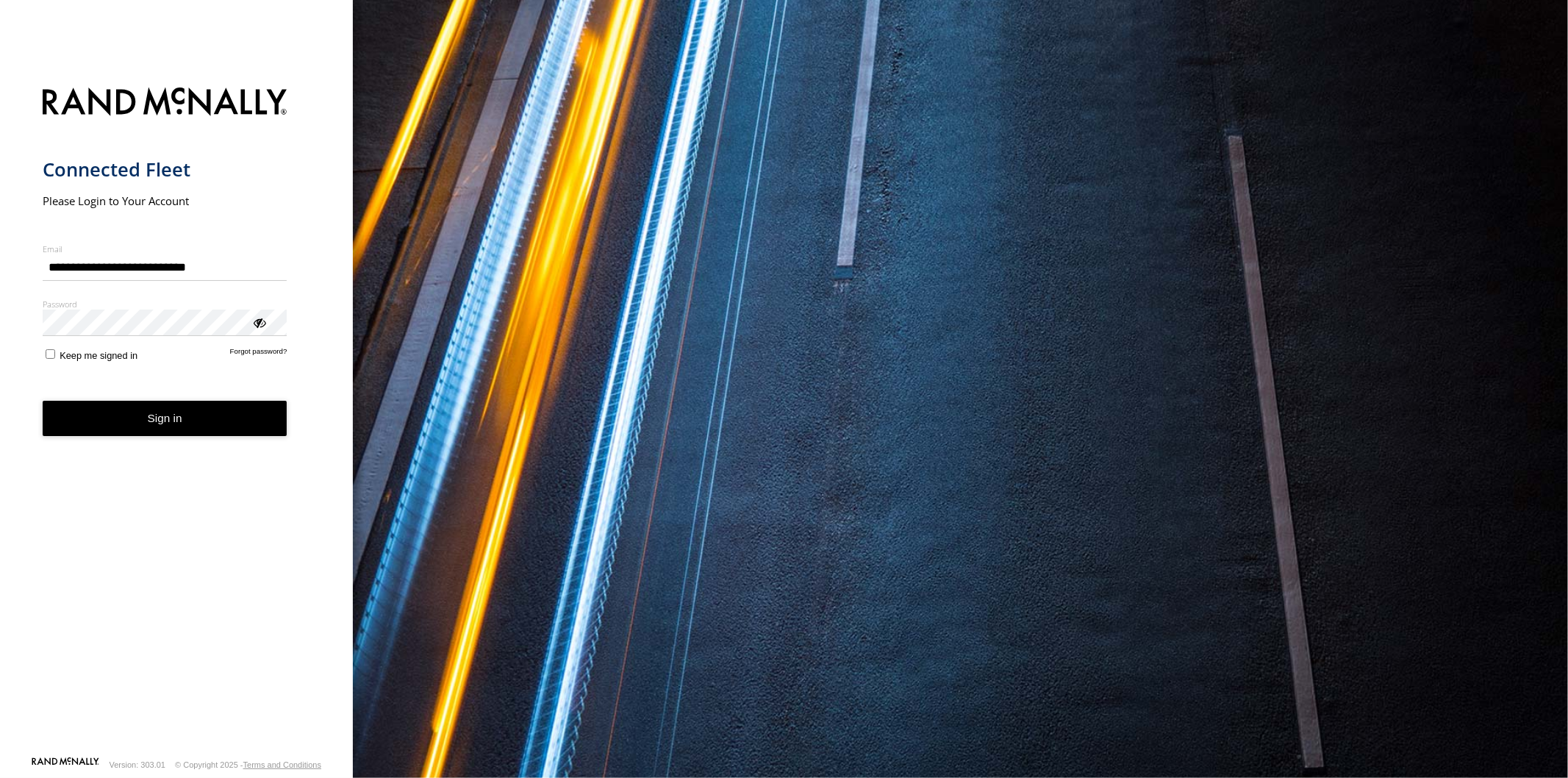 click on "Sign in" at bounding box center (165, 418) 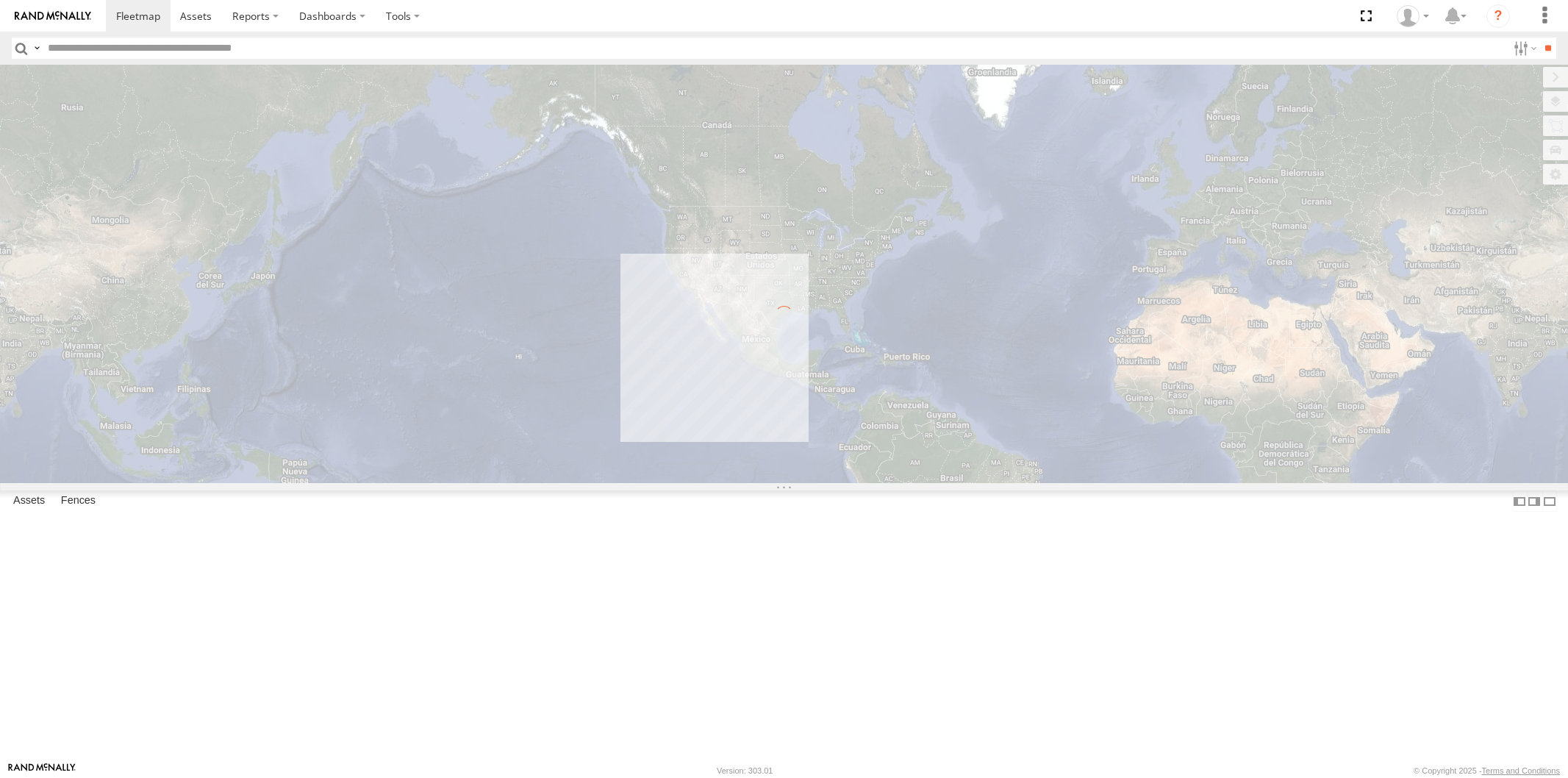 scroll, scrollTop: 0, scrollLeft: 0, axis: both 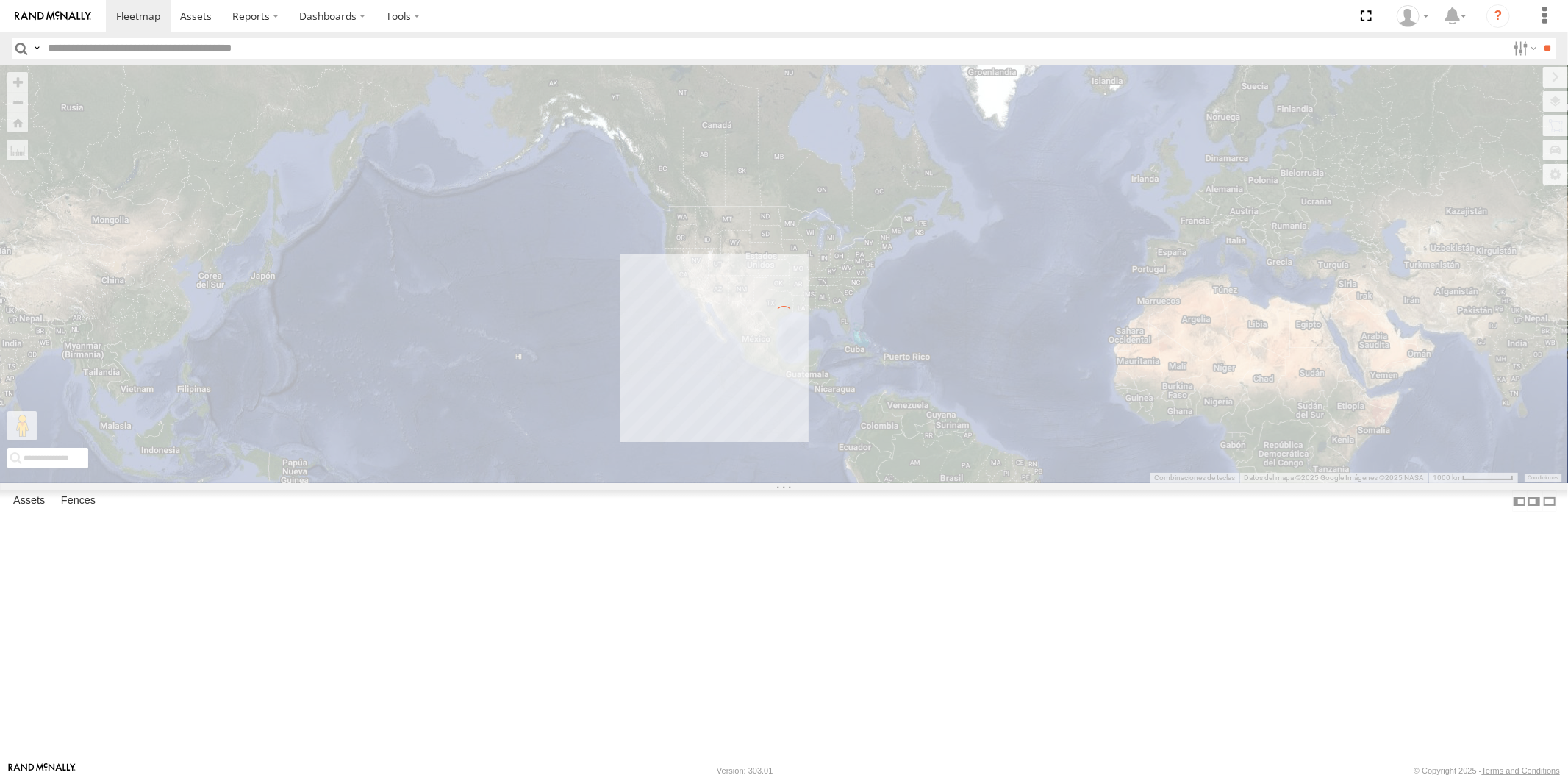 click at bounding box center [37, 48] 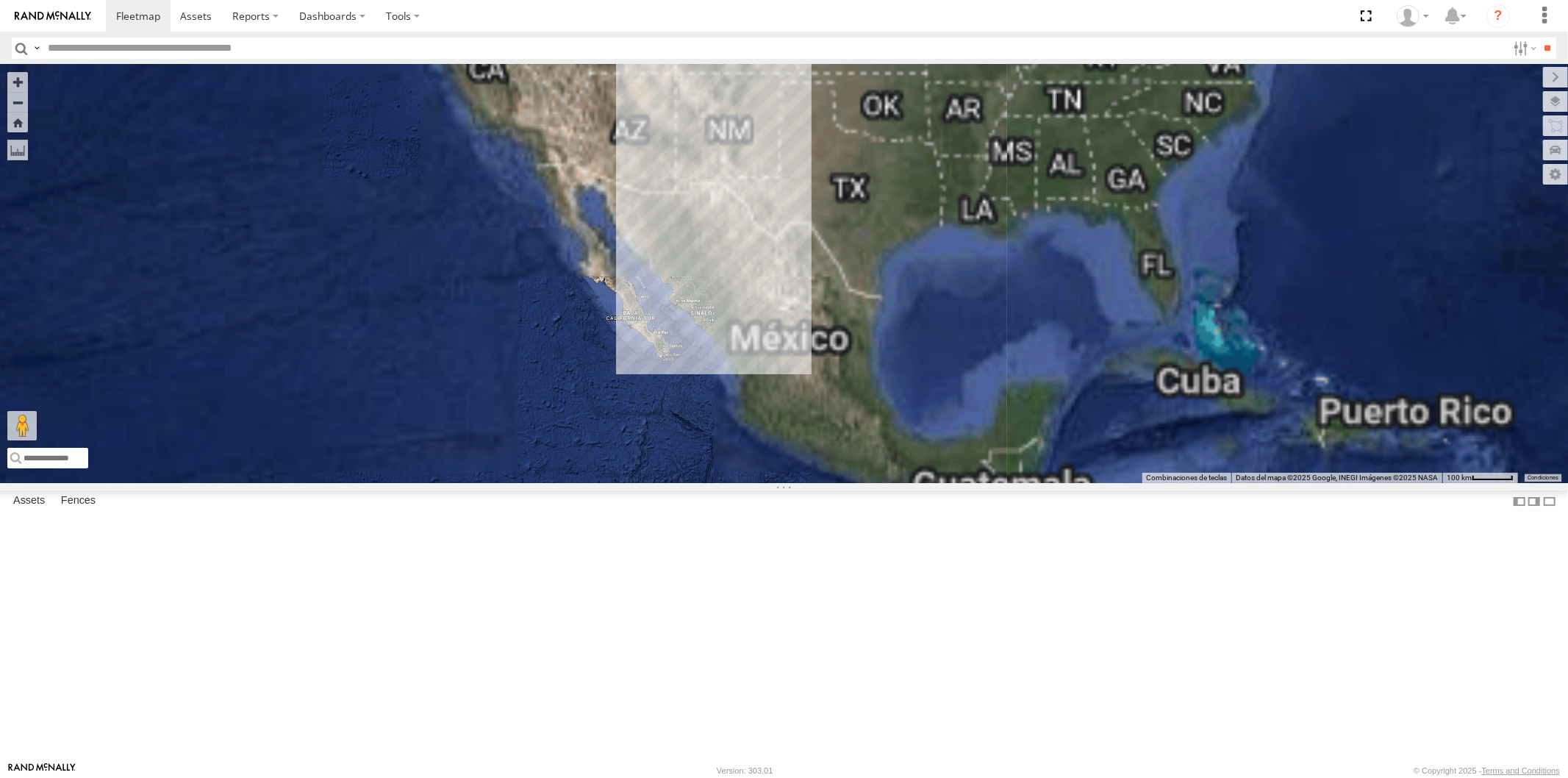 click on "Asset Label" at bounding box center [0, 0] 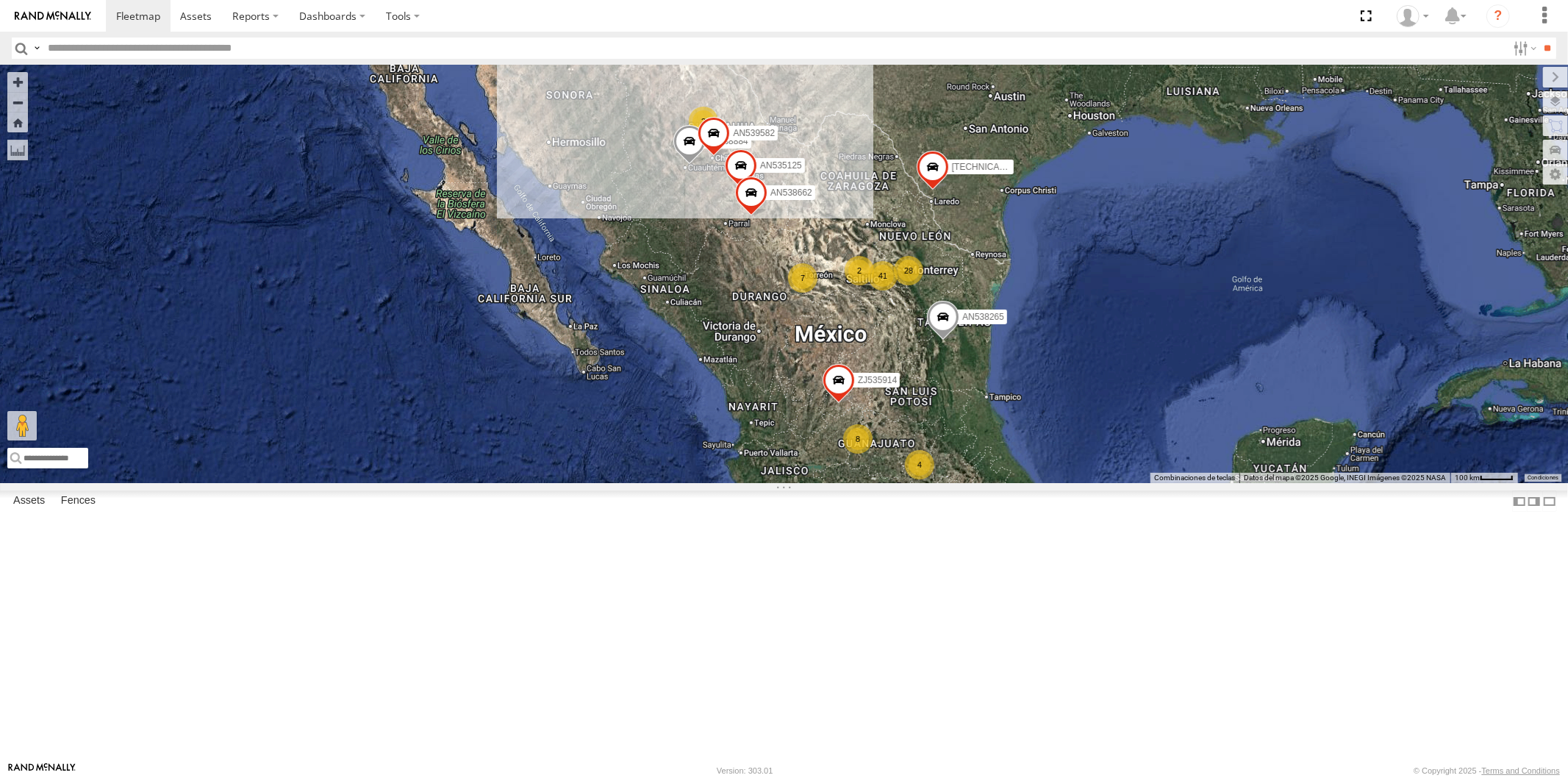 click at bounding box center [0, 0] 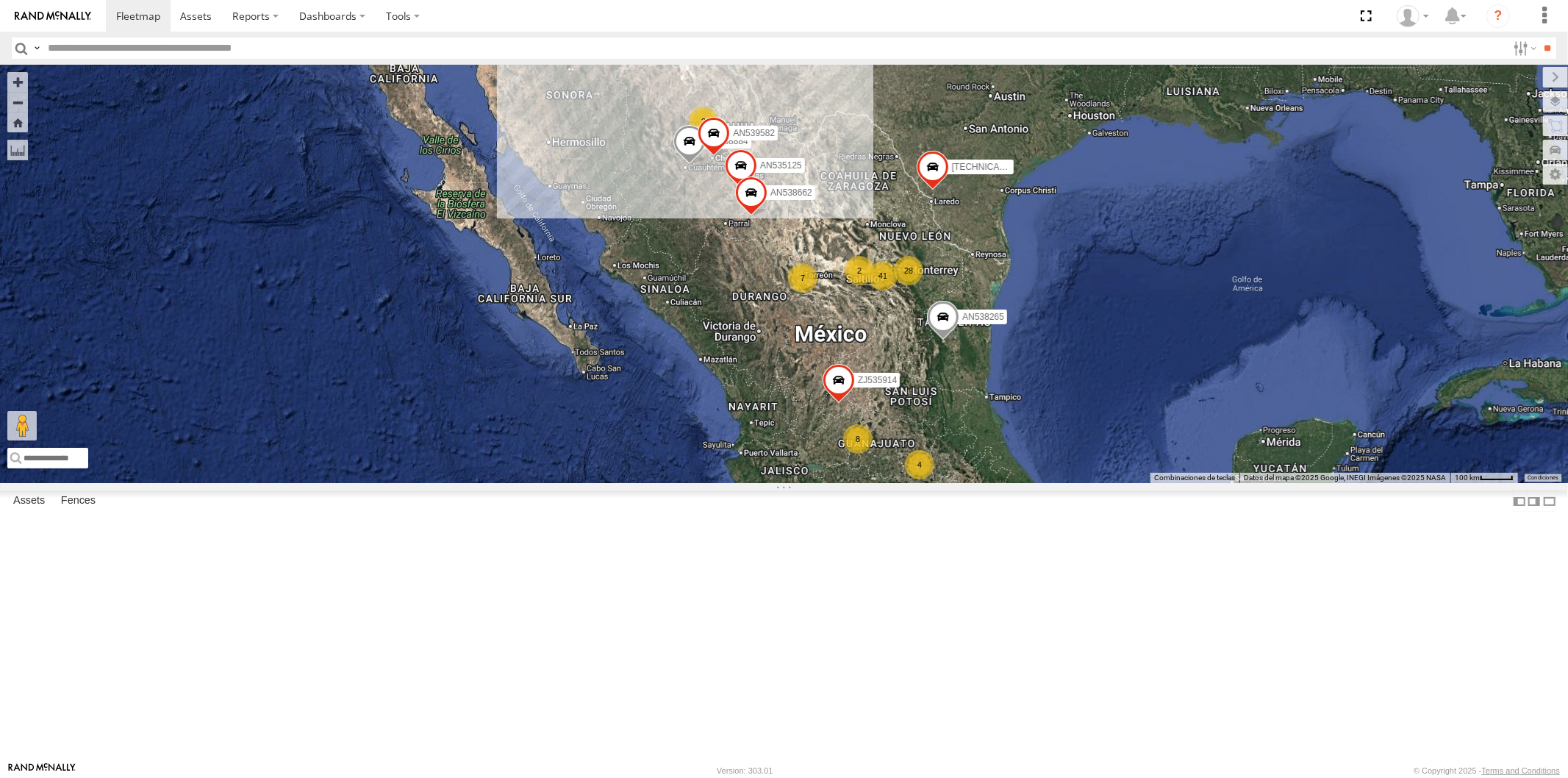 click at bounding box center (774, 48) 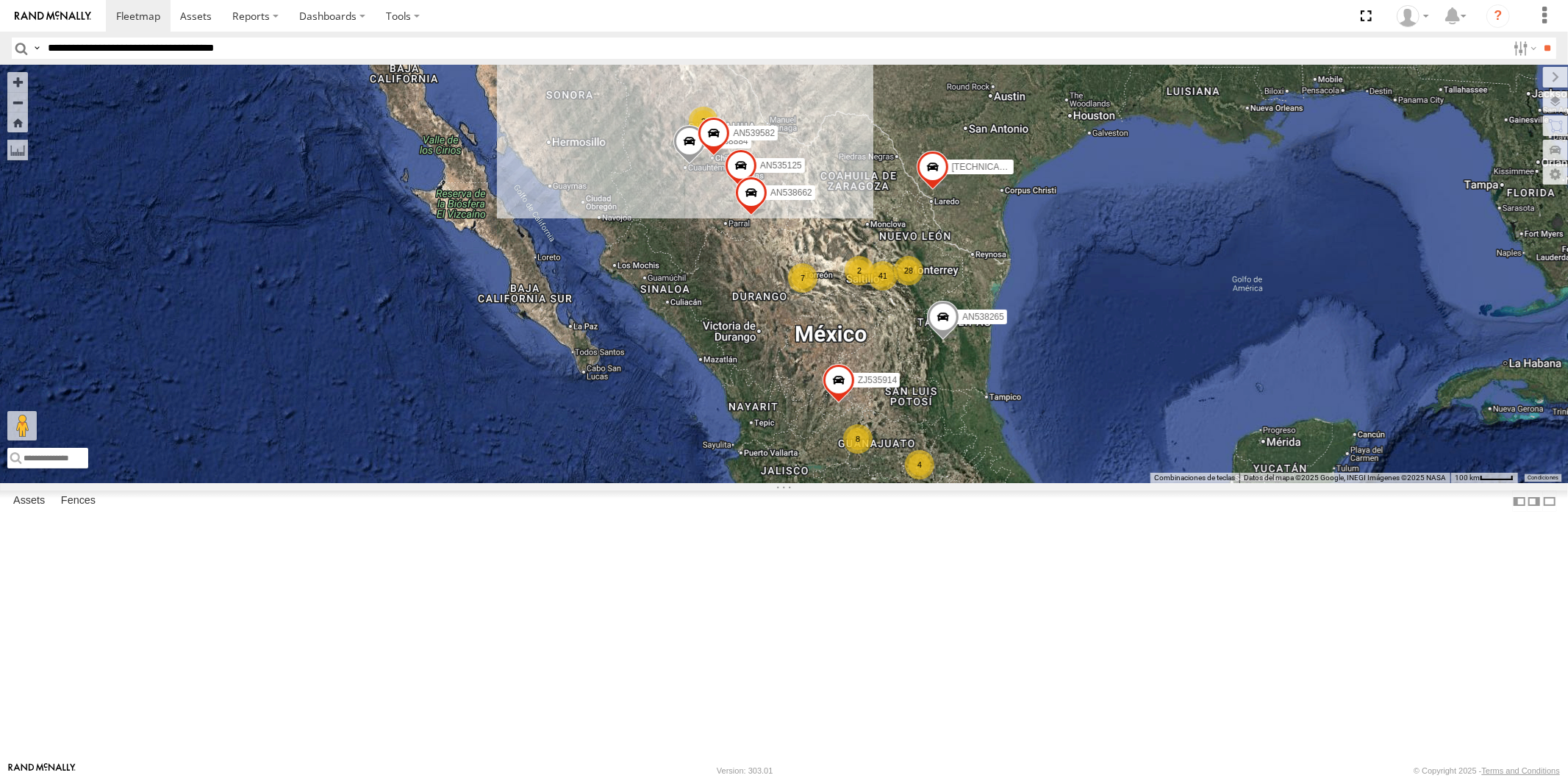 click on "**" at bounding box center (1547, 48) 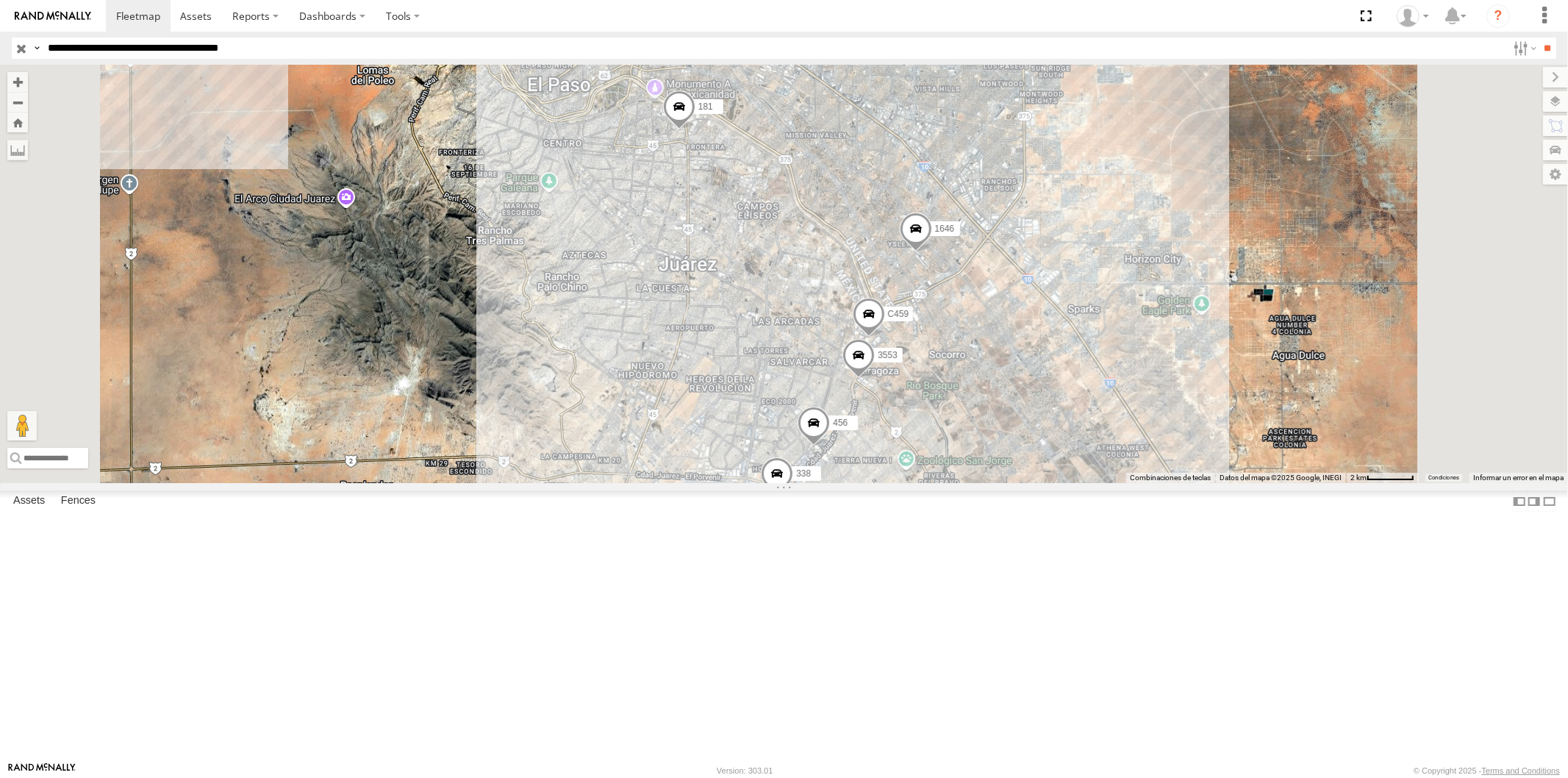 click on "**" at bounding box center [1547, 48] 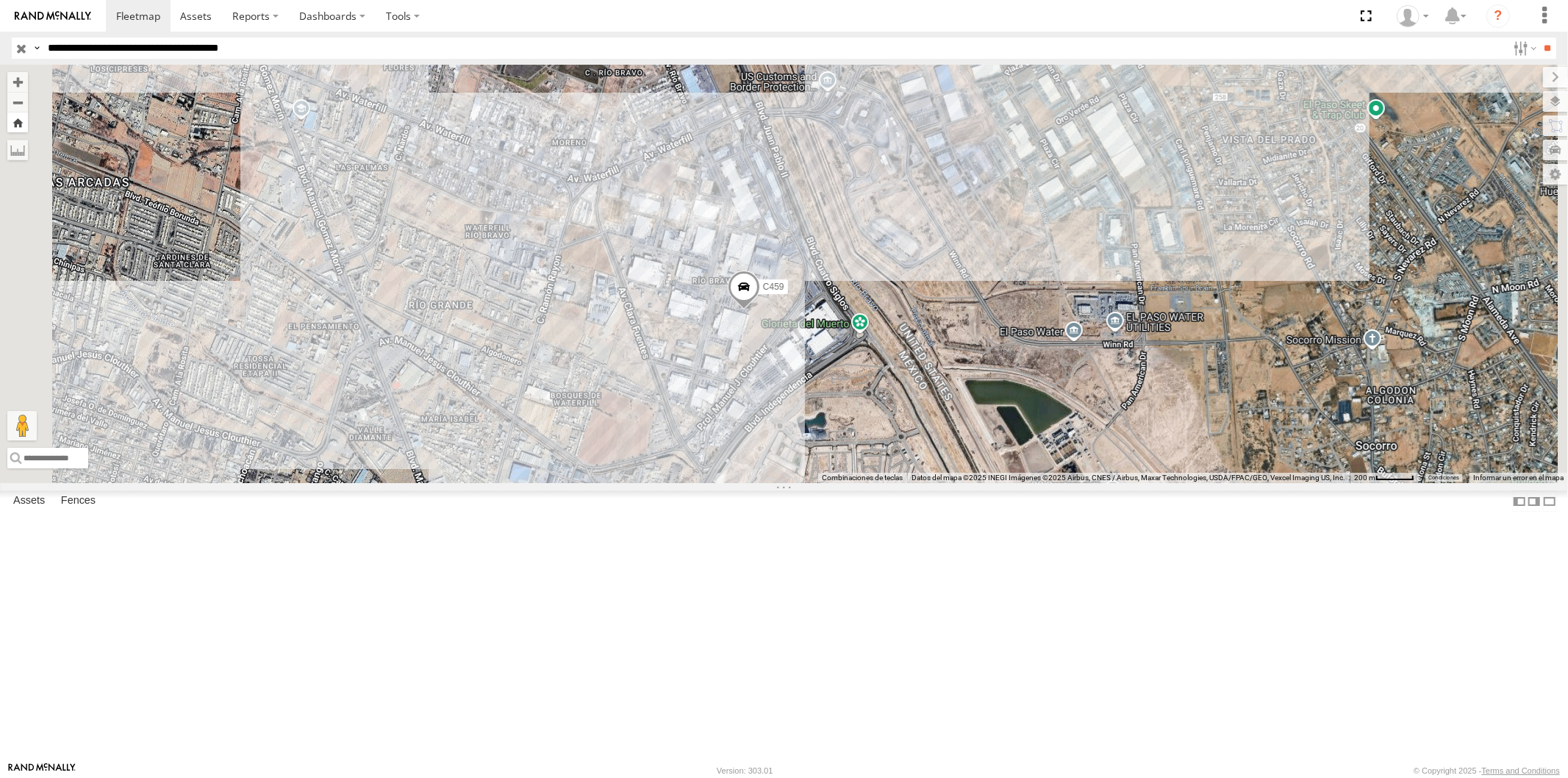 click at bounding box center (18, 122) 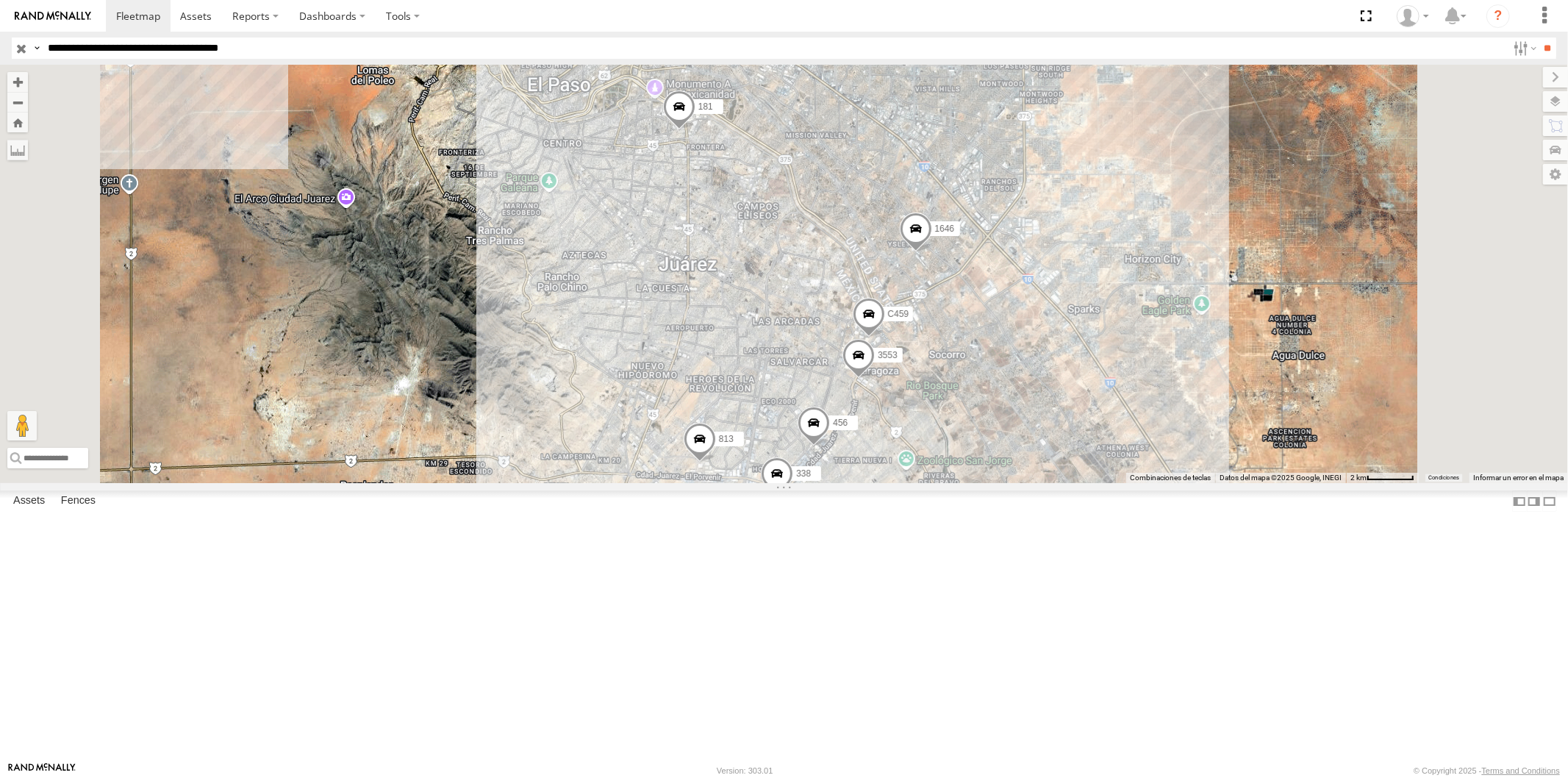 drag, startPoint x: 123, startPoint y: 35, endPoint x: 123, endPoint y: 50, distance: 15 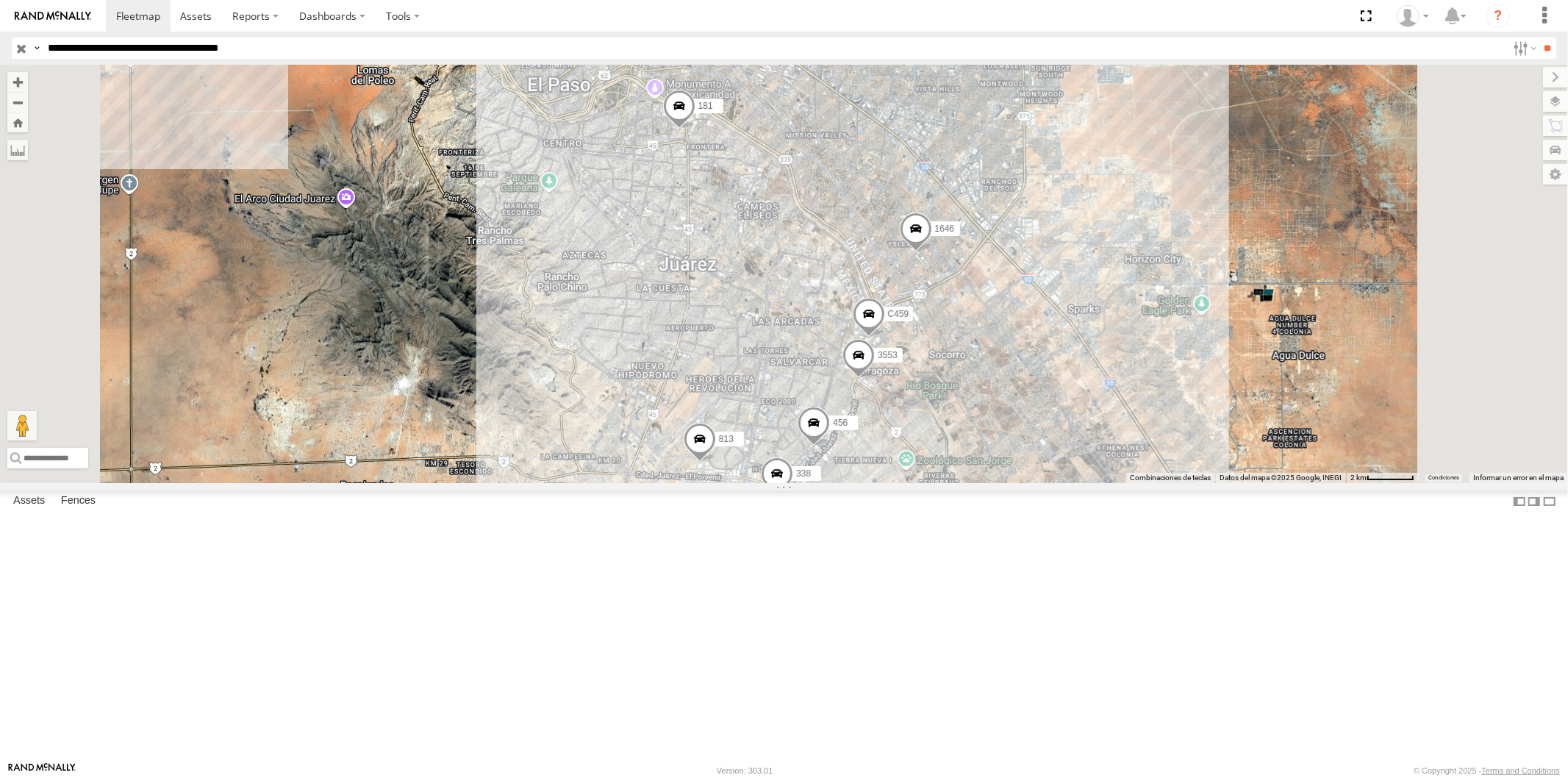 type on "**********" 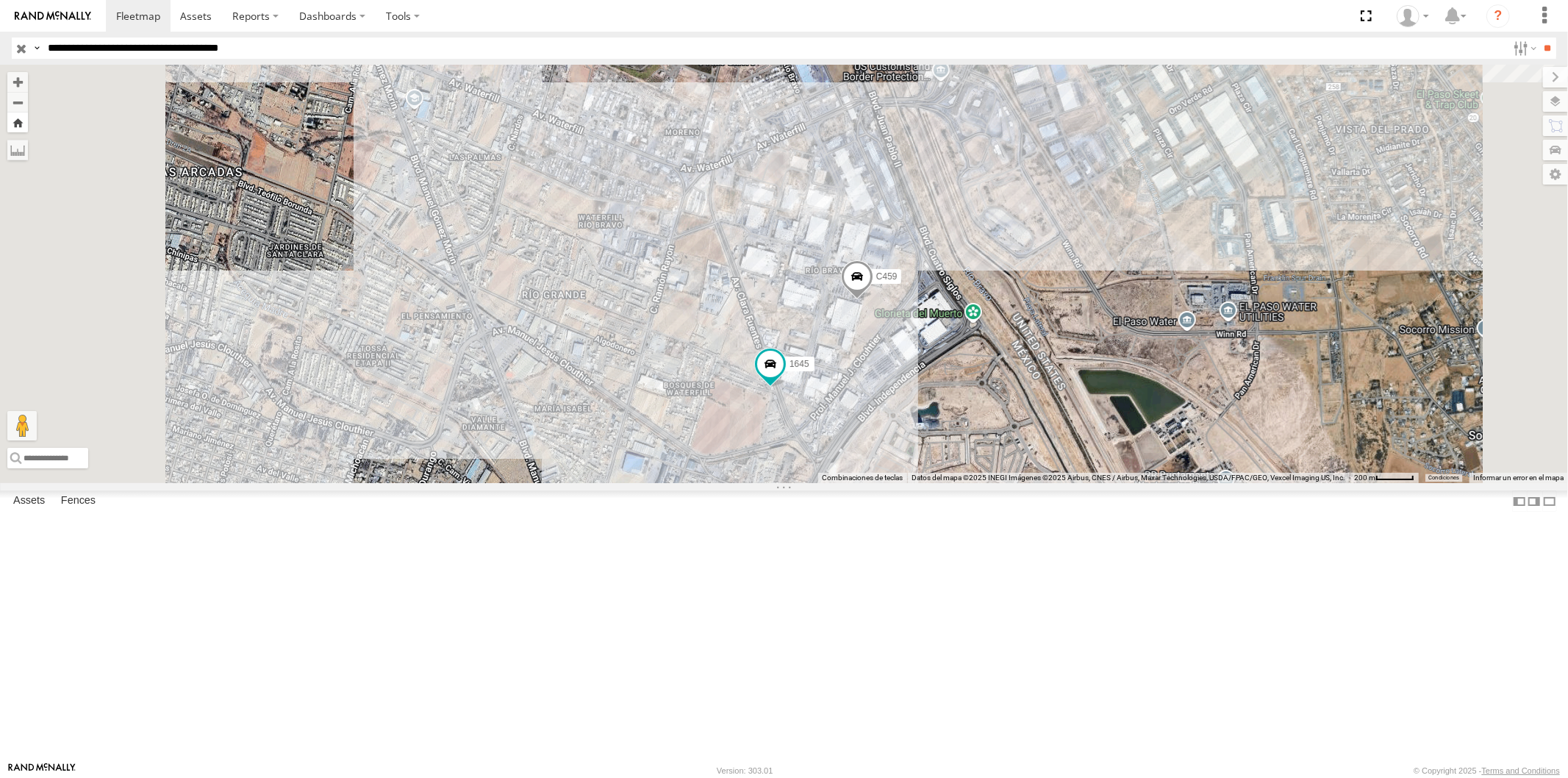 click at bounding box center (18, 122) 